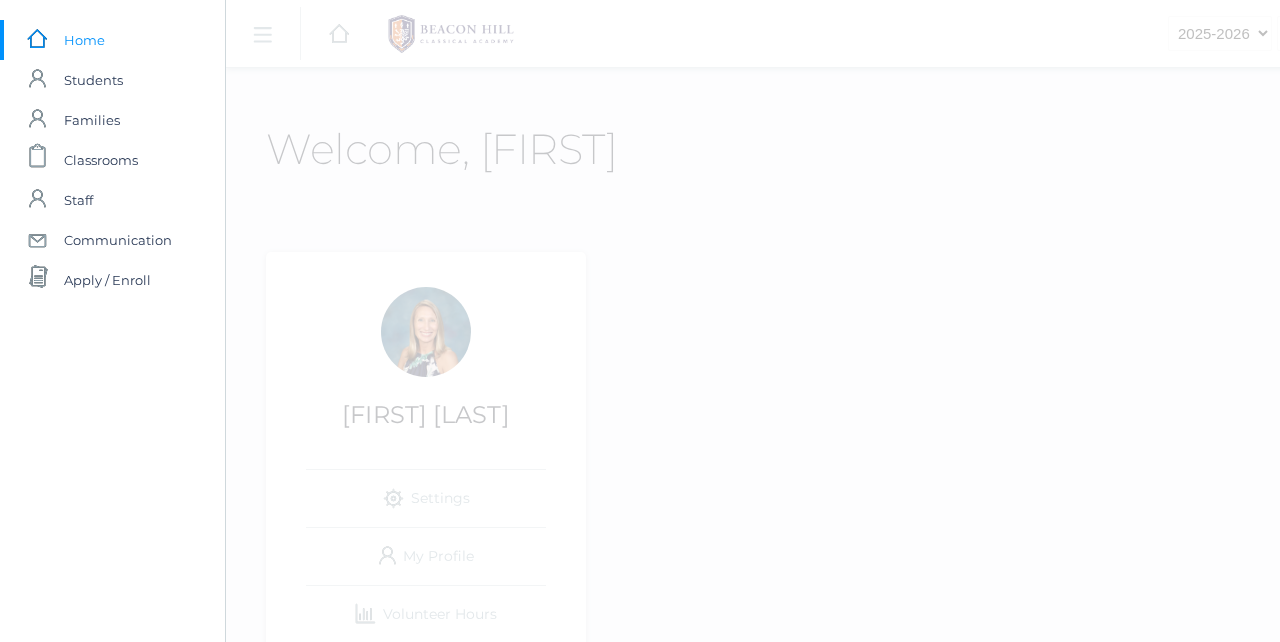scroll, scrollTop: 0, scrollLeft: 0, axis: both 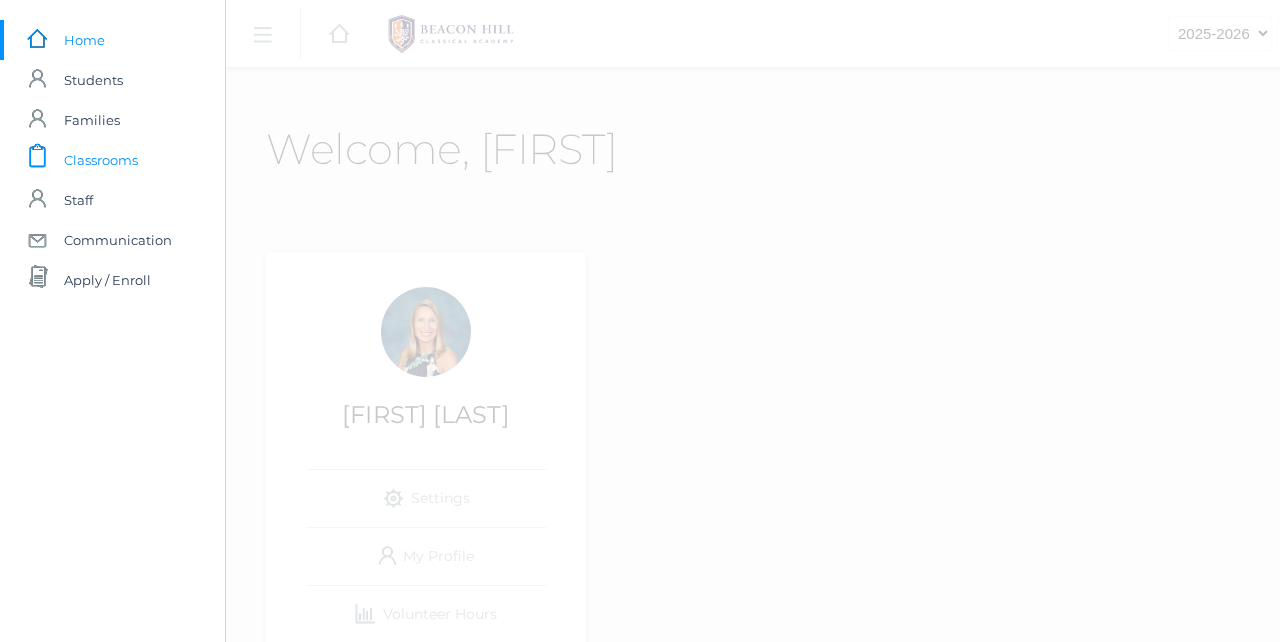 click on "Classrooms" at bounding box center (101, 160) 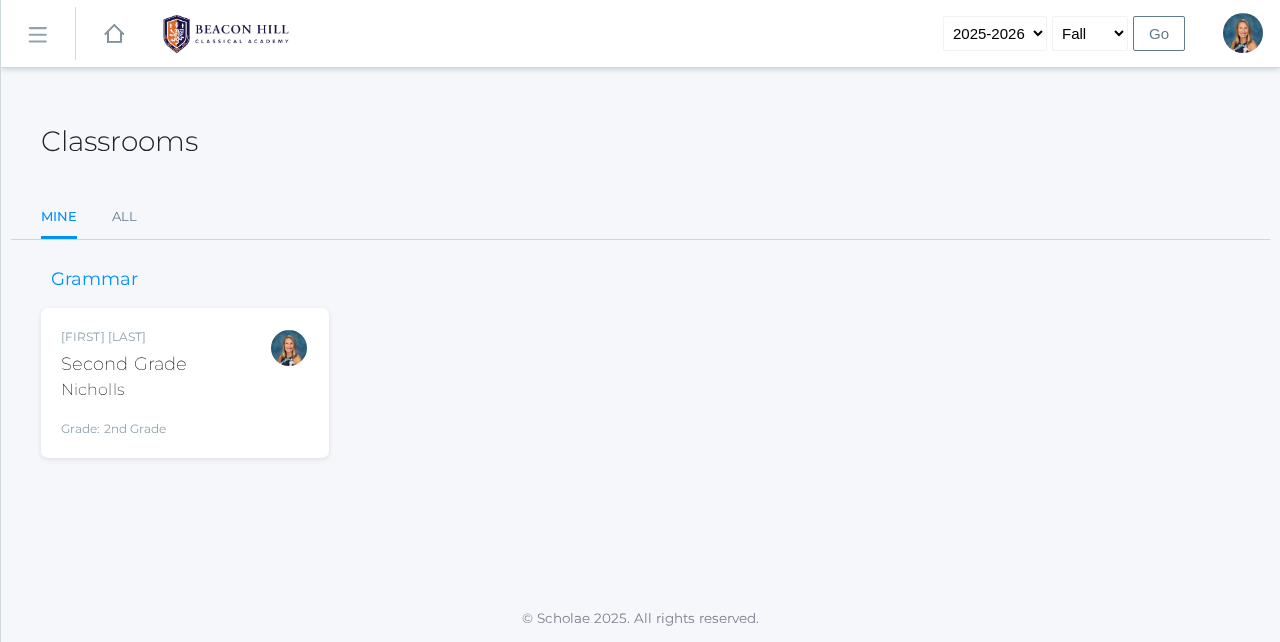 click on "Second Grade" at bounding box center (124, 364) 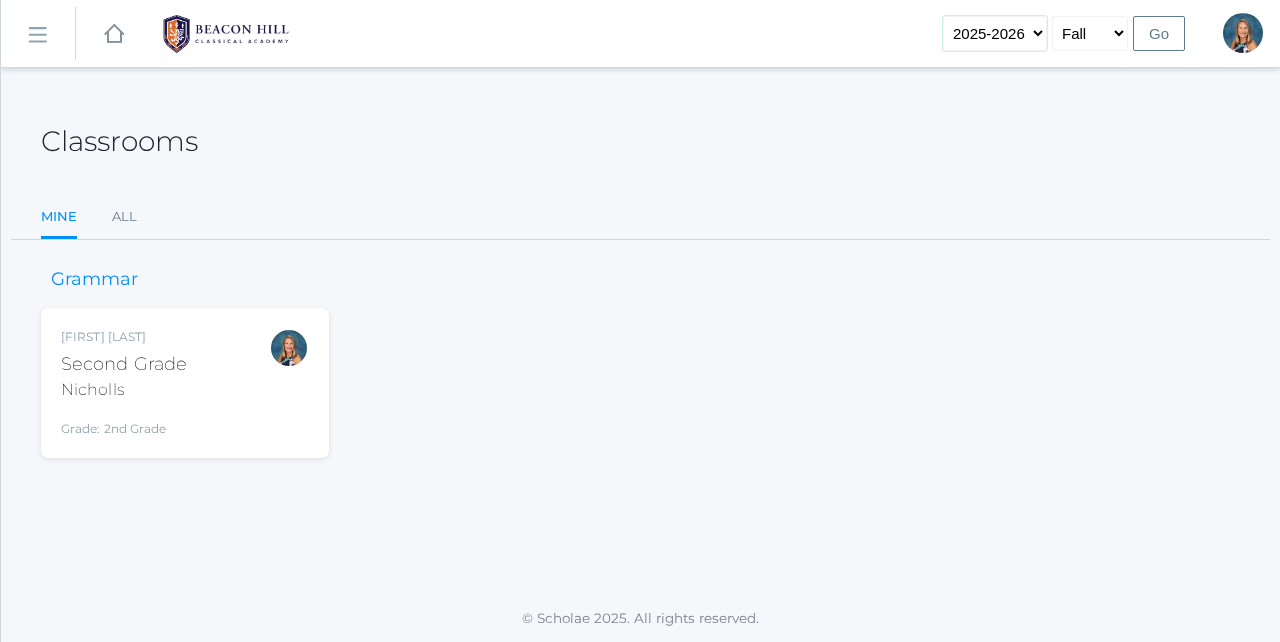 select on "2024-2025" 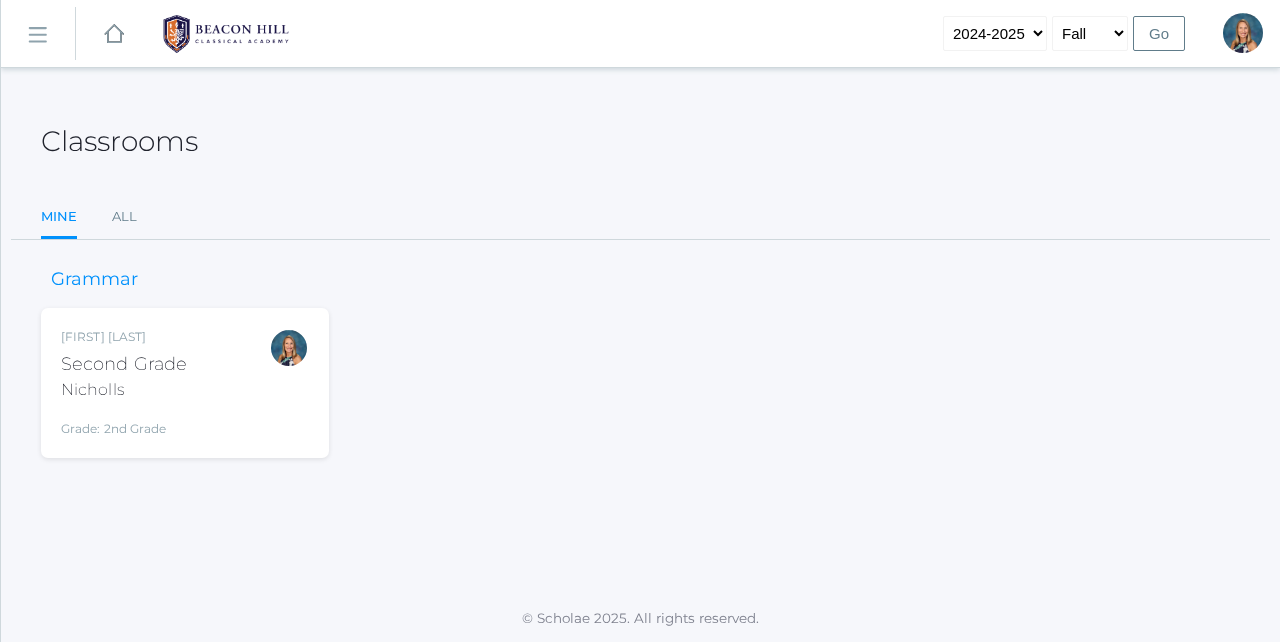 click on "Go" at bounding box center [1159, 33] 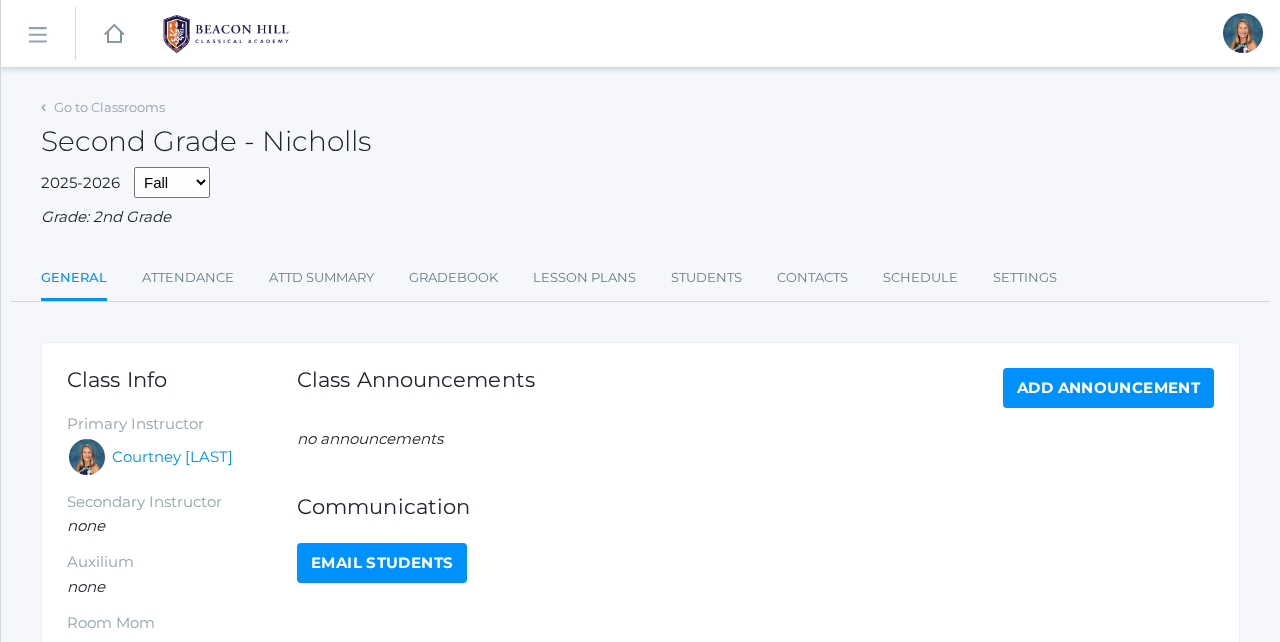 scroll, scrollTop: 0, scrollLeft: 0, axis: both 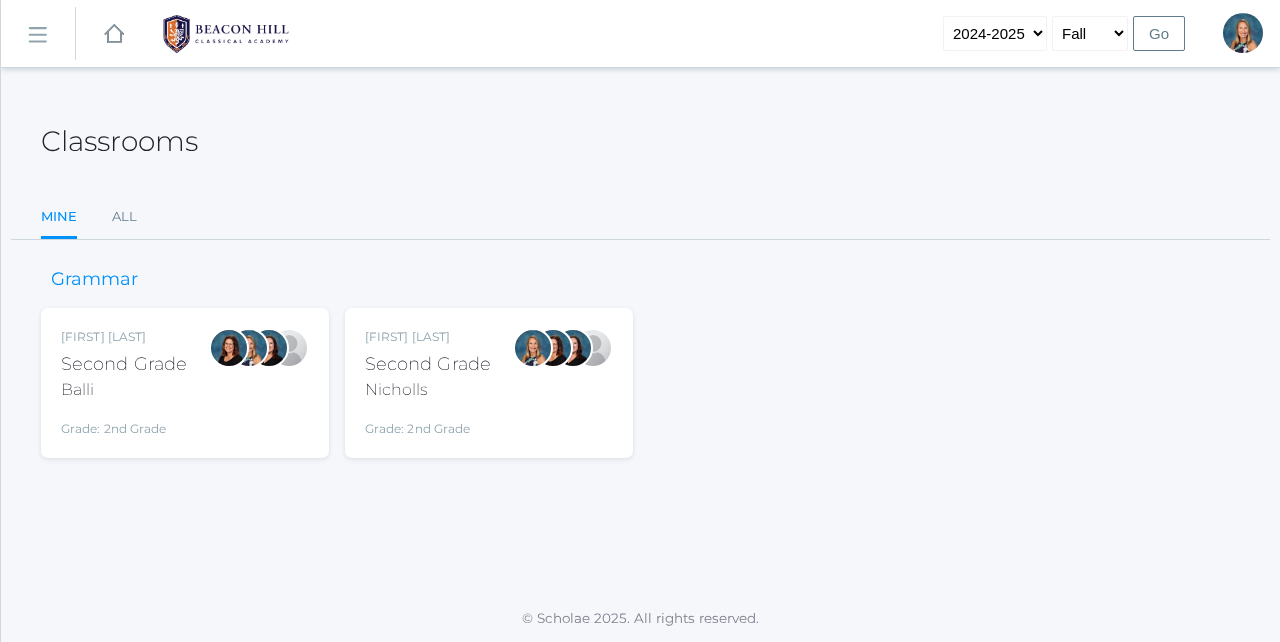 click on "Second Grade" at bounding box center (428, 364) 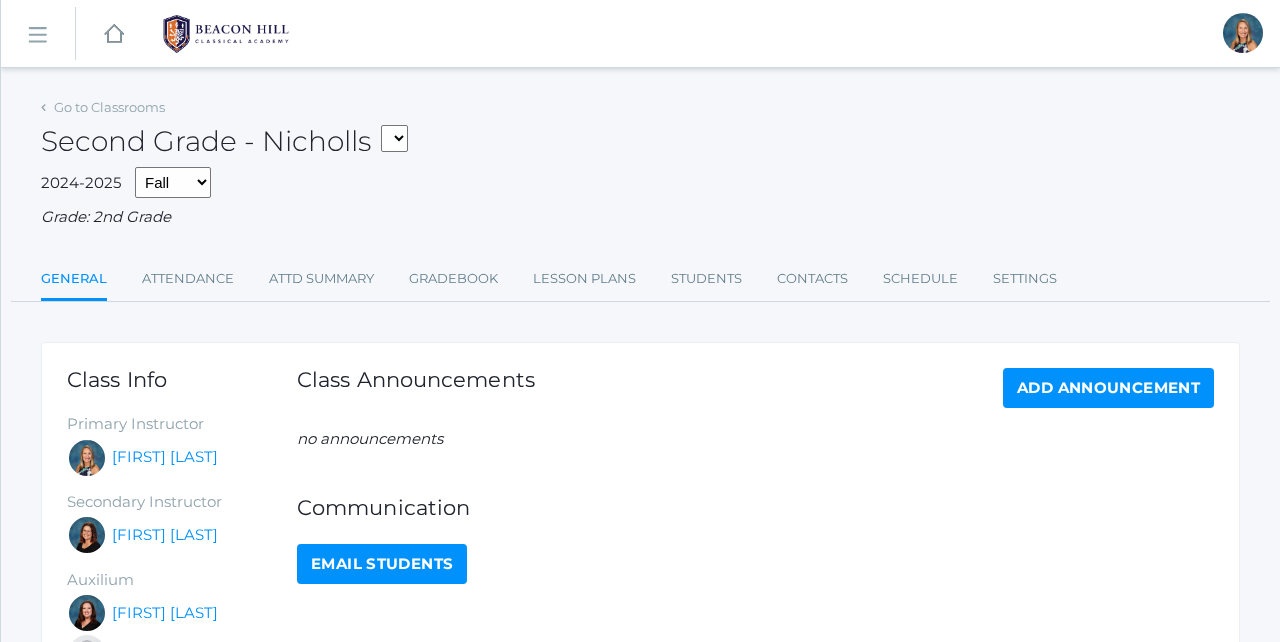 scroll, scrollTop: 0, scrollLeft: 0, axis: both 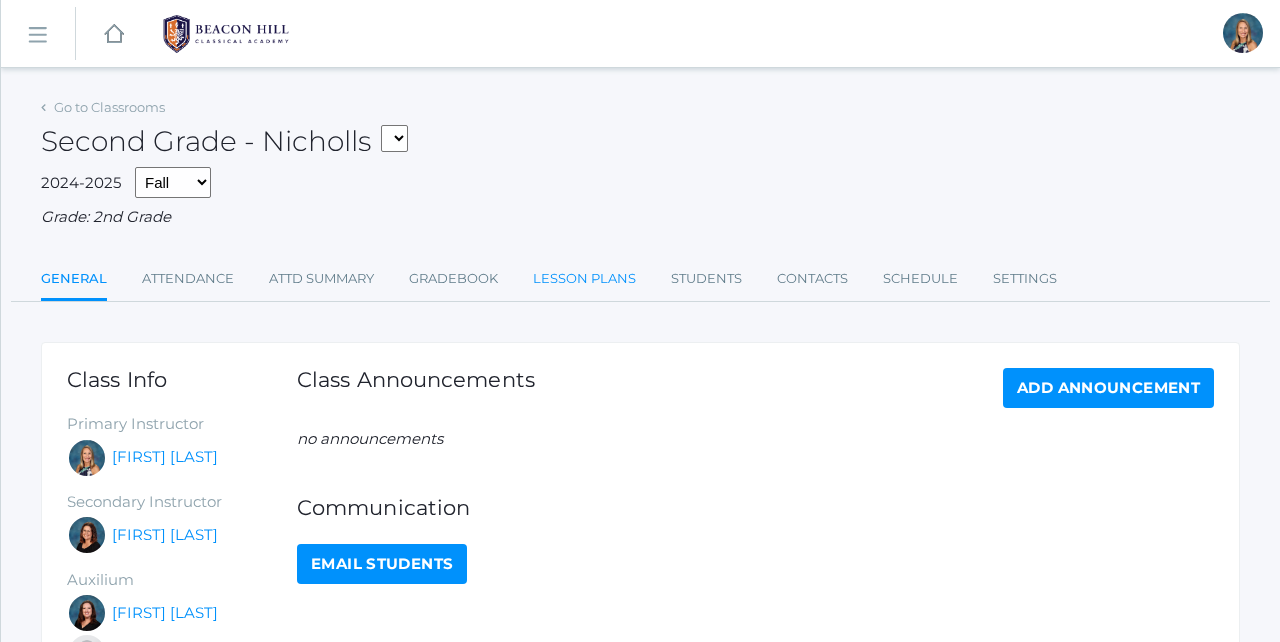 click on "Lesson Plans" at bounding box center [584, 279] 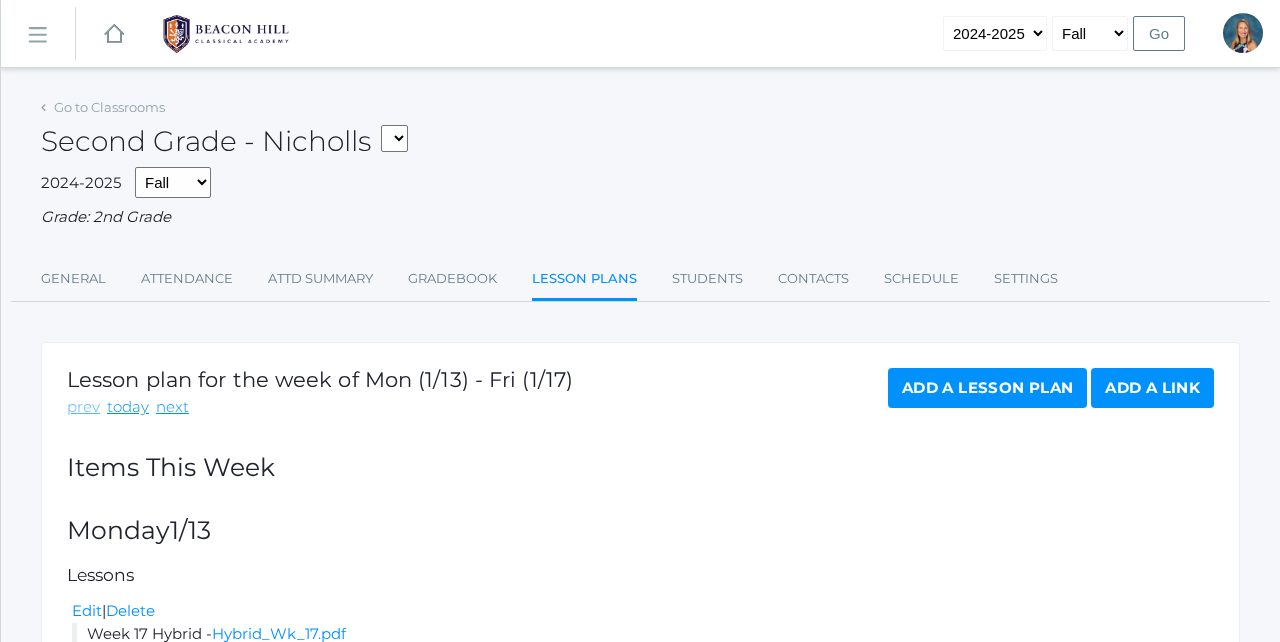 click on "prev" at bounding box center (83, 407) 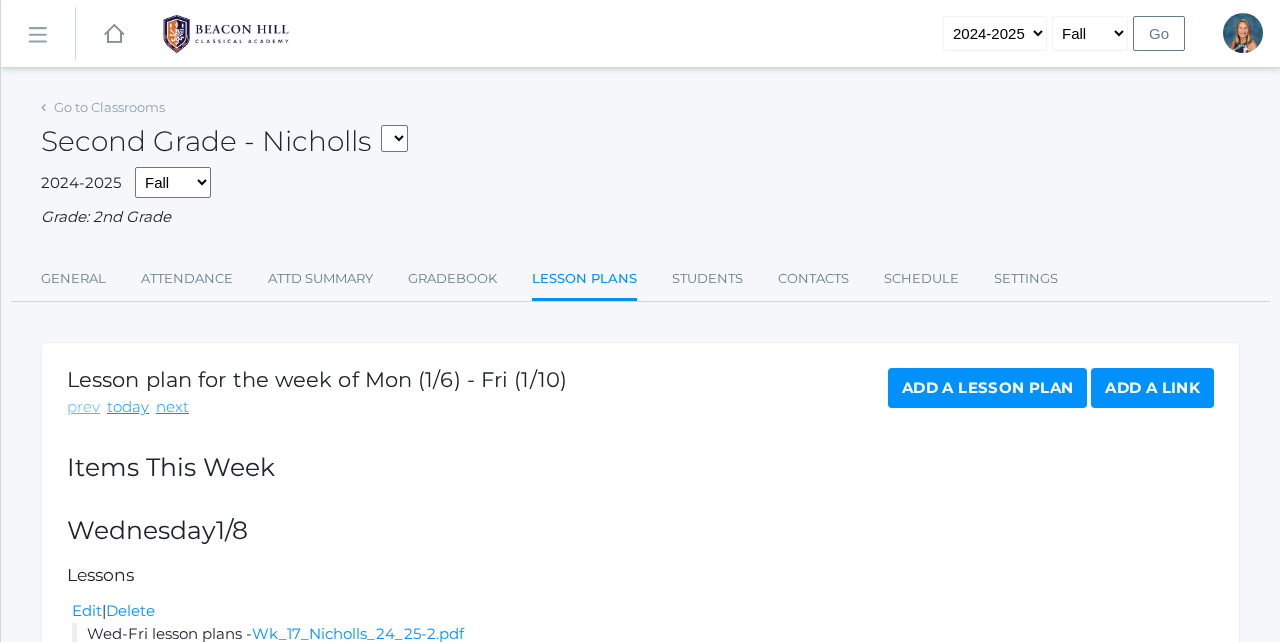 click on "prev" at bounding box center (83, 407) 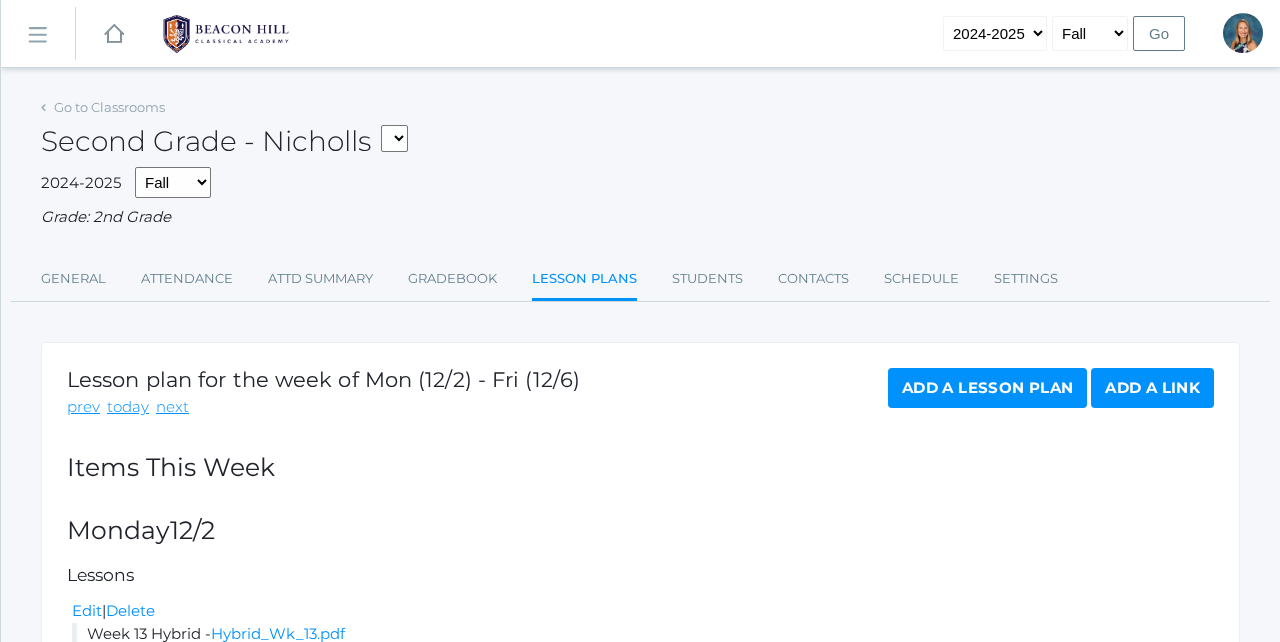 click on "prev" at bounding box center [83, 407] 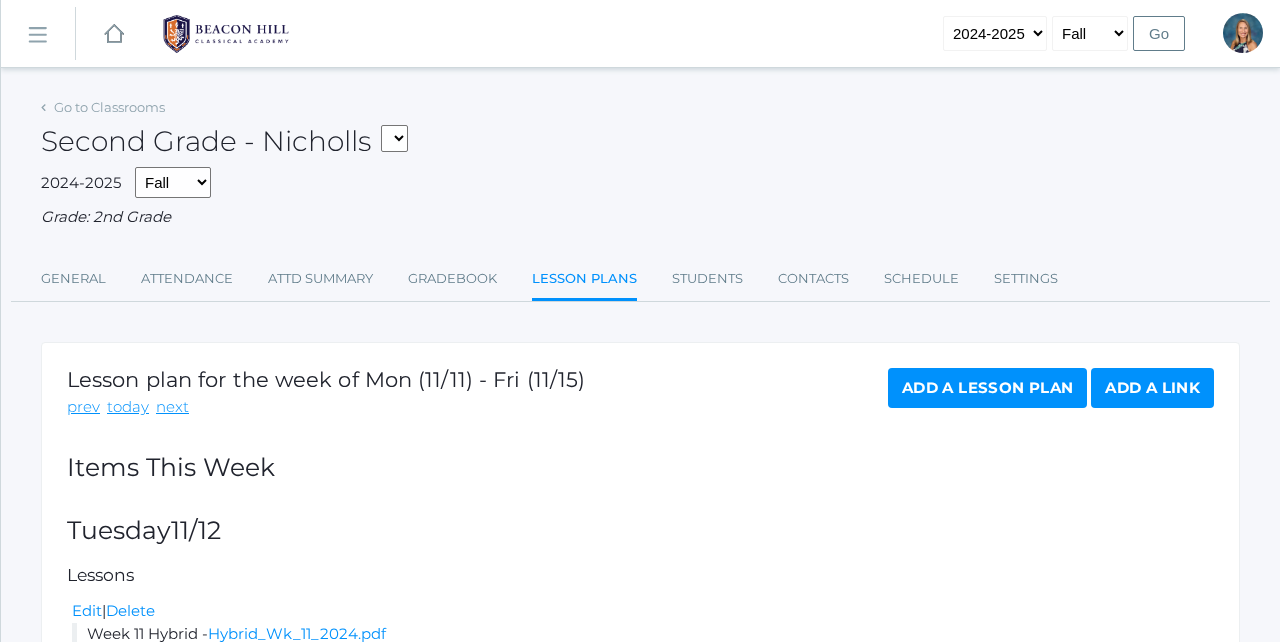 click on "prev" at bounding box center [83, 407] 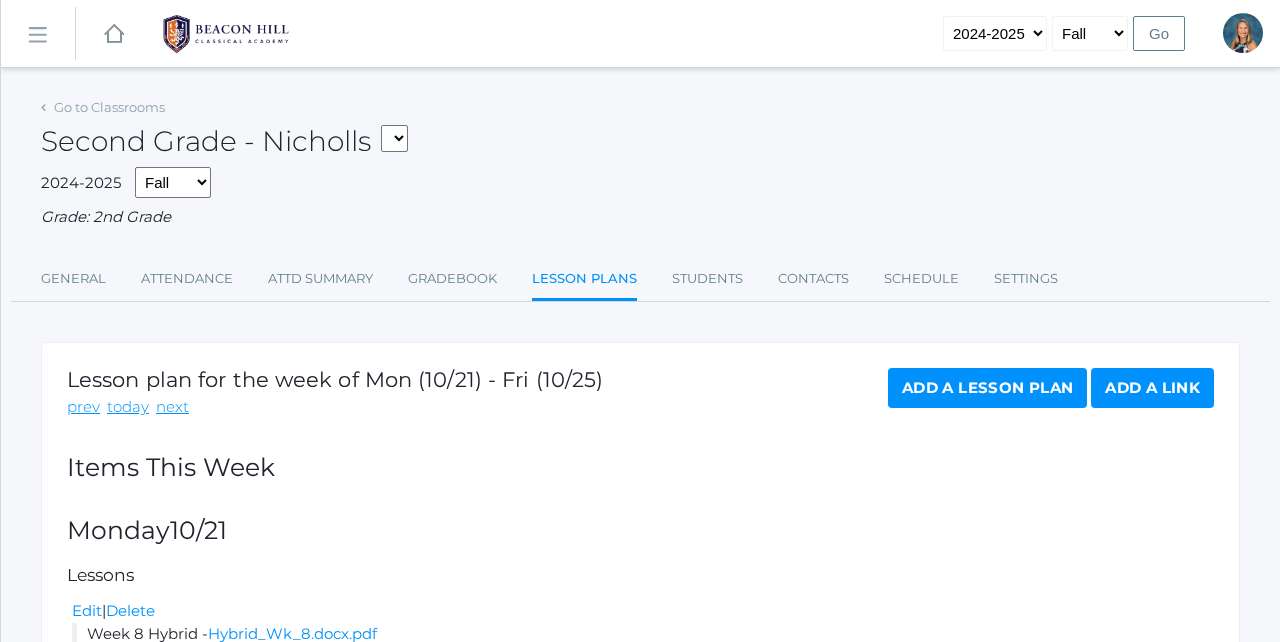 click on "prev" at bounding box center (83, 407) 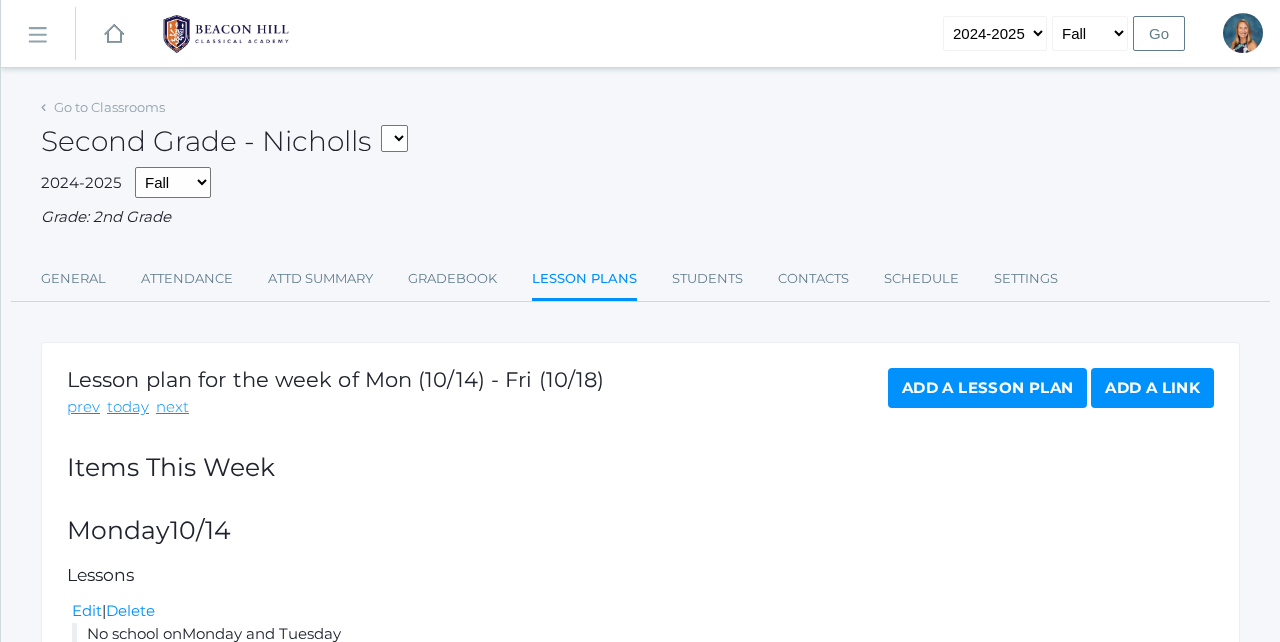 click on "prev" at bounding box center (83, 407) 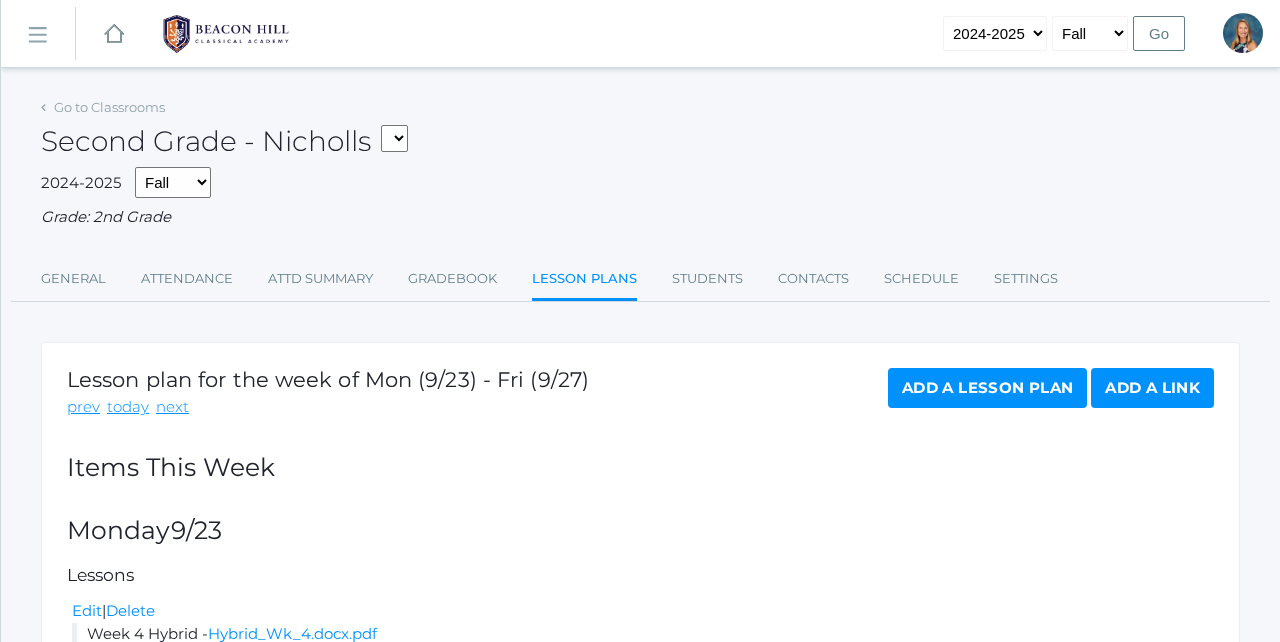 click on "prev" at bounding box center [83, 407] 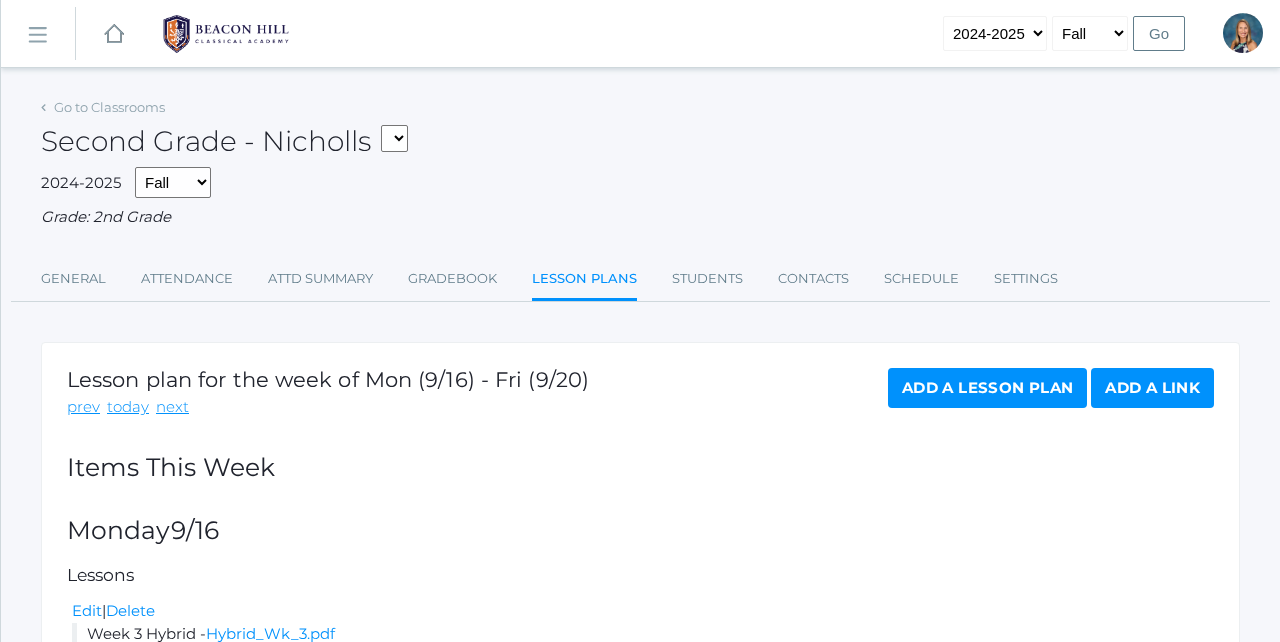 click on "prev" at bounding box center [83, 407] 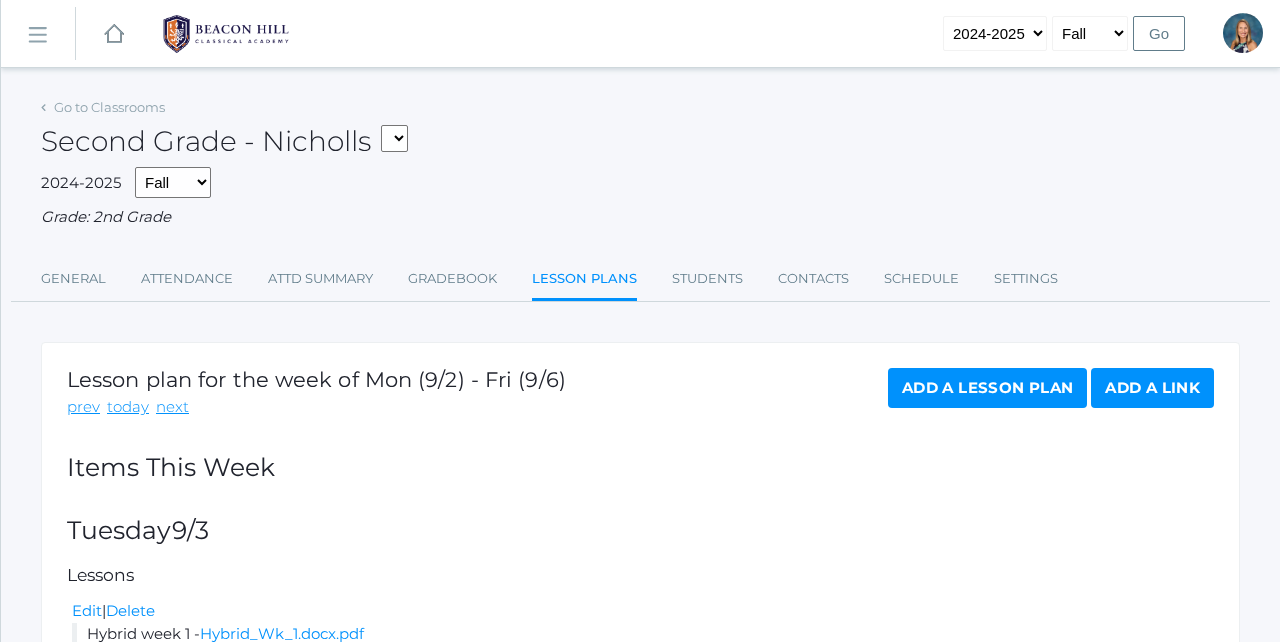 click on "prev" at bounding box center [83, 407] 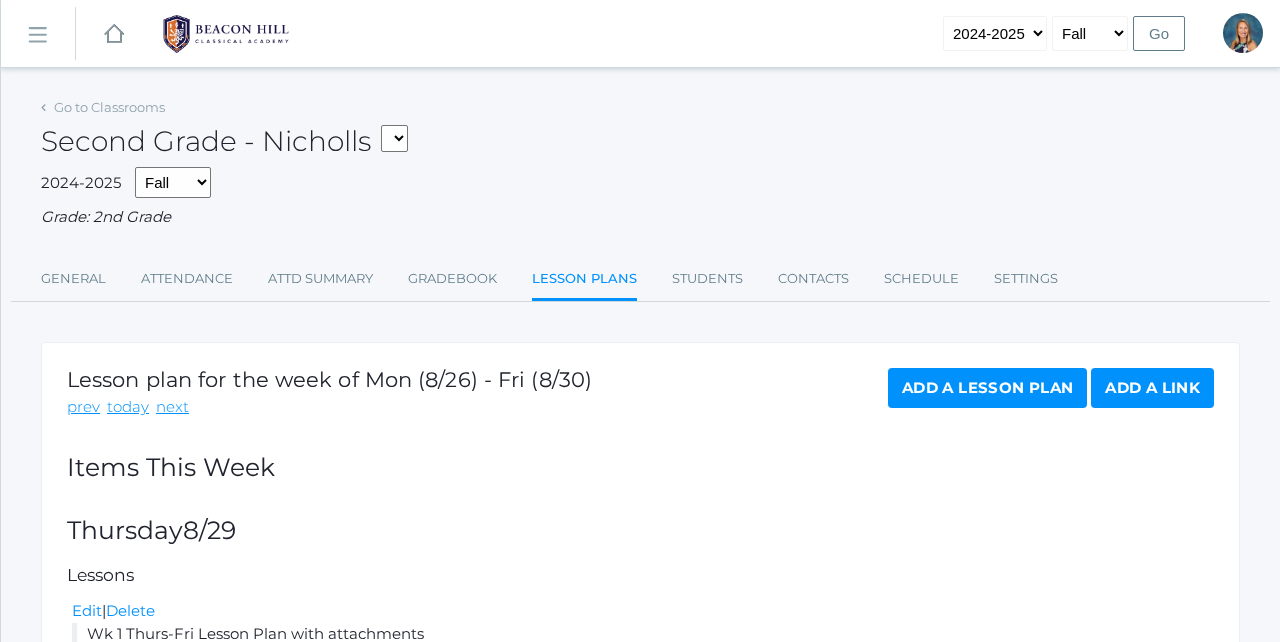 click on "prev" at bounding box center (83, 407) 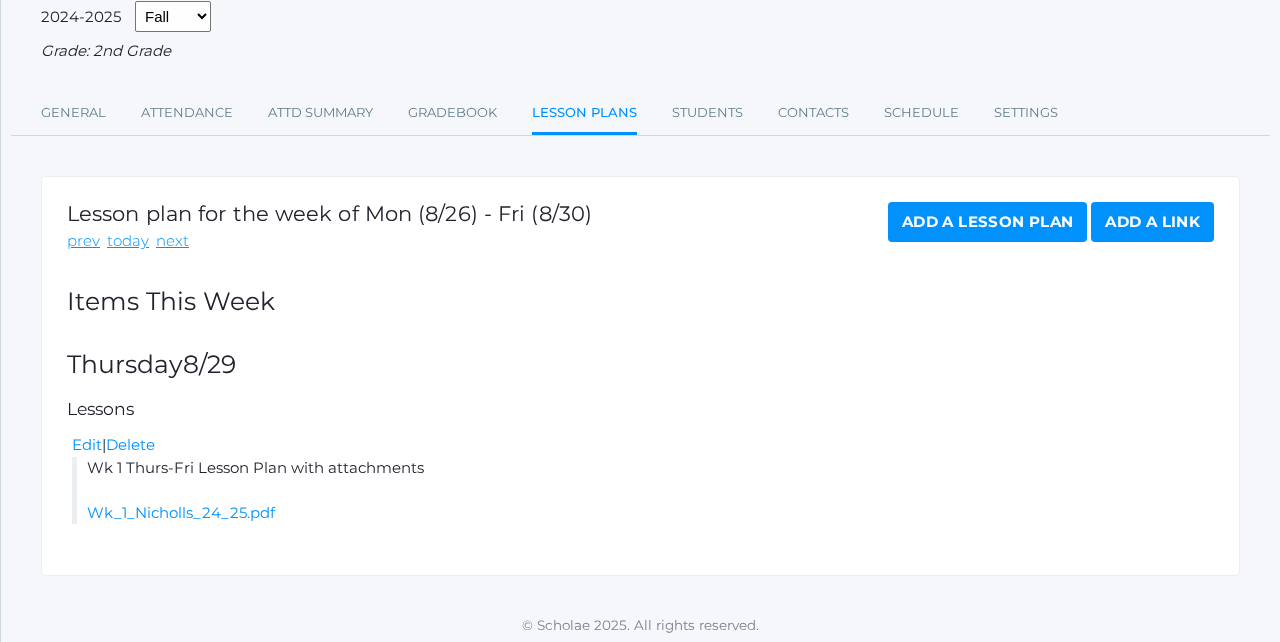 scroll, scrollTop: 165, scrollLeft: 0, axis: vertical 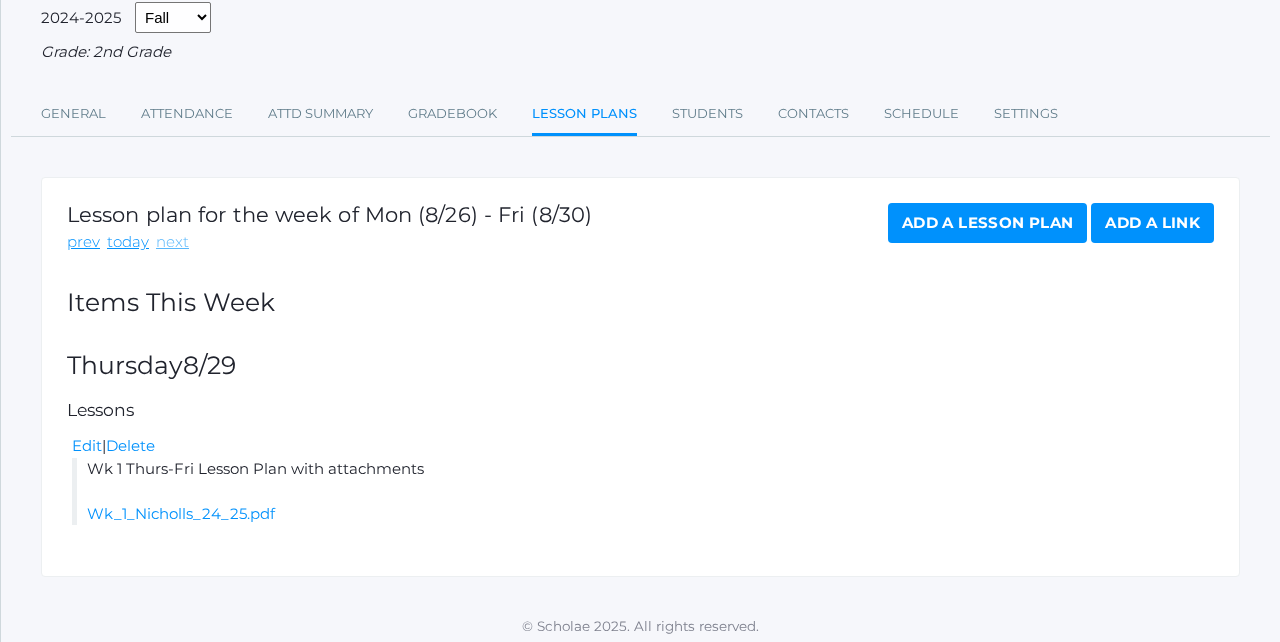 click on "next" at bounding box center [172, 242] 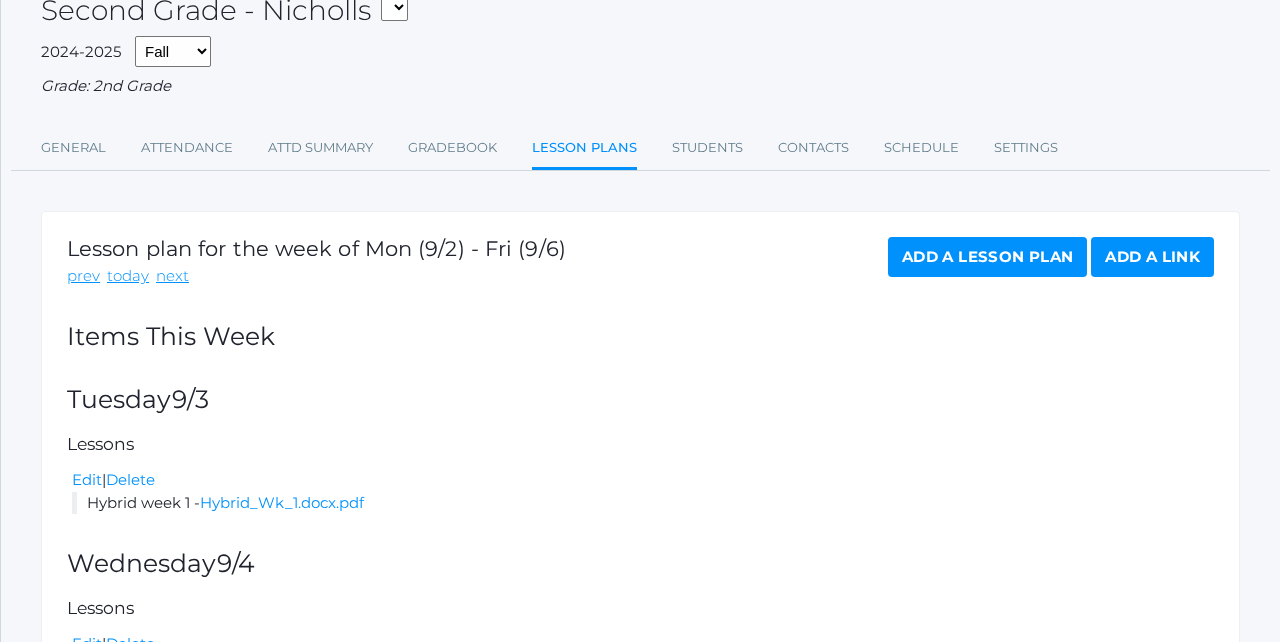 scroll, scrollTop: 181, scrollLeft: 0, axis: vertical 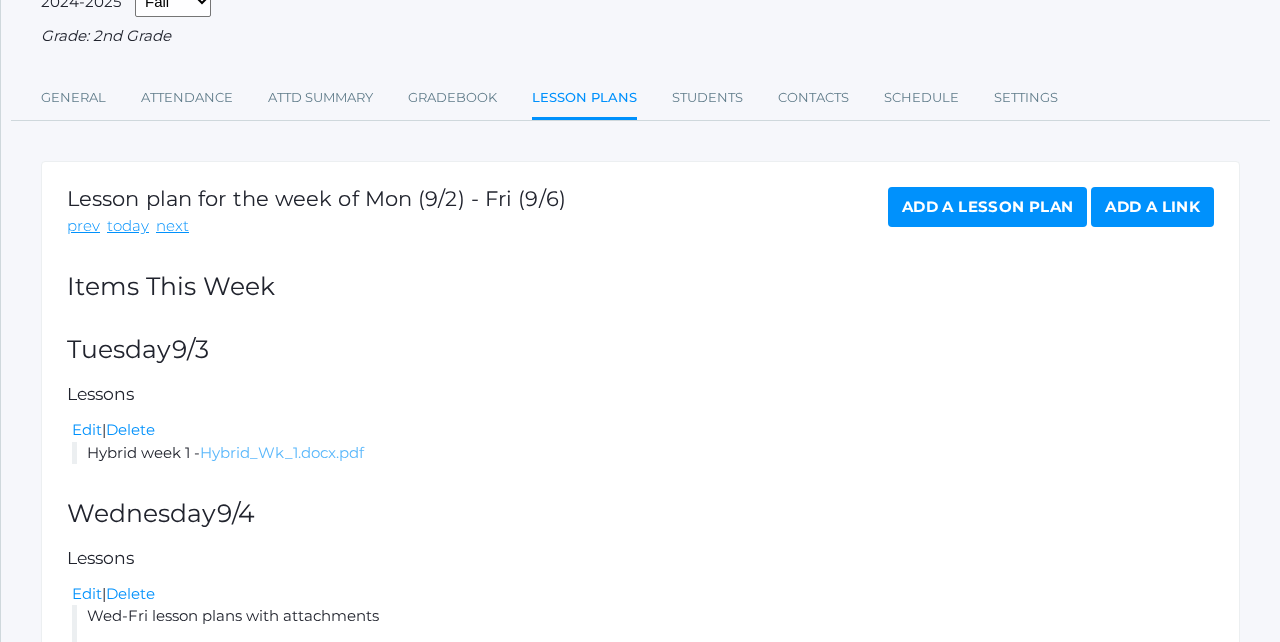 click on "Hybrid_Wk_1.docx.pdf" at bounding box center [282, 452] 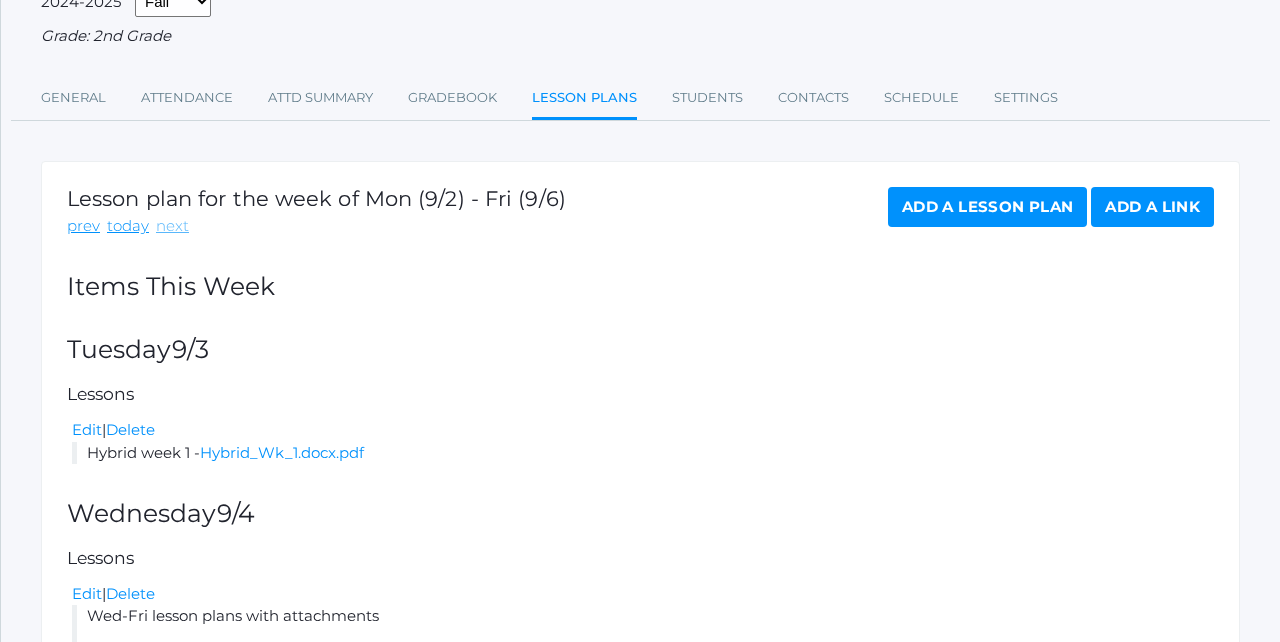 click on "next" at bounding box center [172, 226] 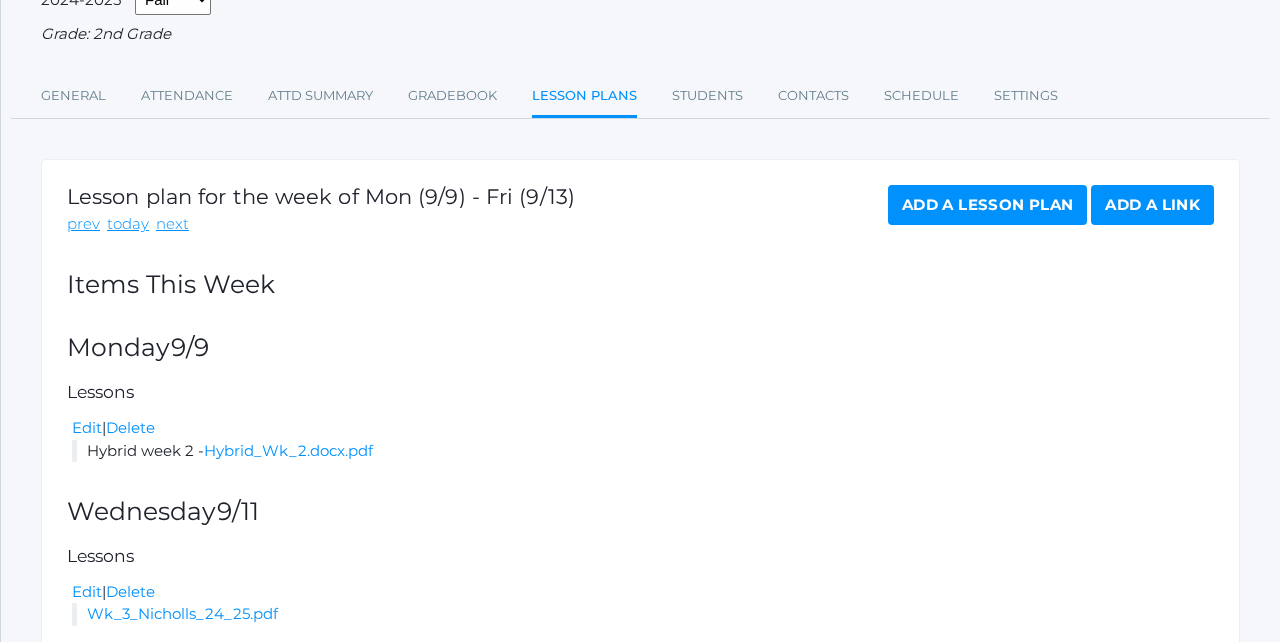 scroll, scrollTop: 184, scrollLeft: 0, axis: vertical 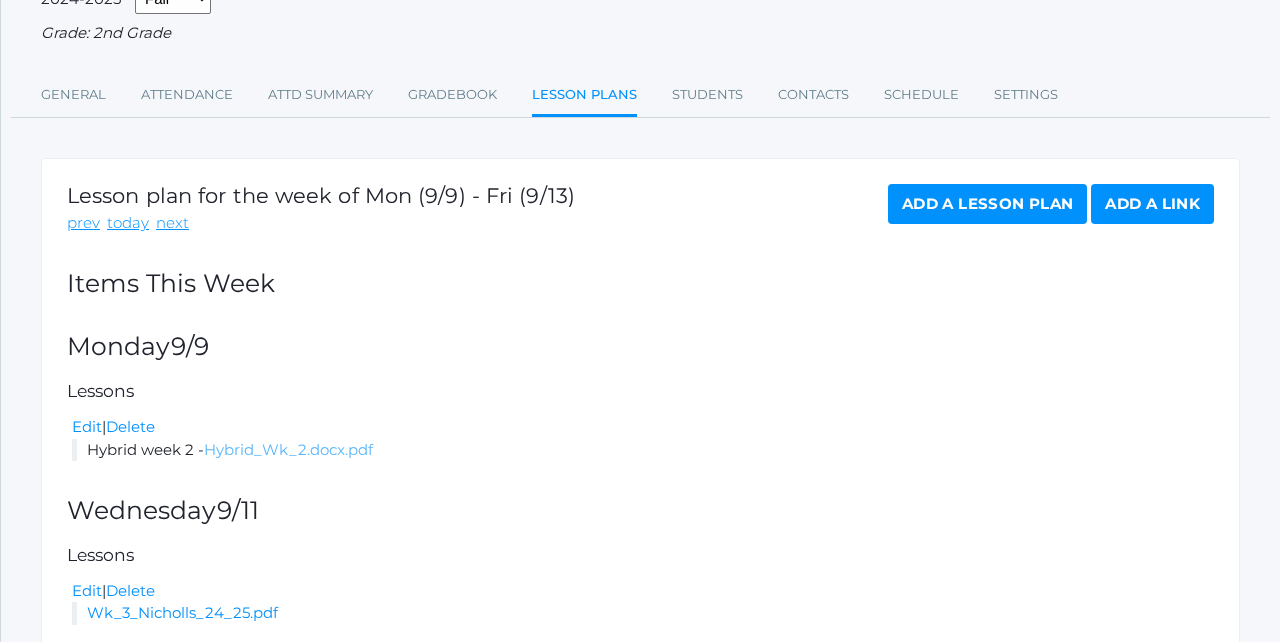 click on "Hybrid_Wk_2.docx.pdf" at bounding box center (288, 449) 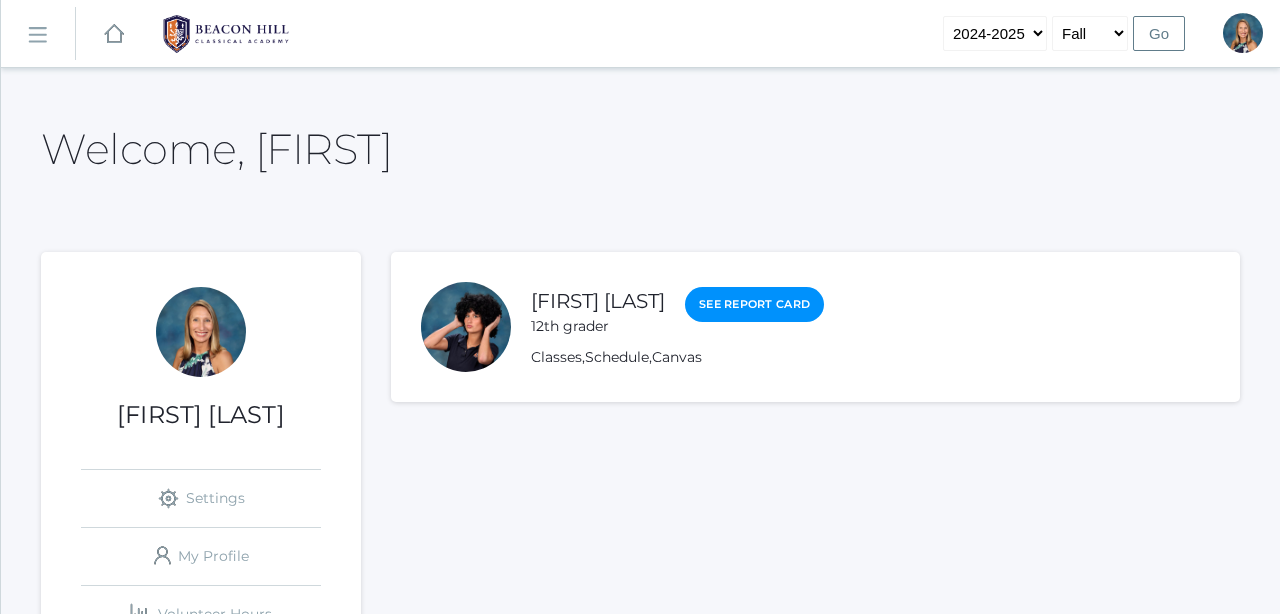 scroll, scrollTop: 0, scrollLeft: 0, axis: both 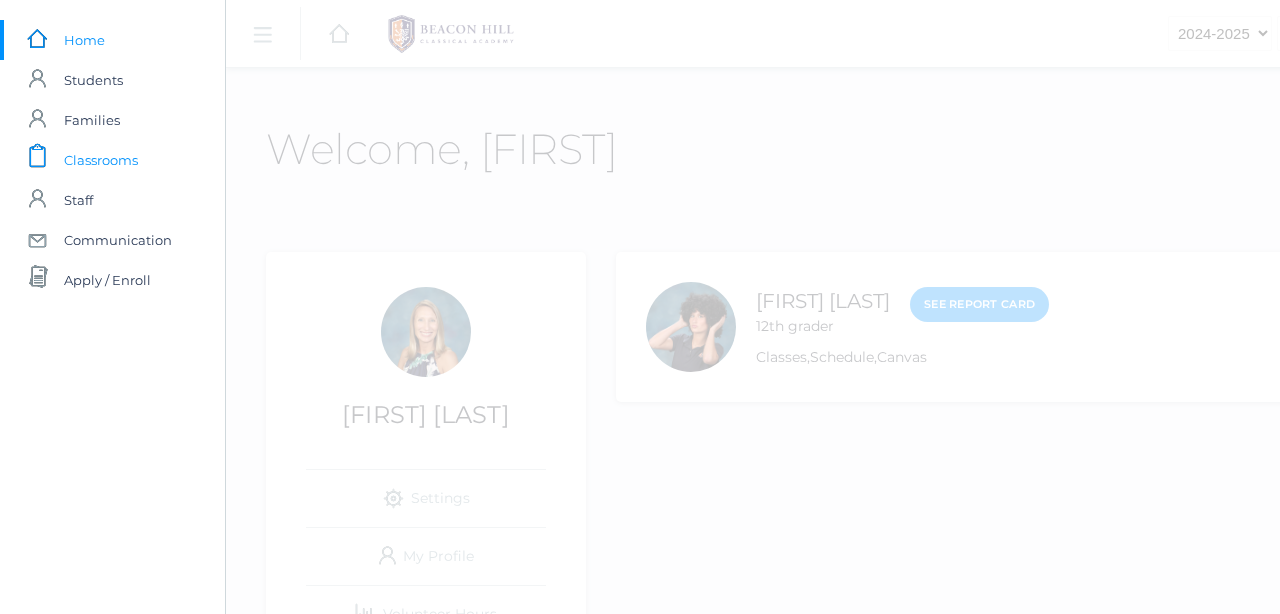click on "Classrooms" at bounding box center [101, 160] 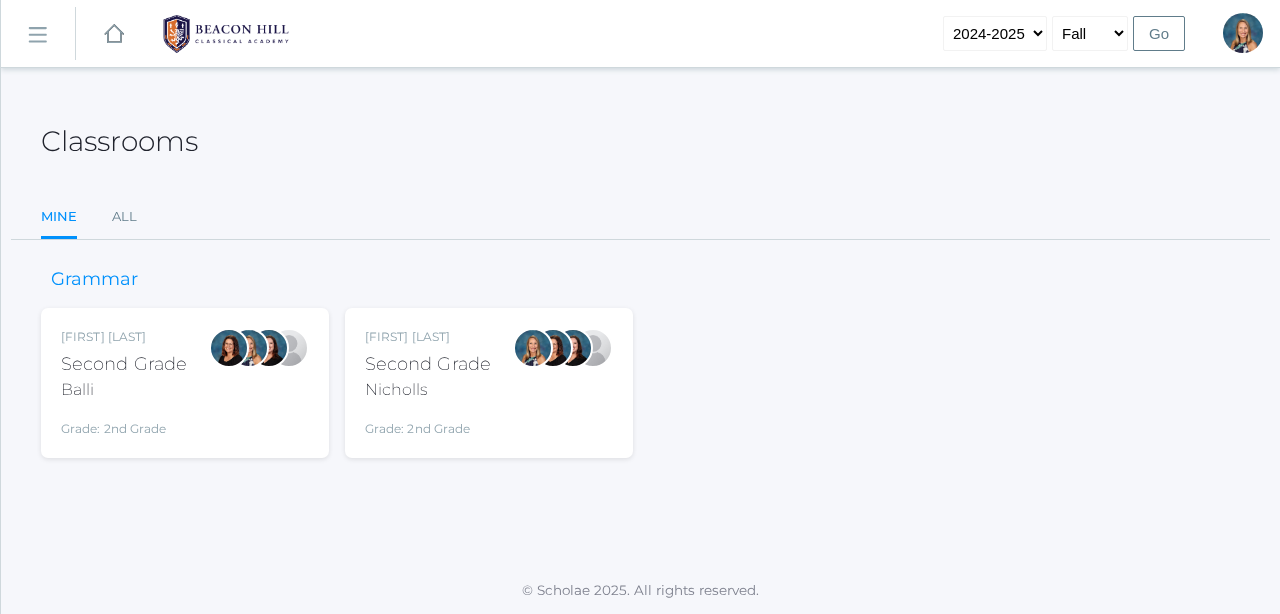 click on "Second Grade" at bounding box center [428, 364] 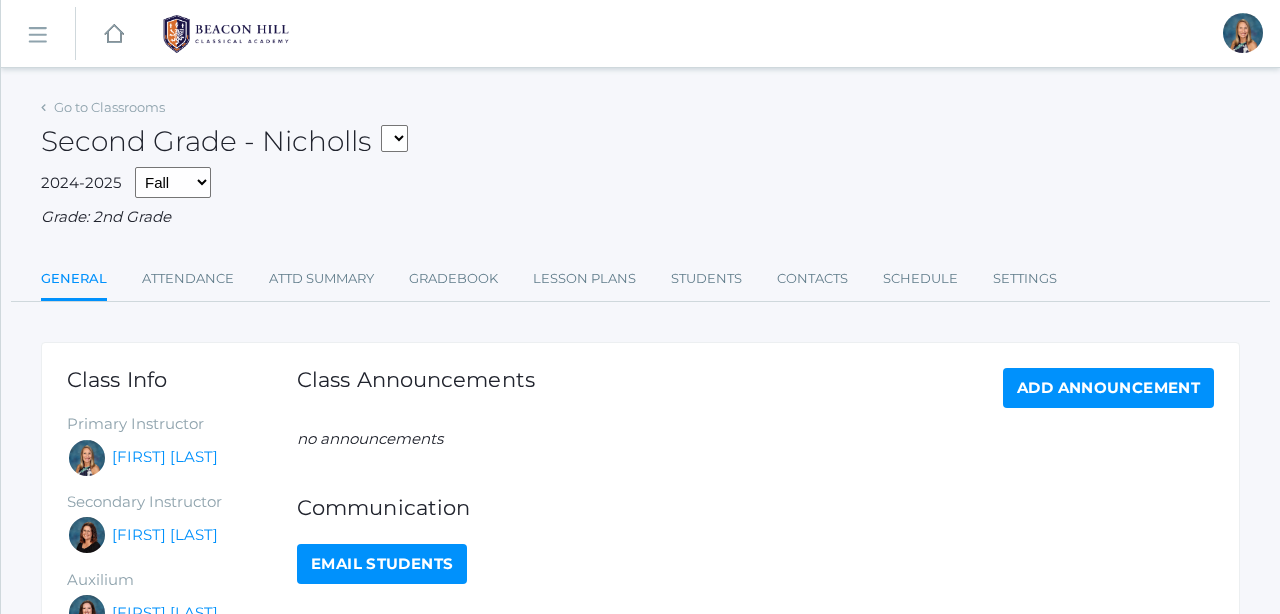 scroll, scrollTop: 0, scrollLeft: 0, axis: both 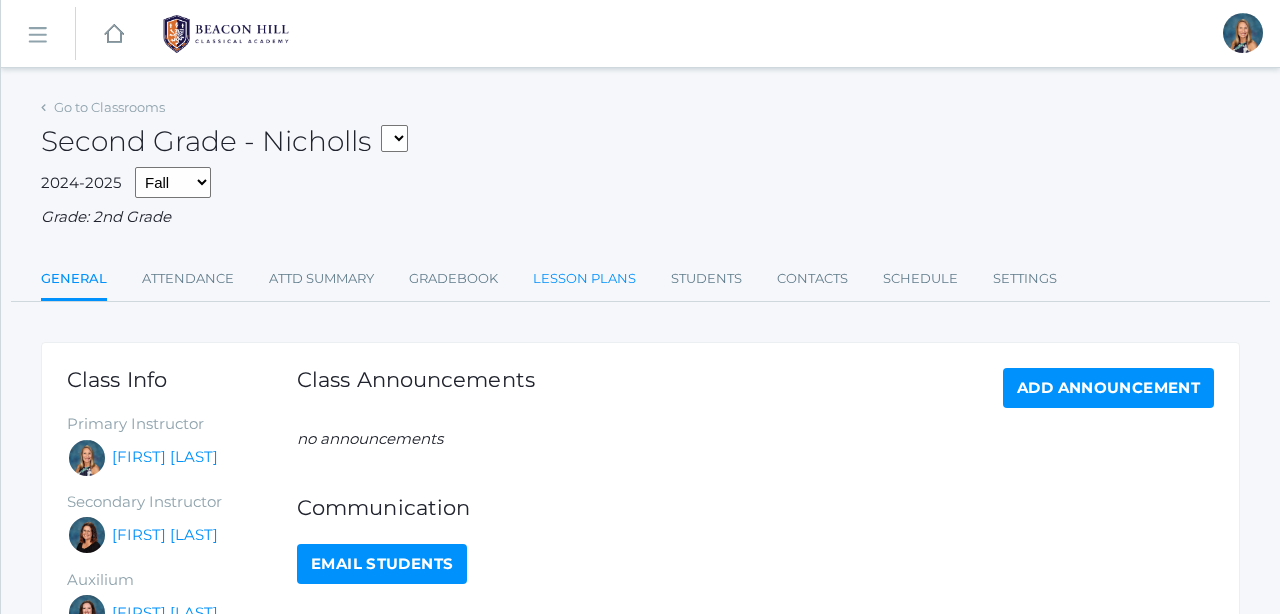 click on "Lesson Plans" at bounding box center (584, 279) 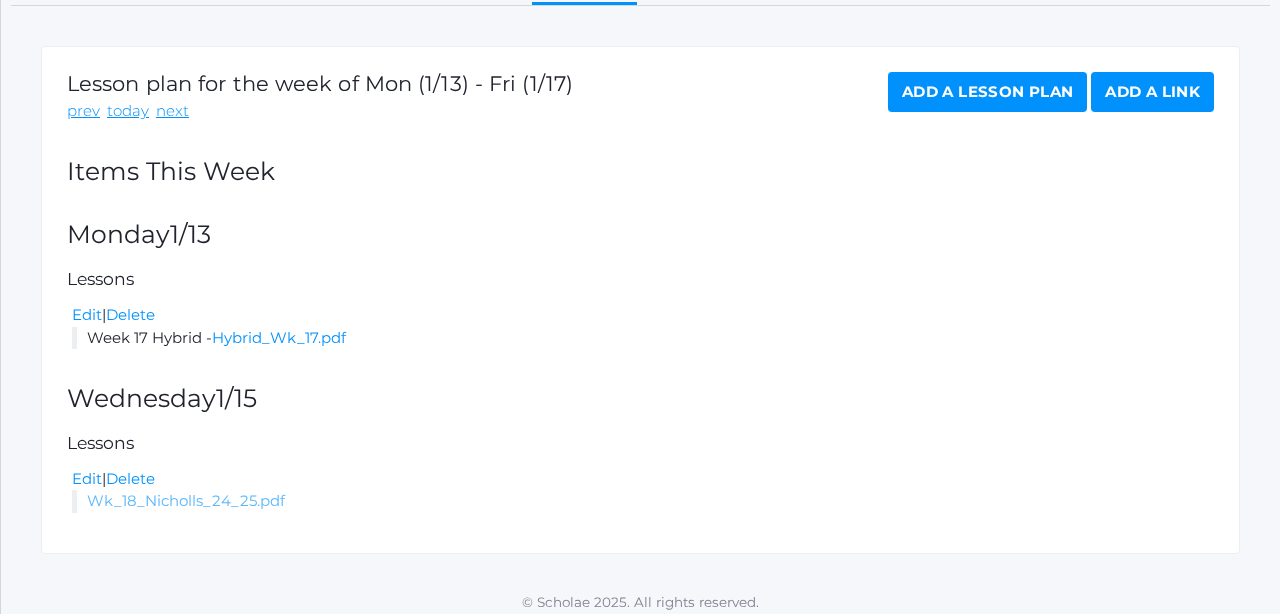 scroll, scrollTop: 295, scrollLeft: 0, axis: vertical 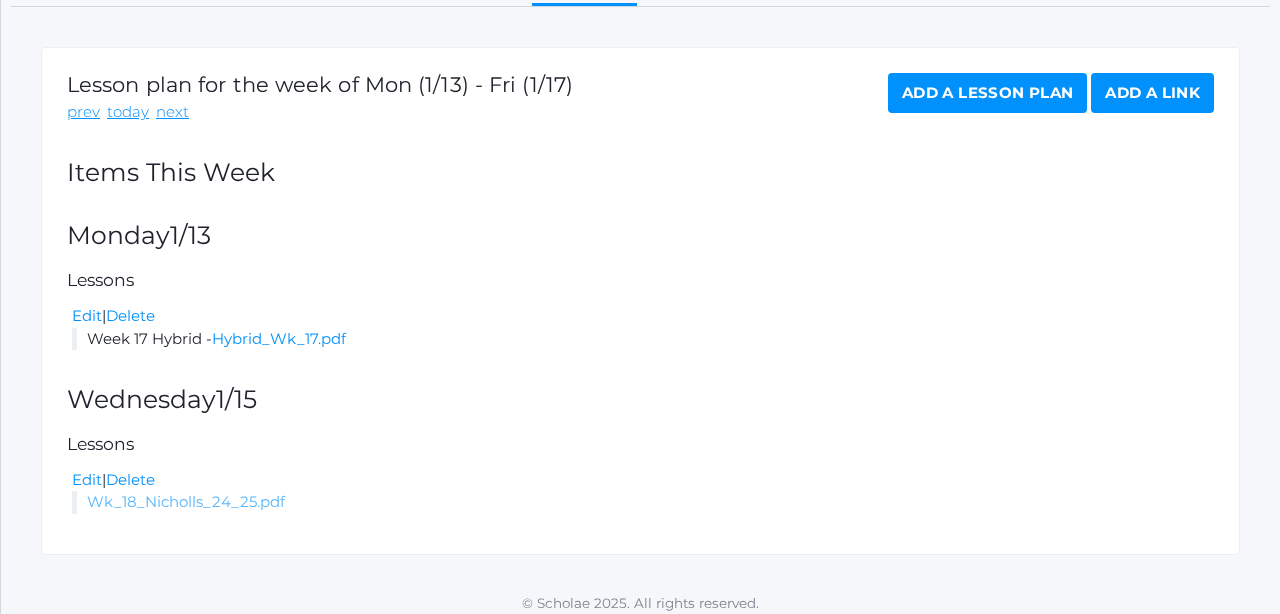 click on "Wk_18_Nicholls_24_25.pdf" at bounding box center (186, 501) 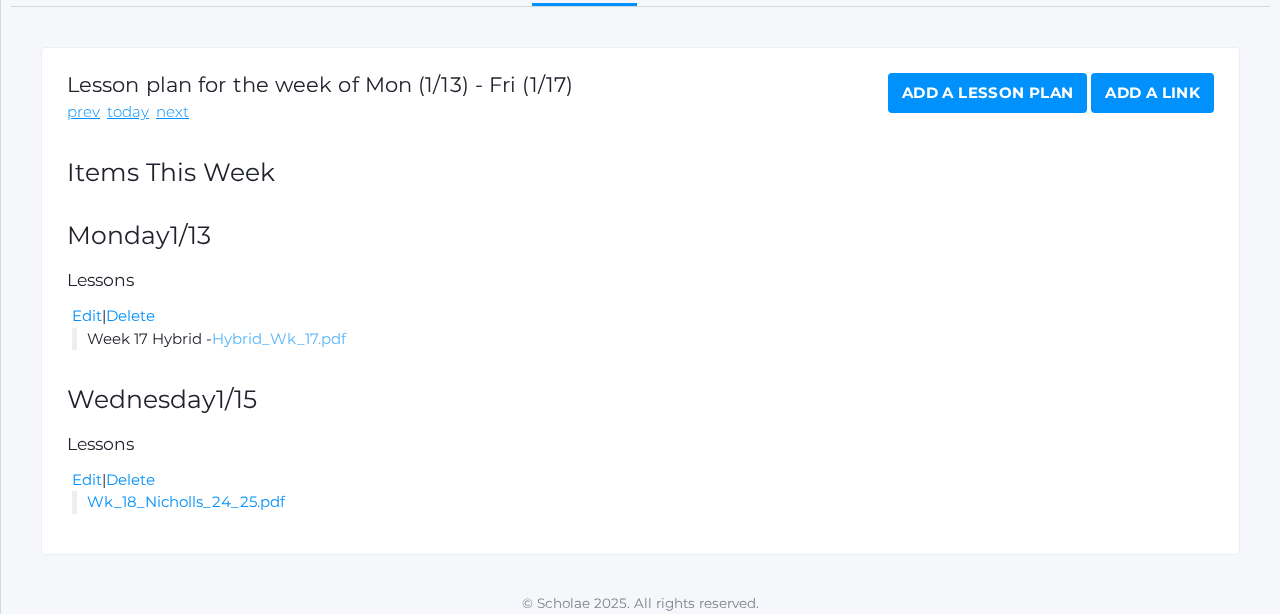 click on "Hybrid_Wk_17.pdf" at bounding box center (279, 338) 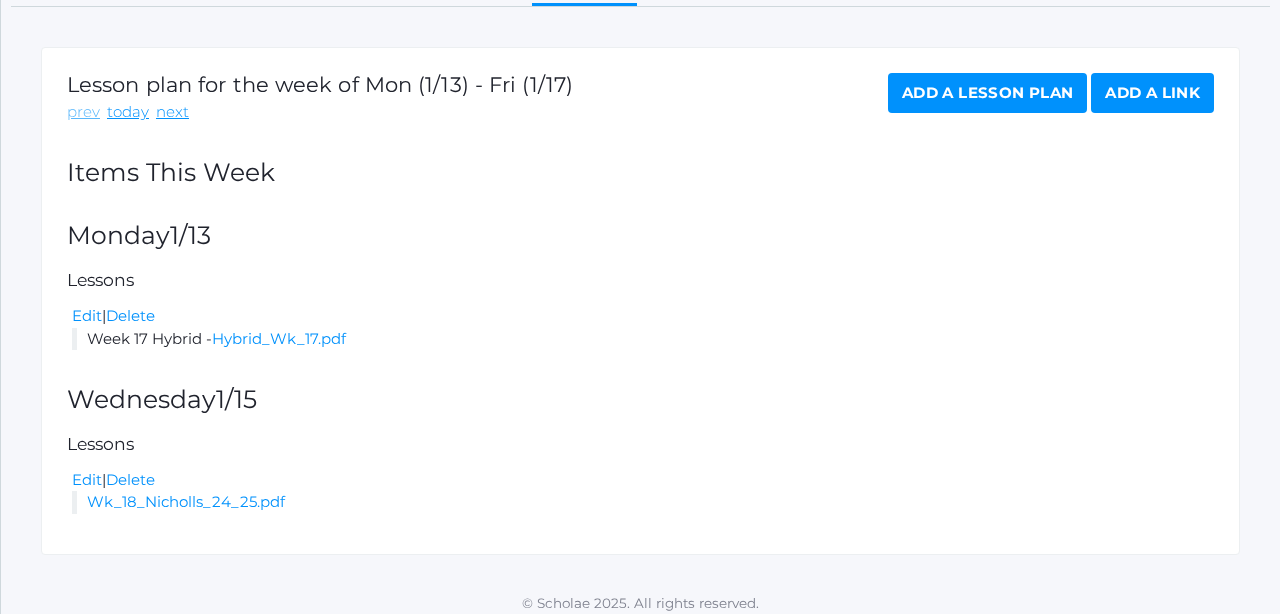 click on "prev" at bounding box center [83, 112] 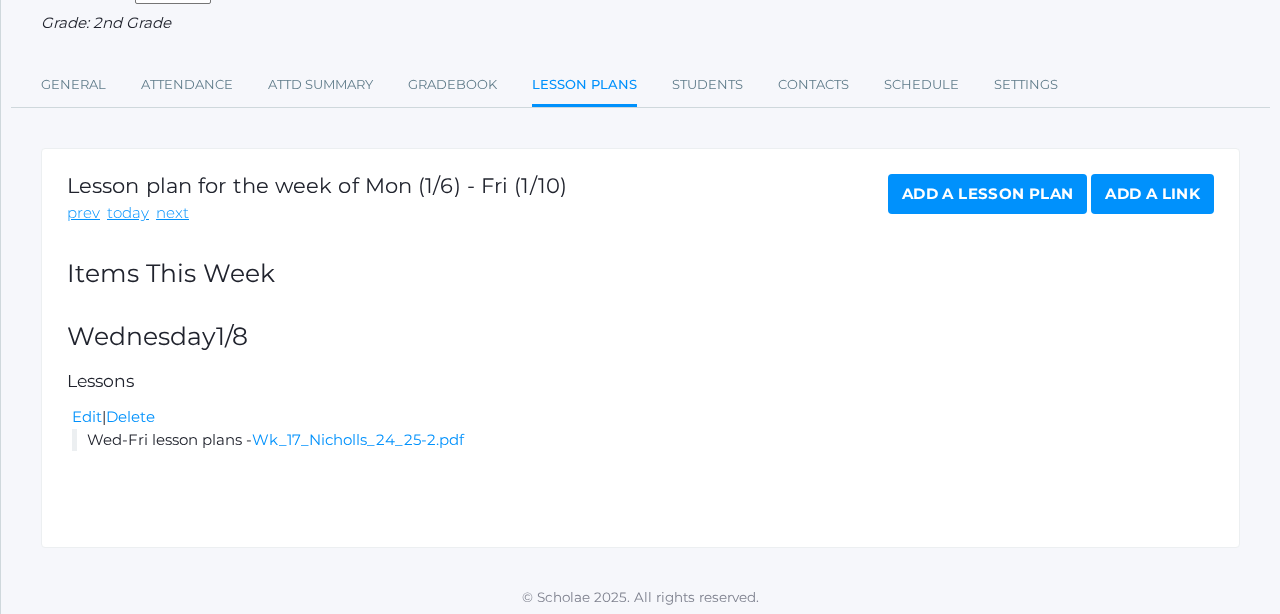 scroll, scrollTop: 193, scrollLeft: 0, axis: vertical 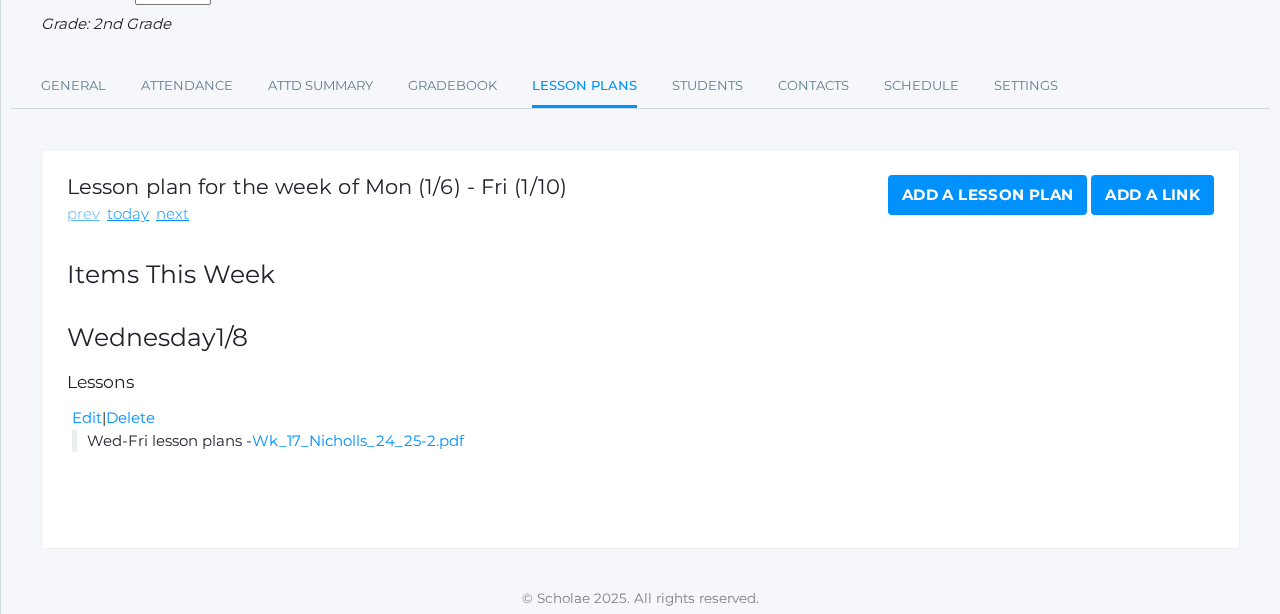 click on "prev" at bounding box center [83, 214] 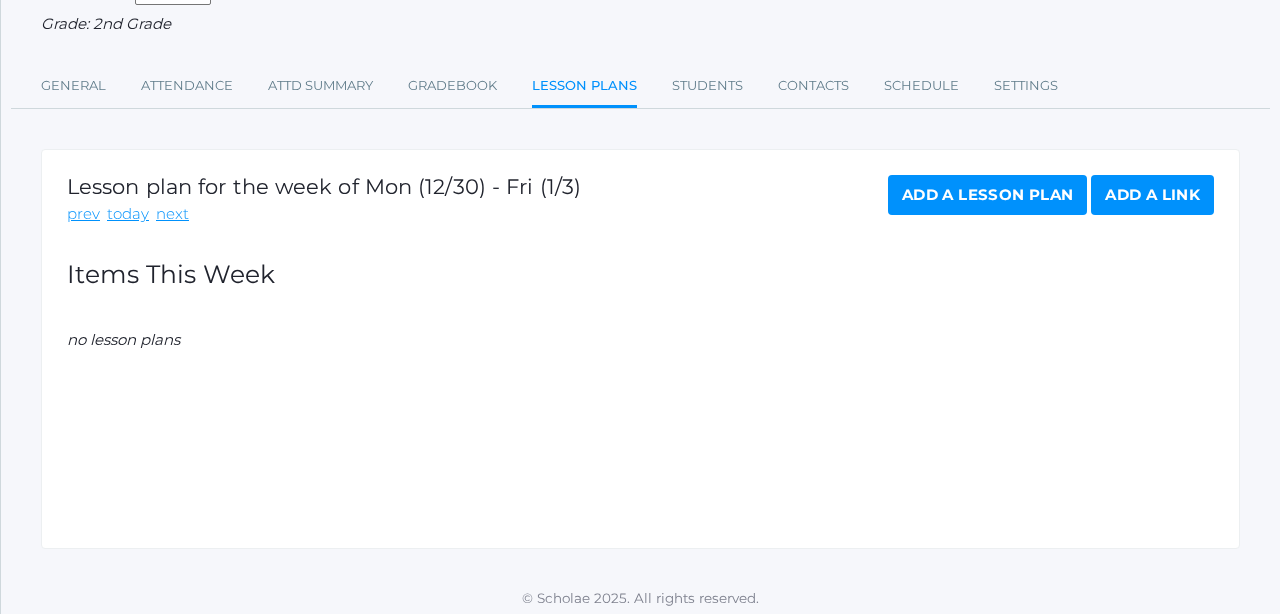 scroll, scrollTop: 0, scrollLeft: 0, axis: both 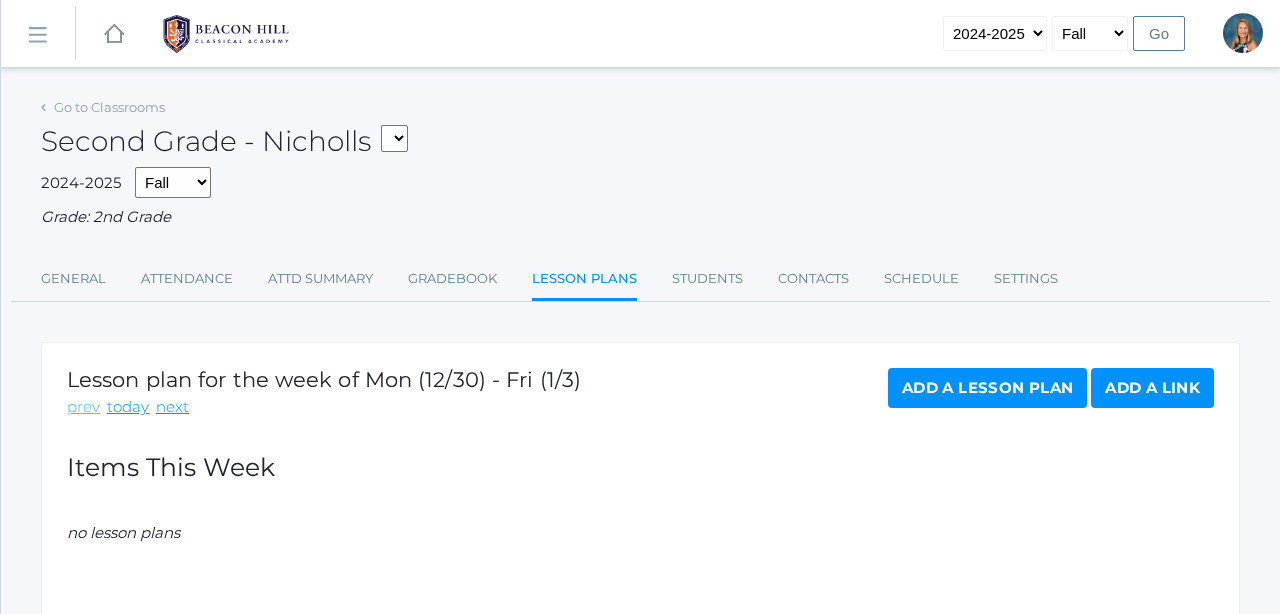 click on "prev" at bounding box center (83, 407) 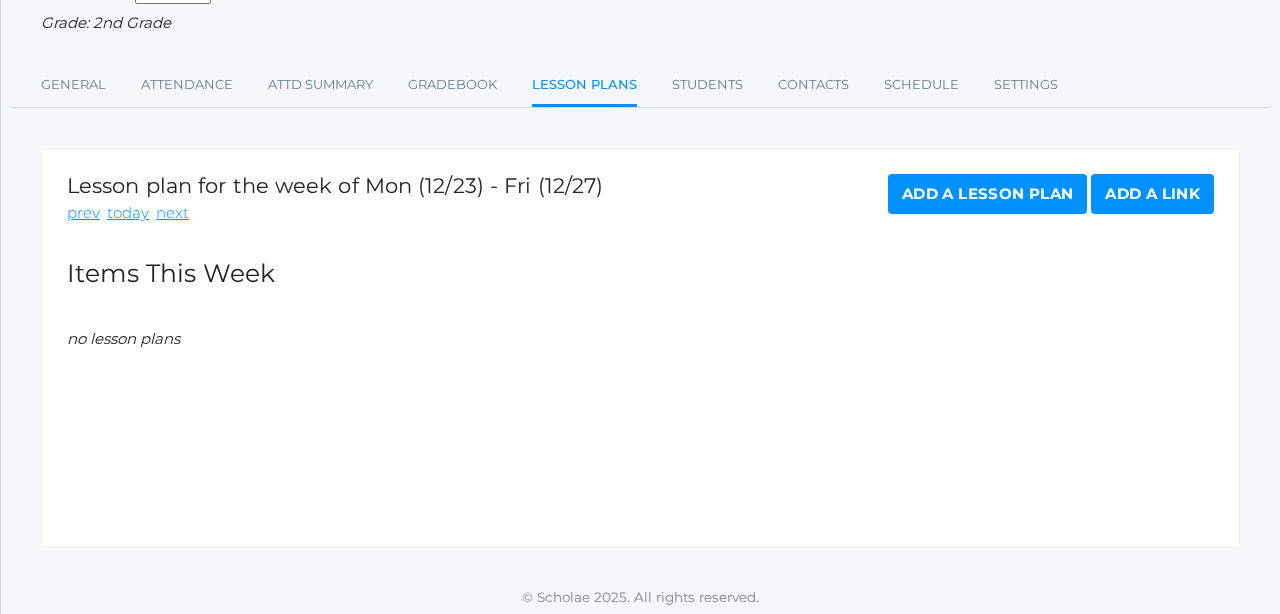 scroll, scrollTop: 193, scrollLeft: 0, axis: vertical 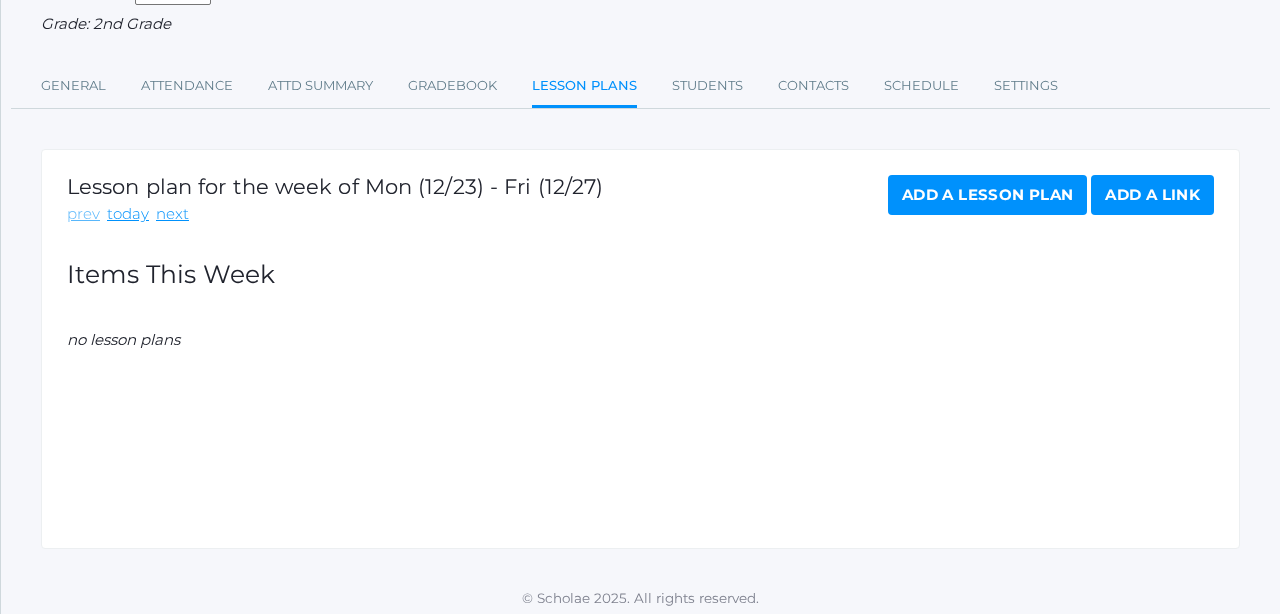 click on "prev" at bounding box center (83, 214) 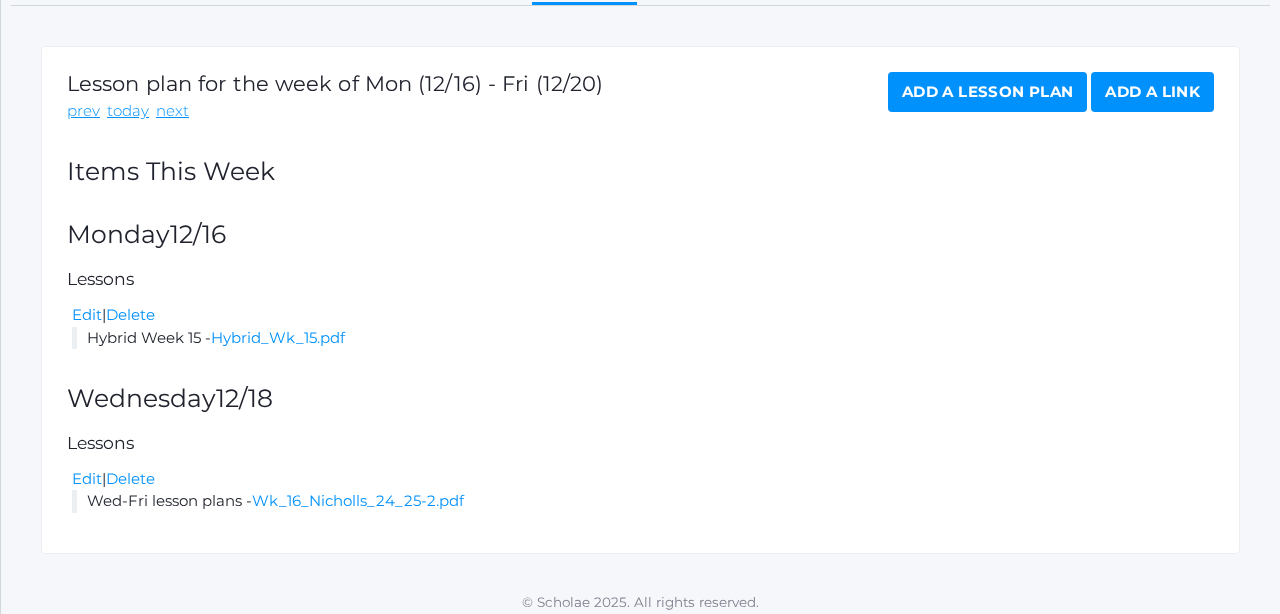 scroll, scrollTop: 295, scrollLeft: 0, axis: vertical 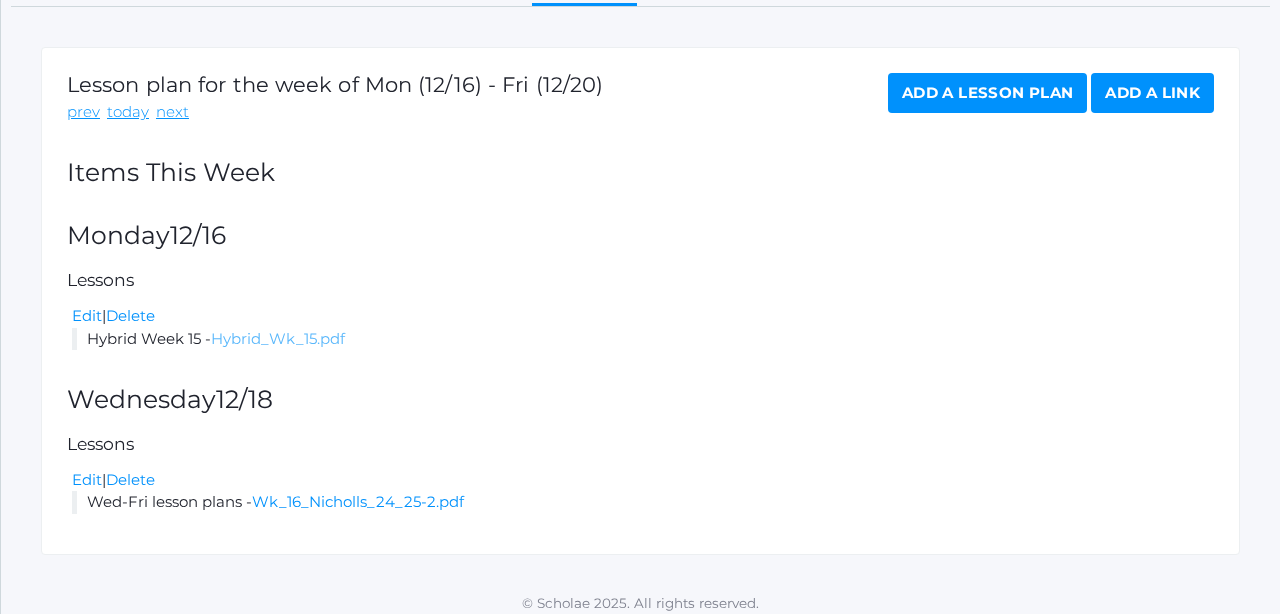 click on "Hybrid_Wk_15.pdf" at bounding box center [278, 338] 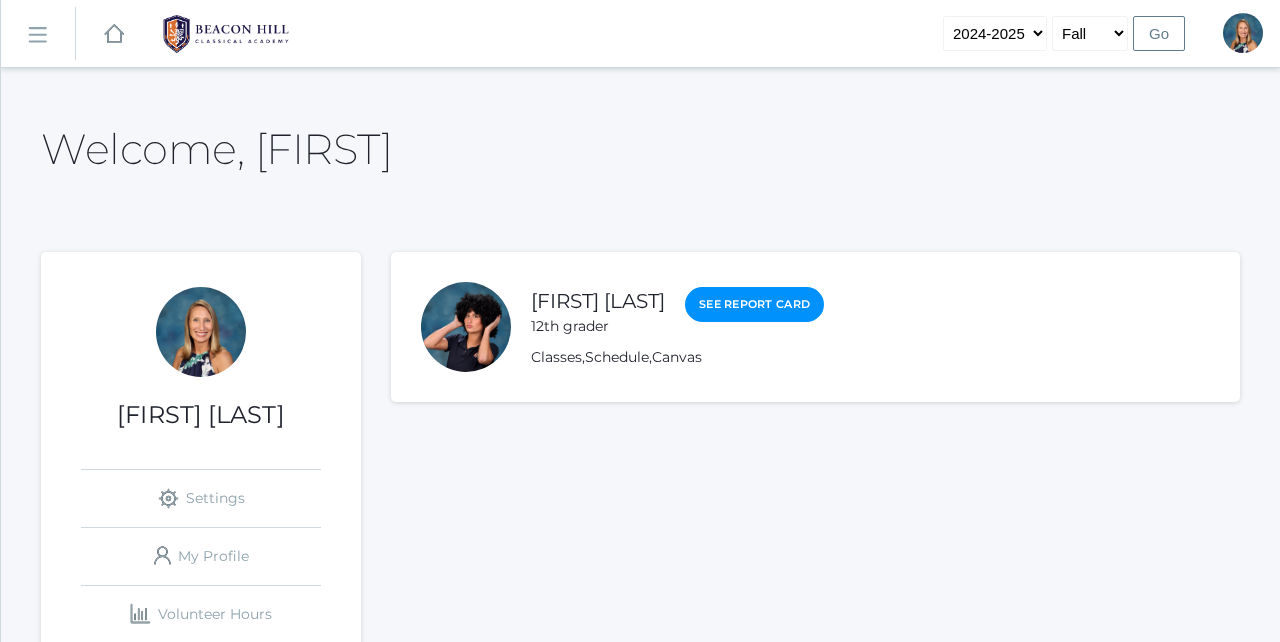 scroll, scrollTop: 0, scrollLeft: 0, axis: both 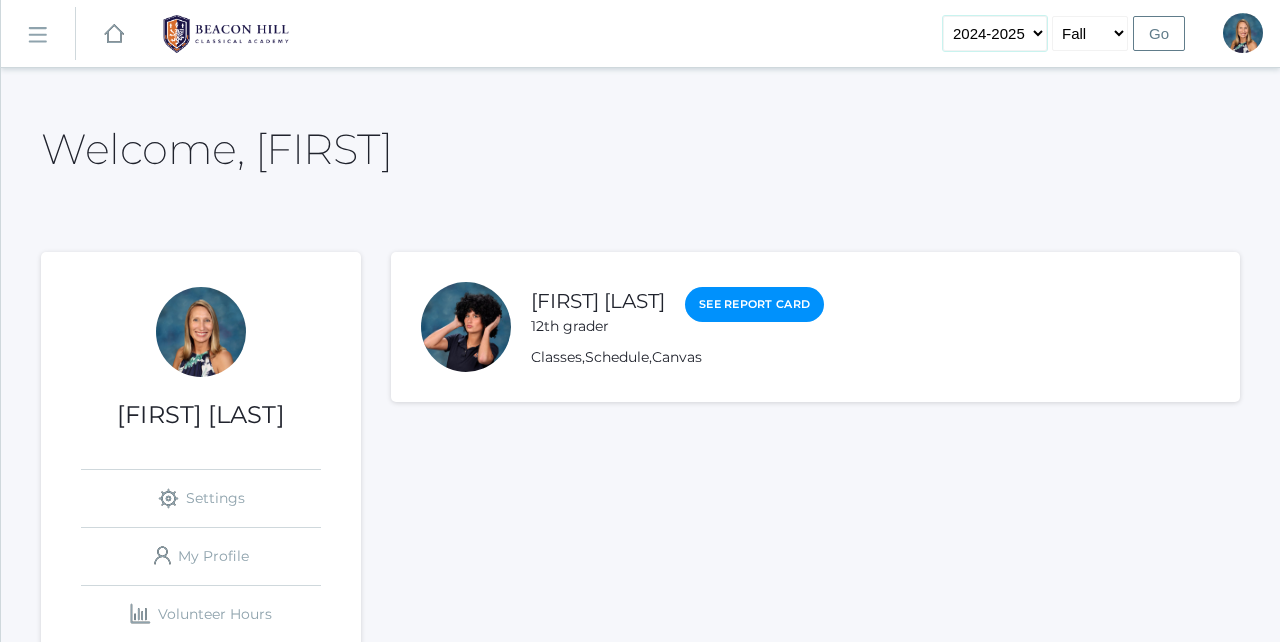 click on "2019-2020
2020-2021
2021-2022
2022-2023
2023-2024
2024-2025
2025-2026" at bounding box center [995, 33] 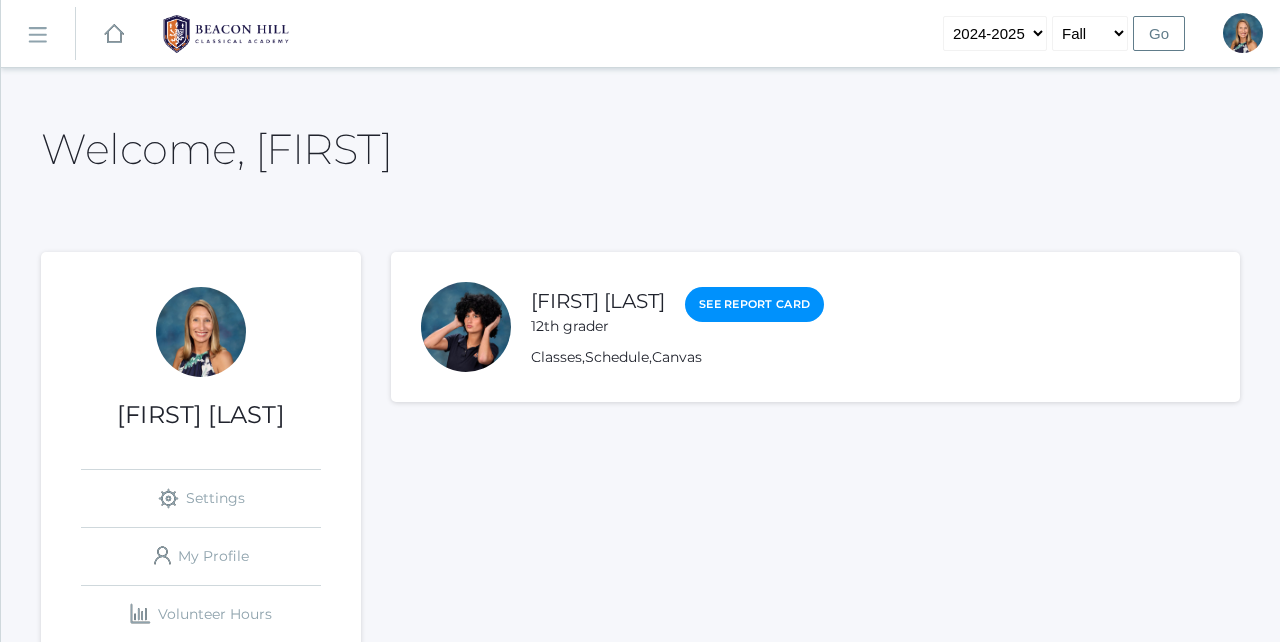 click 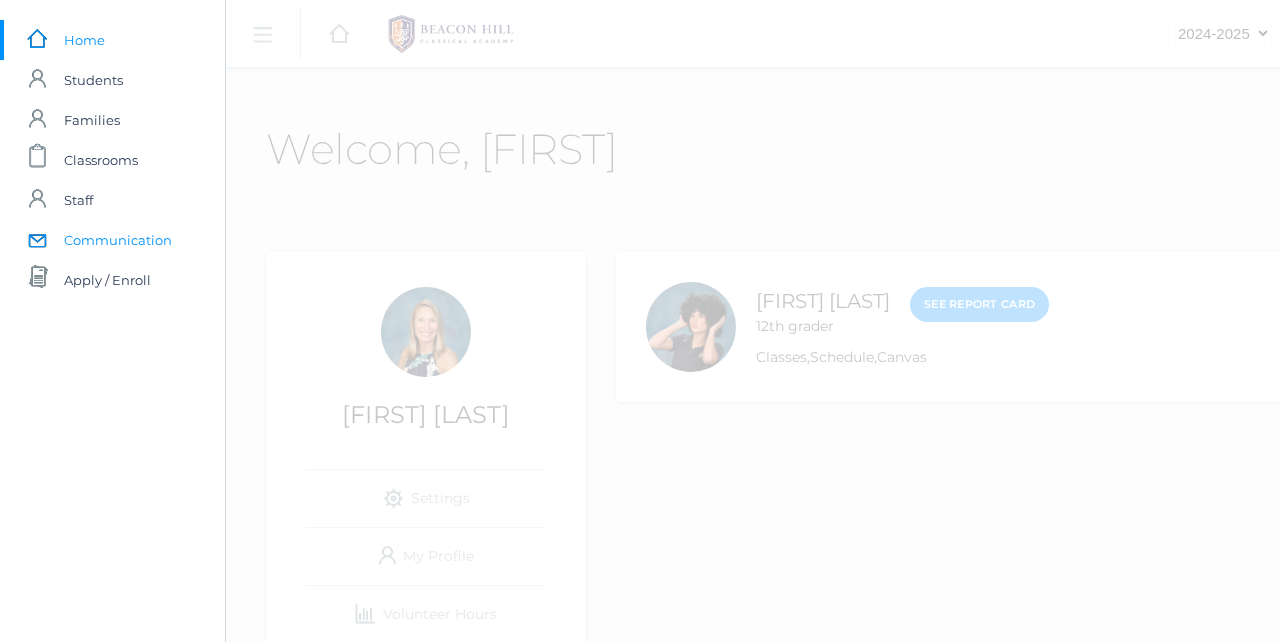 click on "Communication" at bounding box center [118, 240] 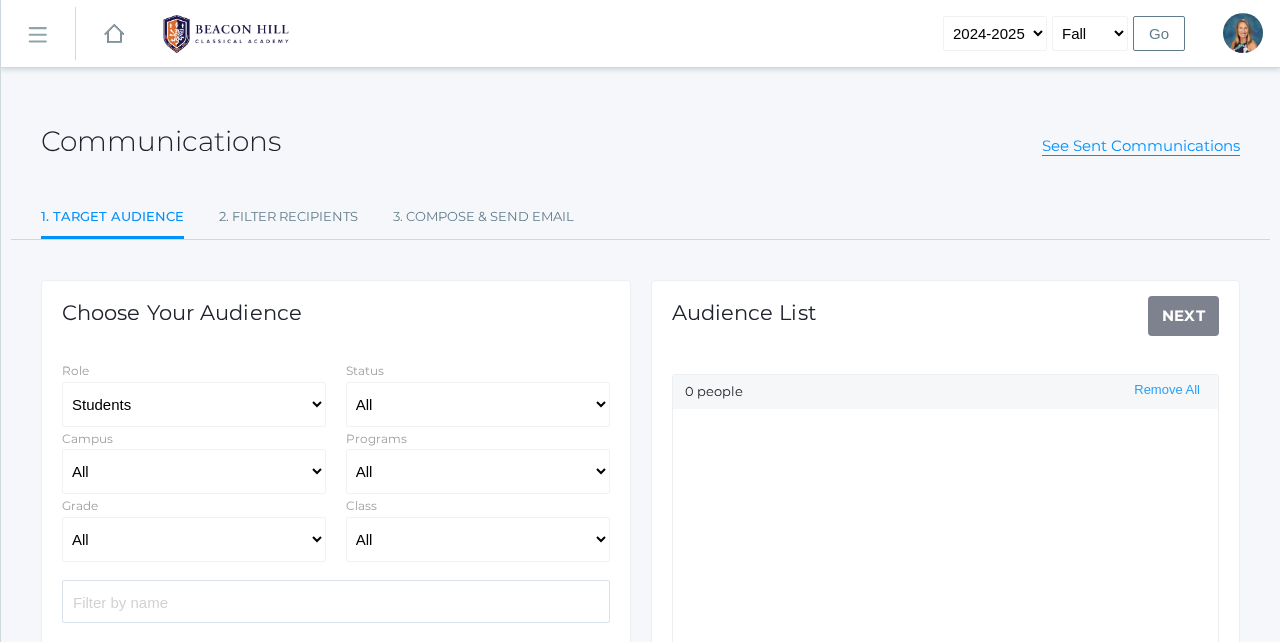 click 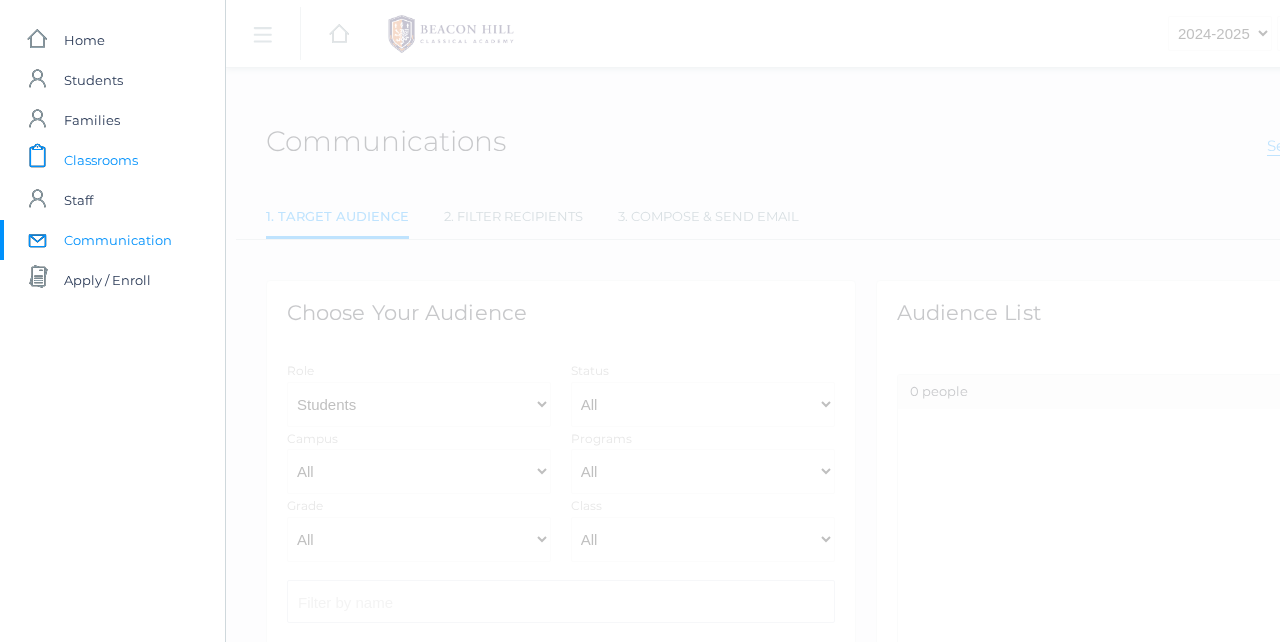 click on "Classrooms" at bounding box center (101, 160) 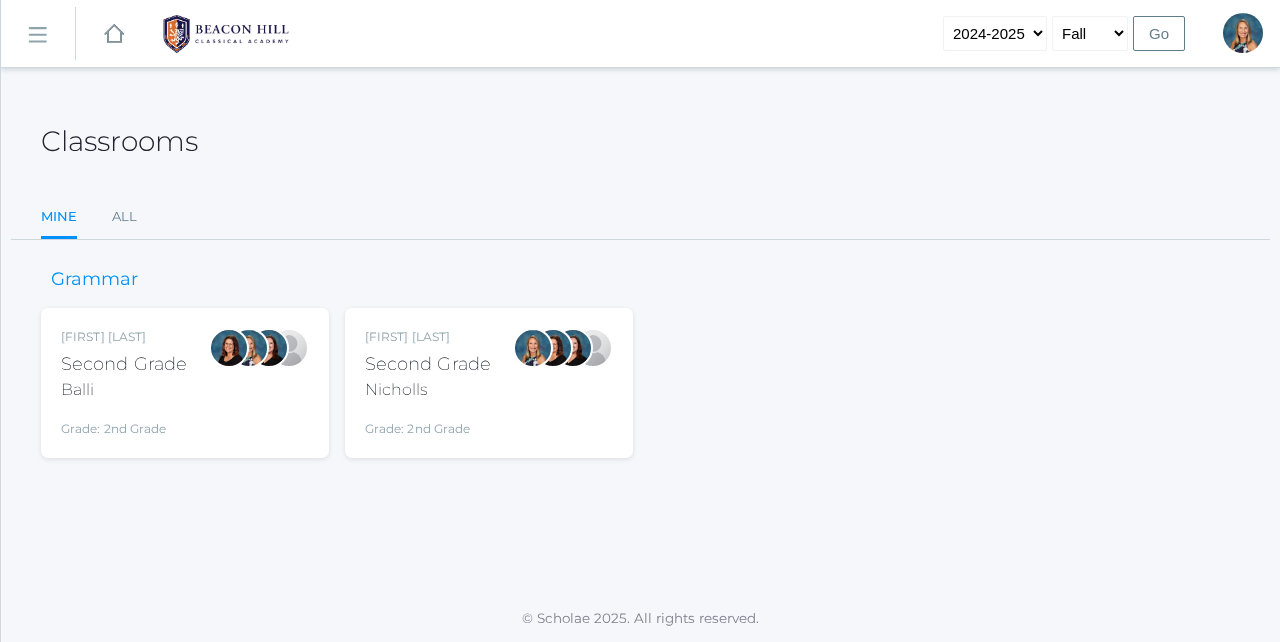 click on "Nicholls" at bounding box center (428, 390) 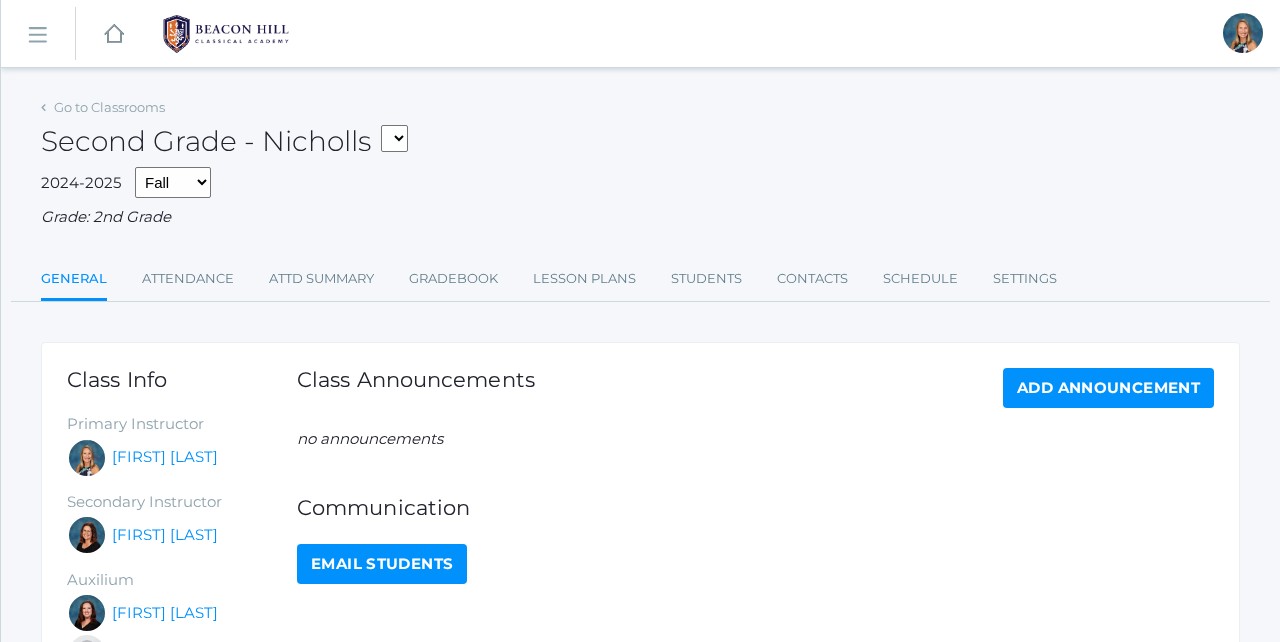 scroll, scrollTop: 0, scrollLeft: 0, axis: both 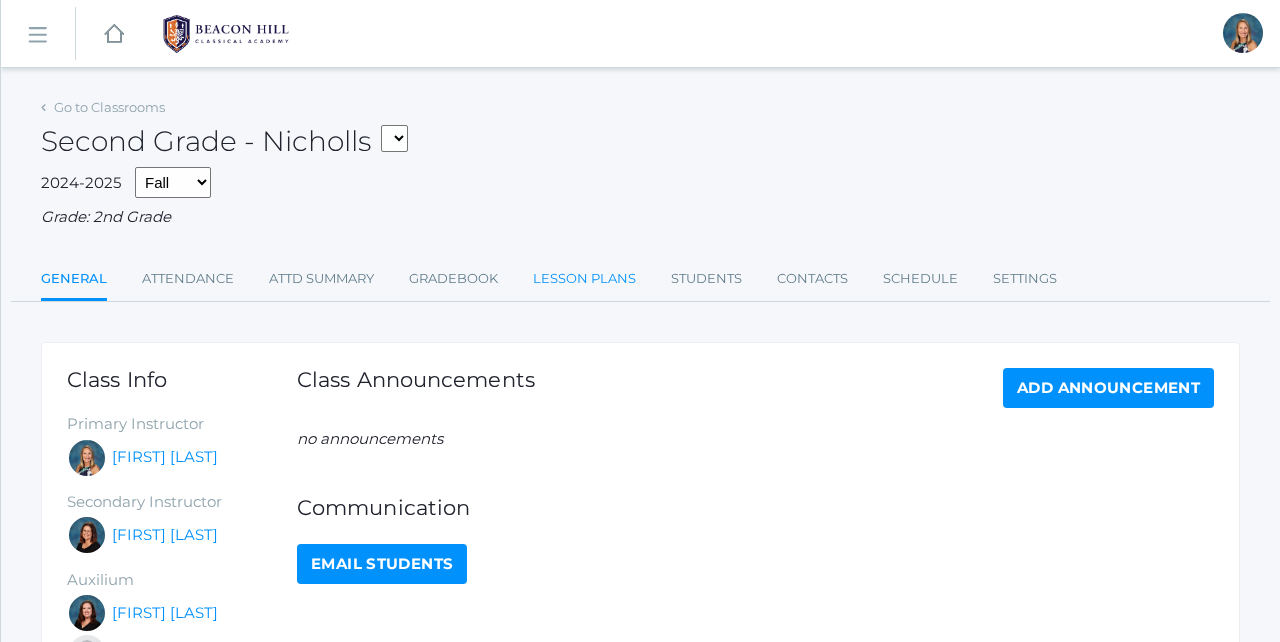 click on "Lesson Plans" at bounding box center (584, 279) 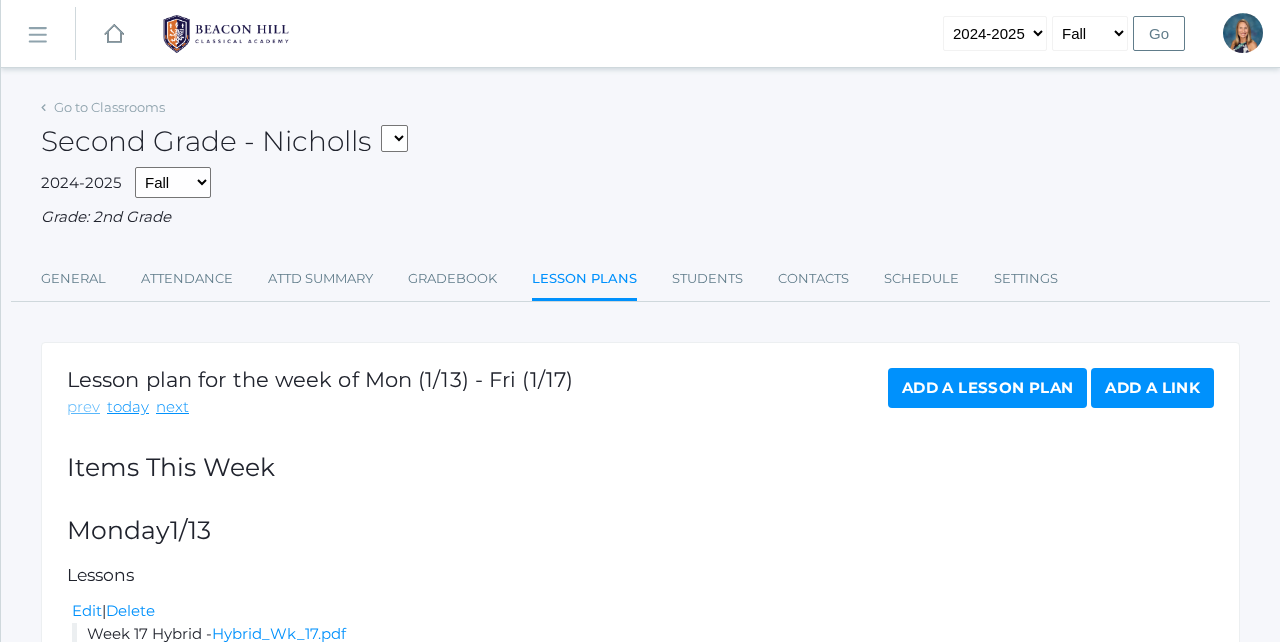 click on "prev" at bounding box center (83, 407) 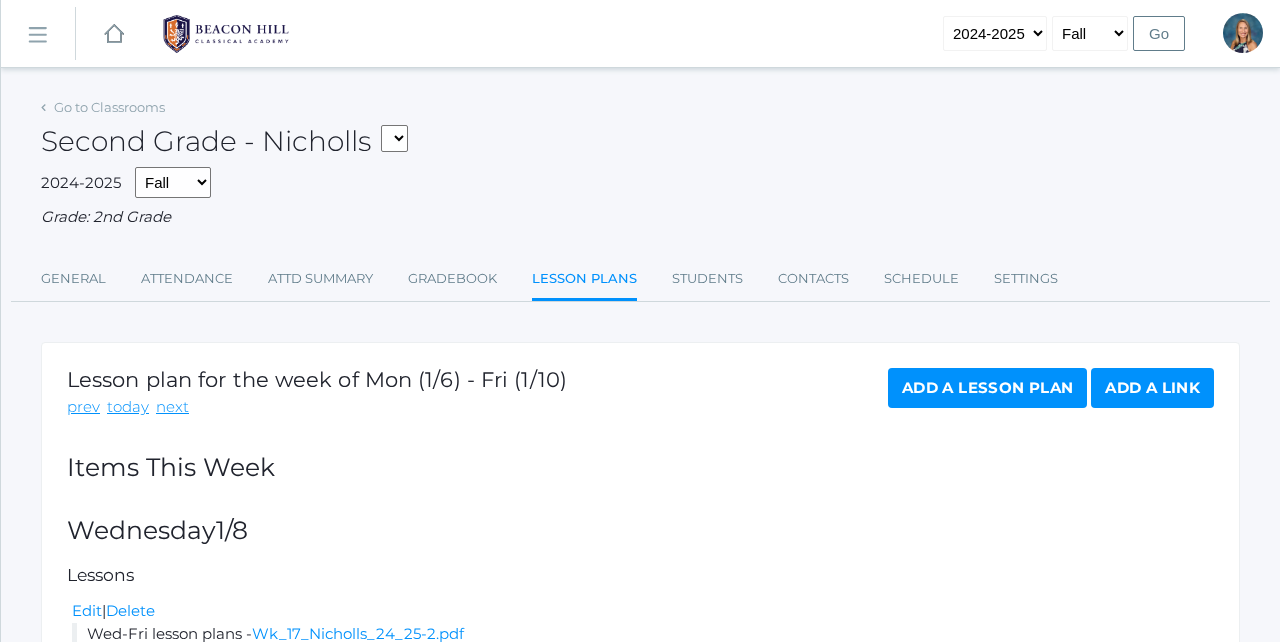 click on "prev" at bounding box center [83, 407] 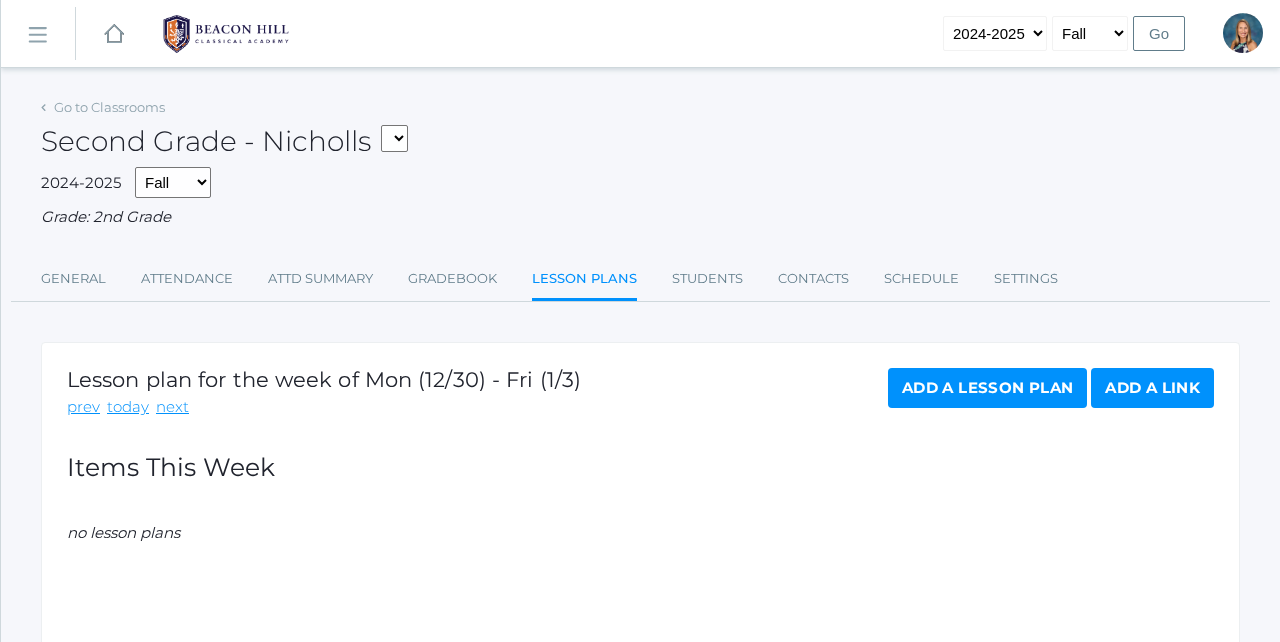 click on "prev" at bounding box center [83, 407] 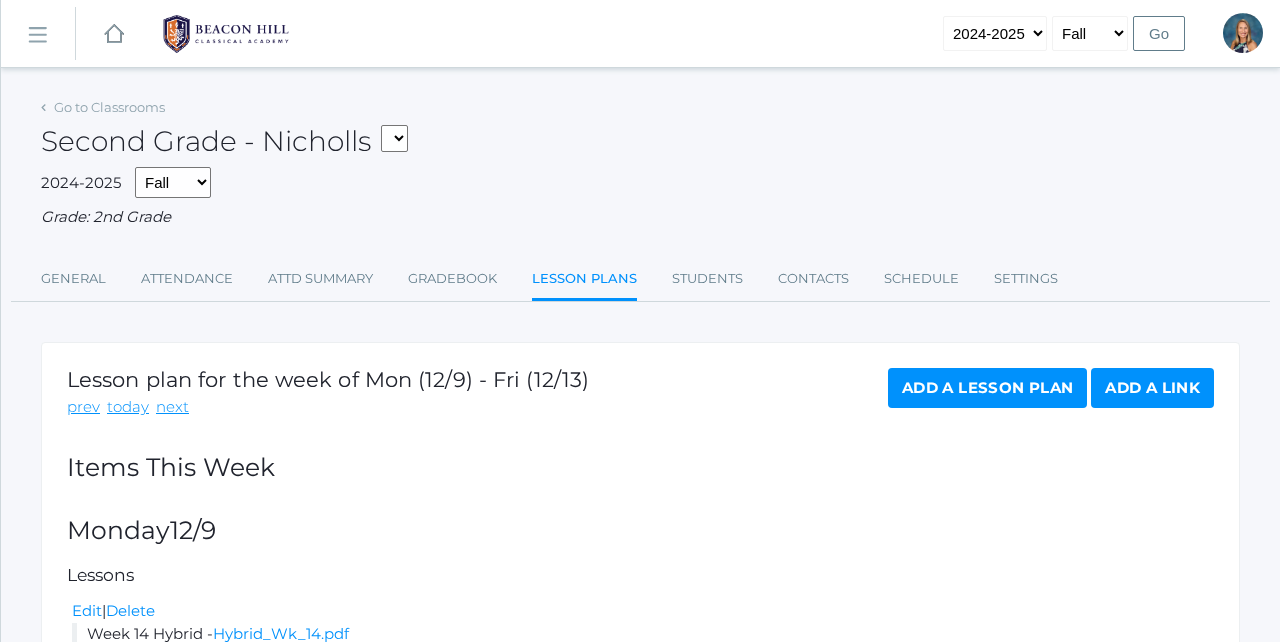 click on "prev" at bounding box center [83, 407] 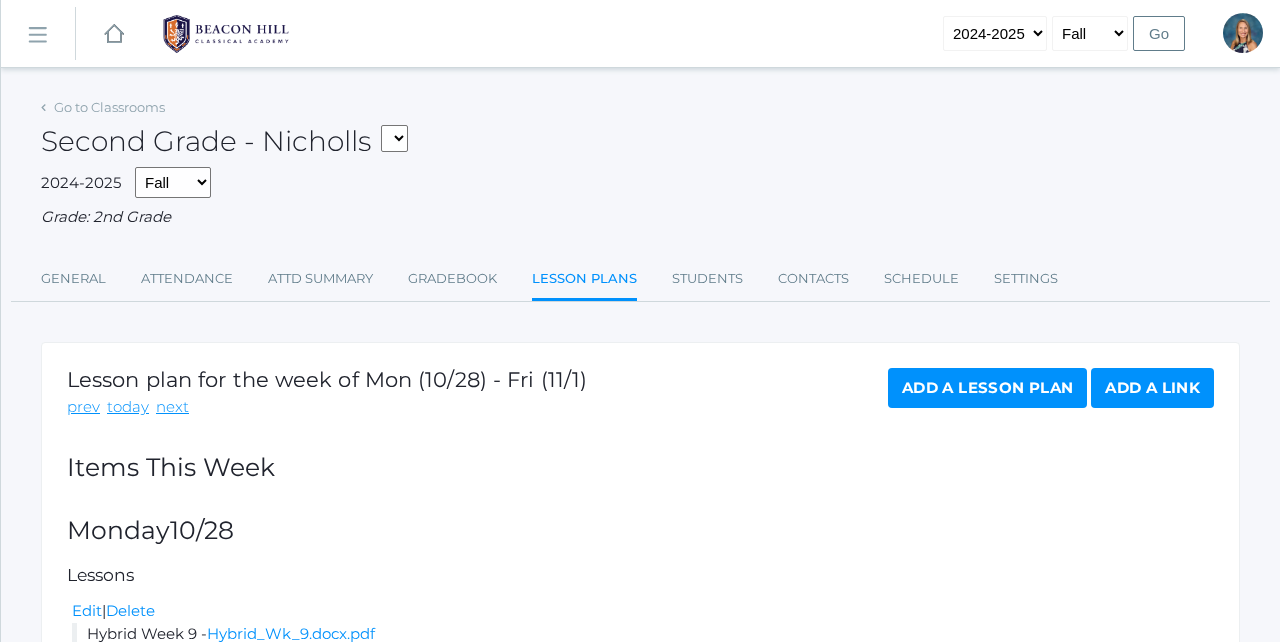 click on "prev" at bounding box center (83, 407) 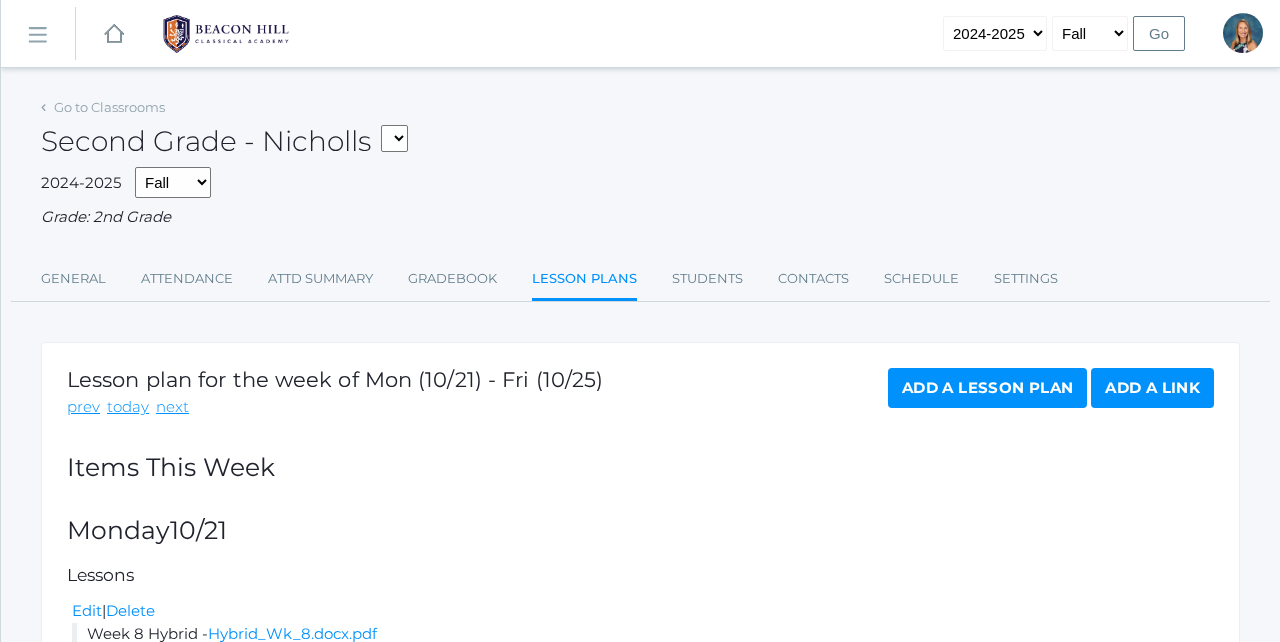 click on "prev" at bounding box center [83, 407] 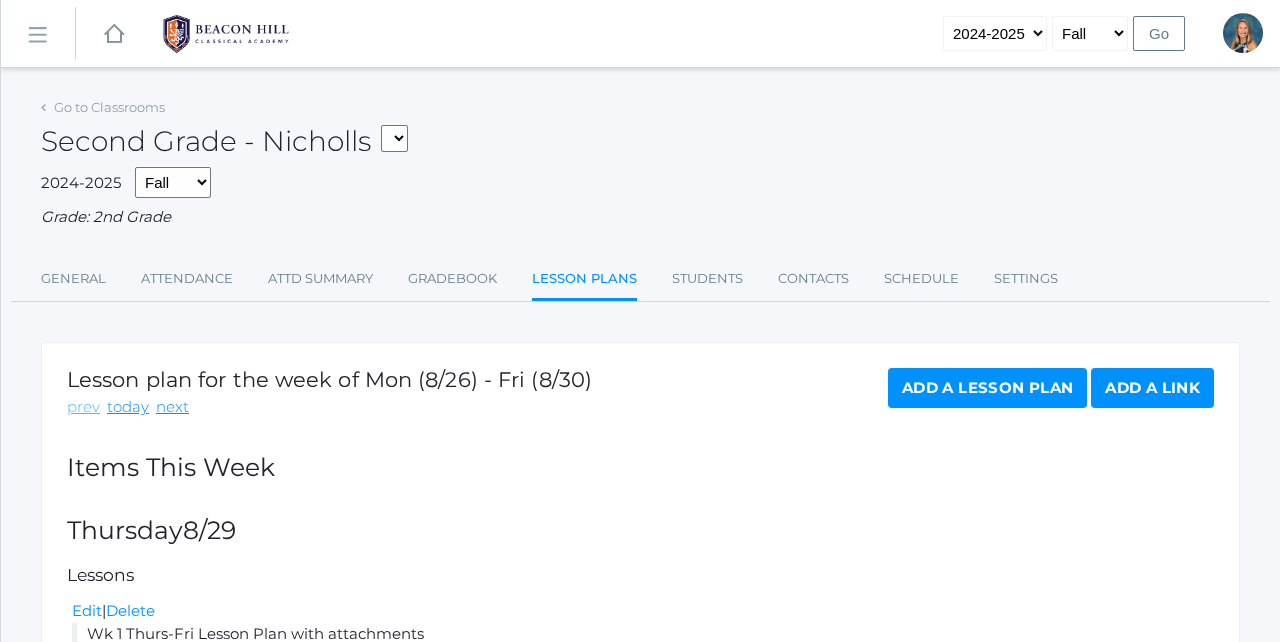 click on "prev" at bounding box center [83, 407] 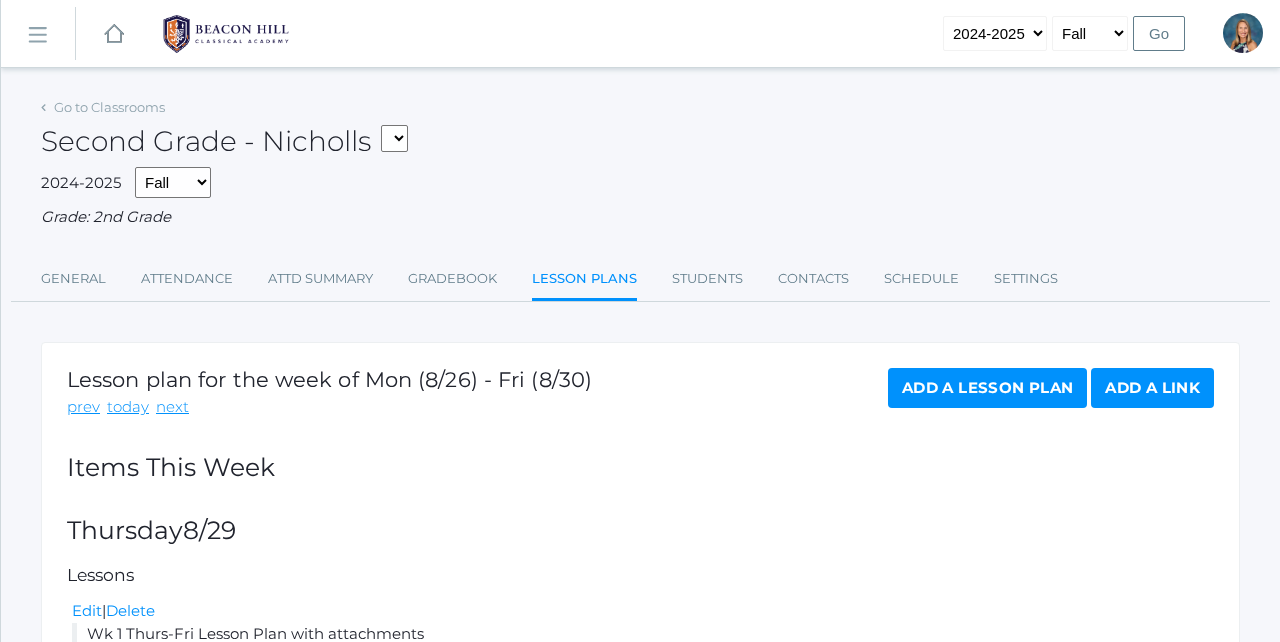 click on "prev" at bounding box center (83, 407) 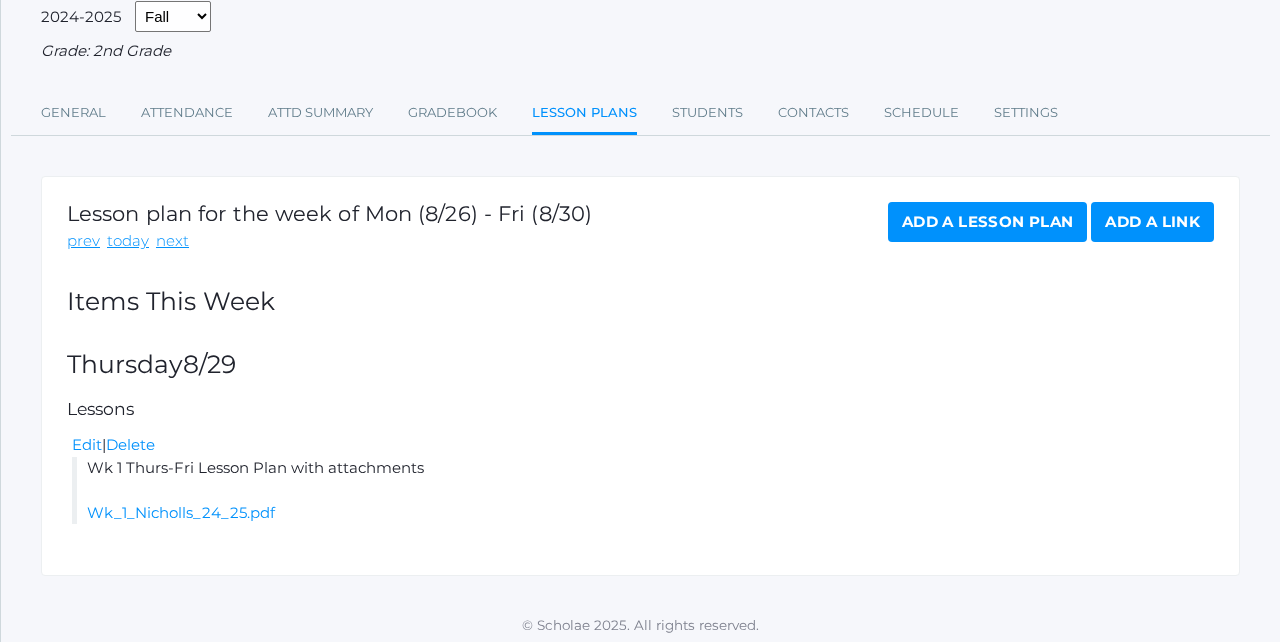 scroll, scrollTop: 165, scrollLeft: 0, axis: vertical 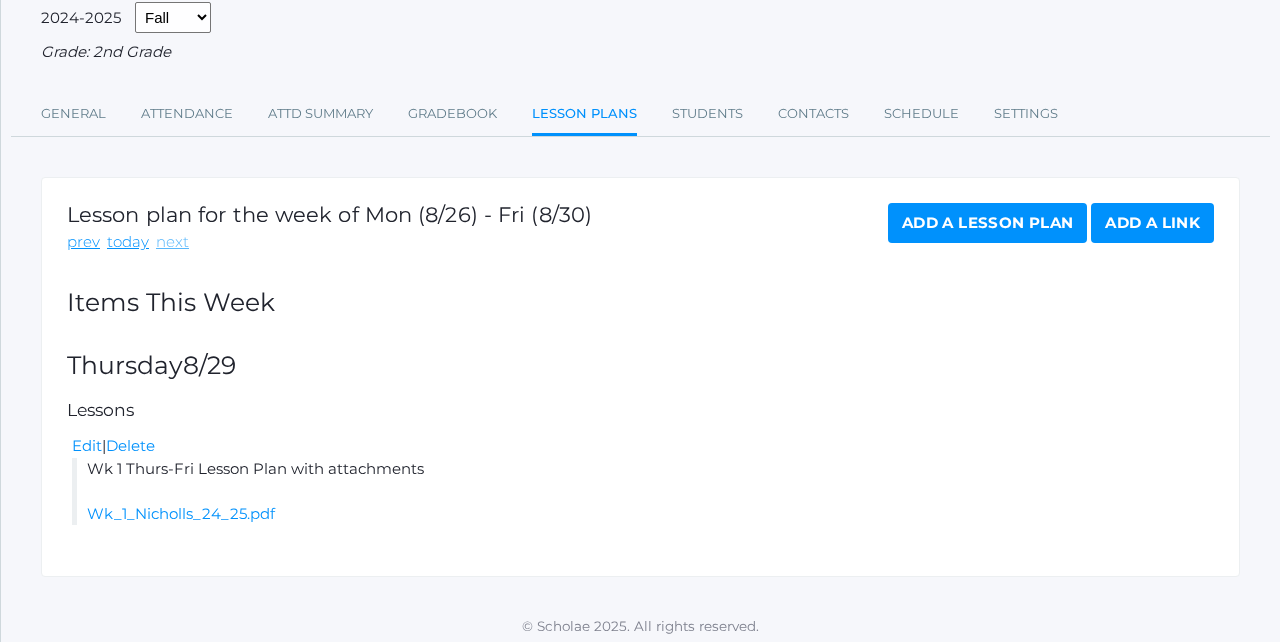 click on "next" at bounding box center [172, 242] 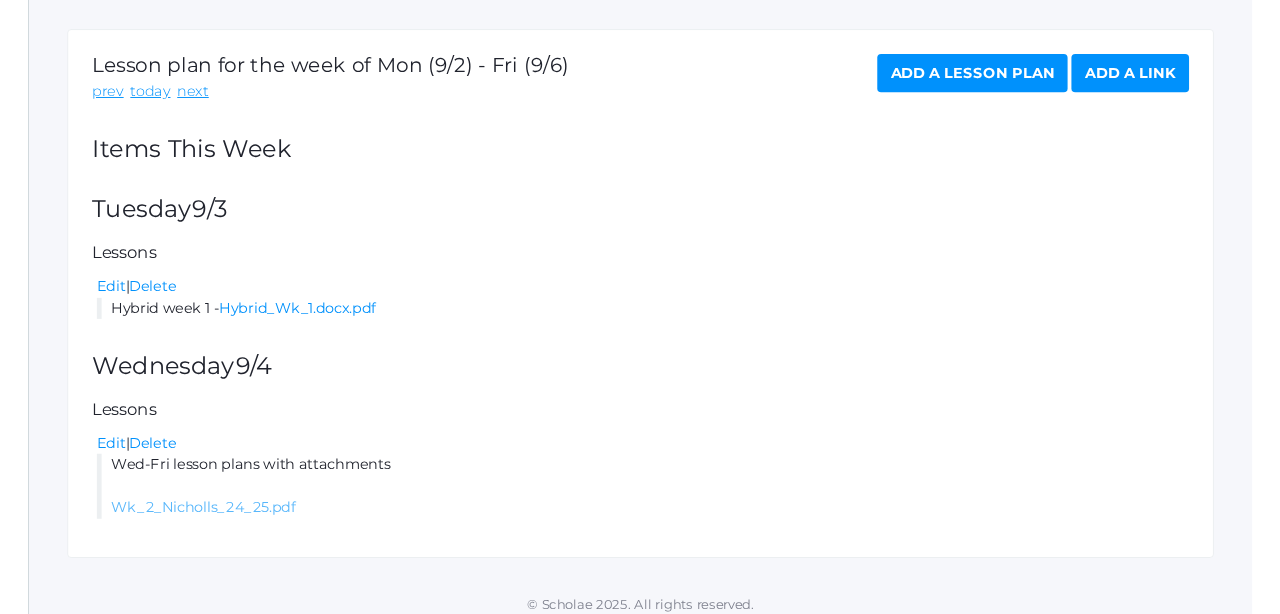 scroll, scrollTop: 311, scrollLeft: 0, axis: vertical 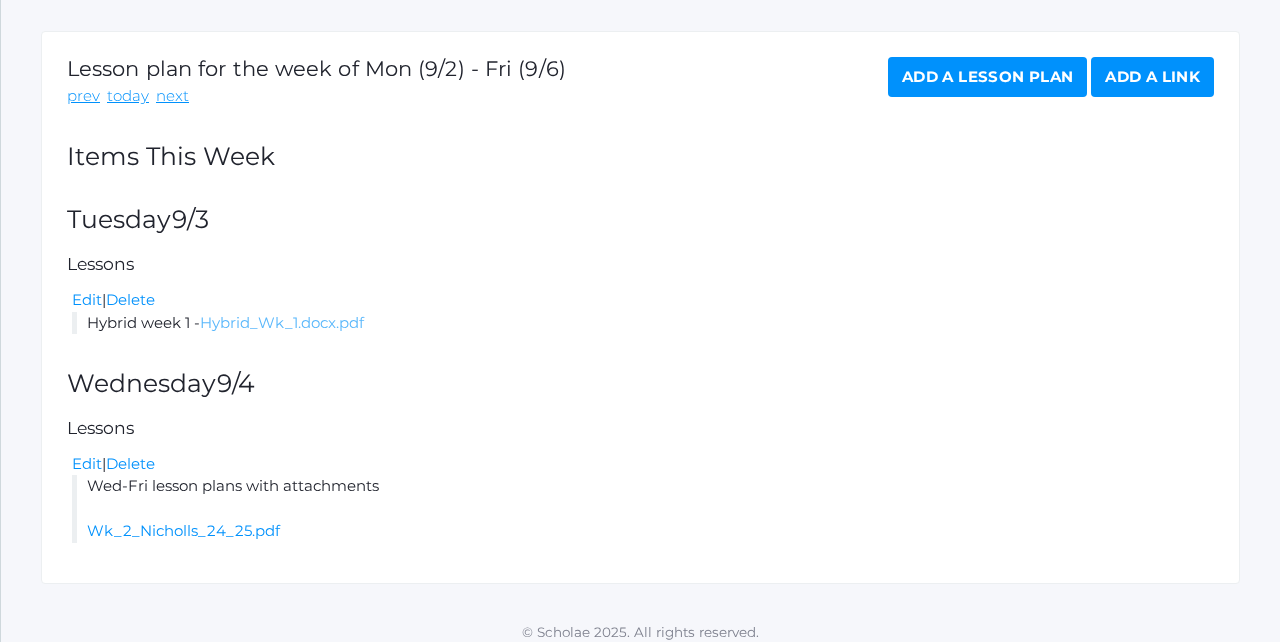 click on "Hybrid_Wk_1.docx.pdf" at bounding box center [282, 322] 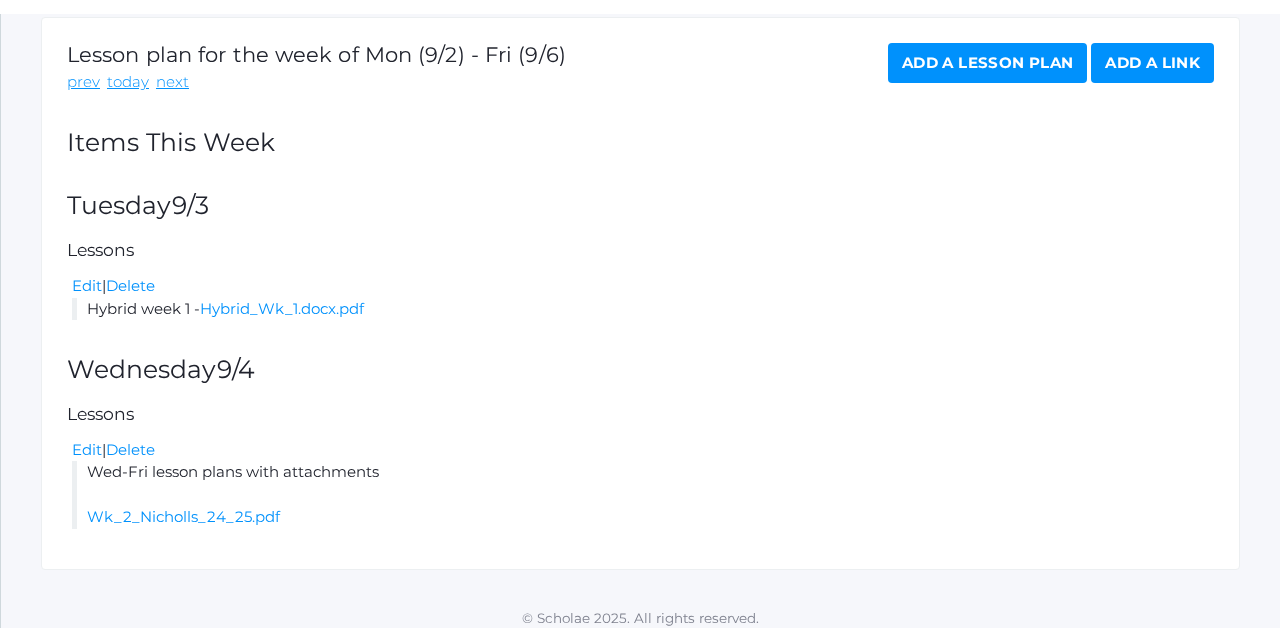 scroll, scrollTop: 311, scrollLeft: 0, axis: vertical 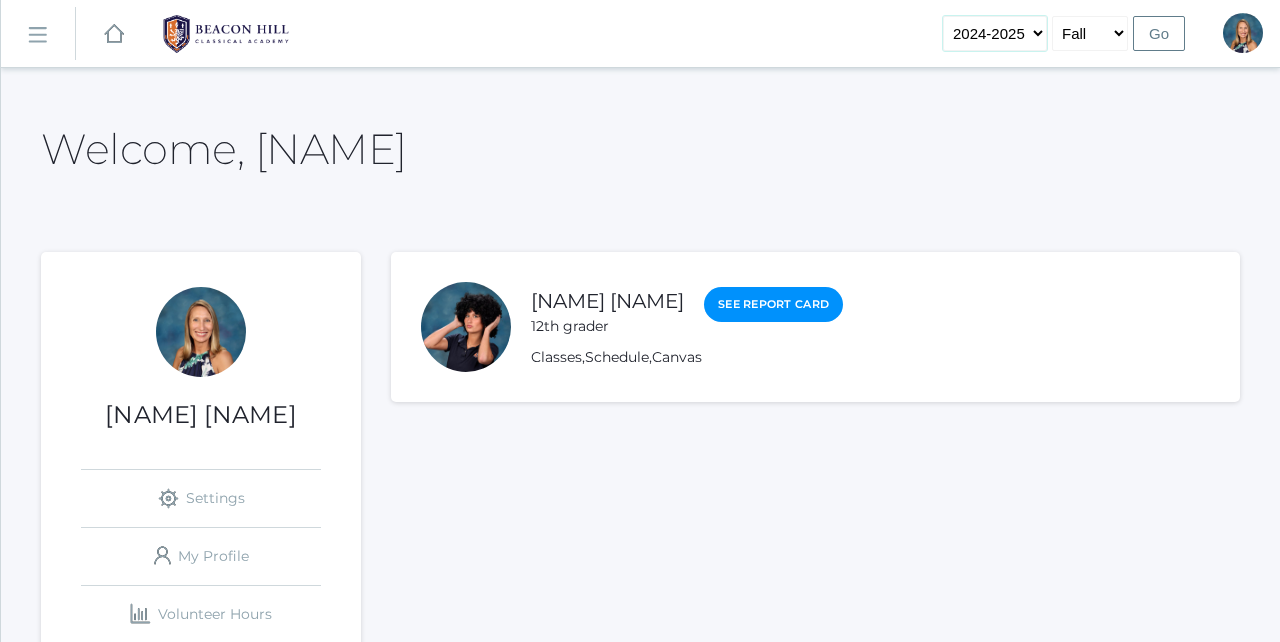 click on "2019-2020
2020-2021
2021-2022
2022-2023
2023-2024
2024-2025
2025-2026" at bounding box center (995, 33) 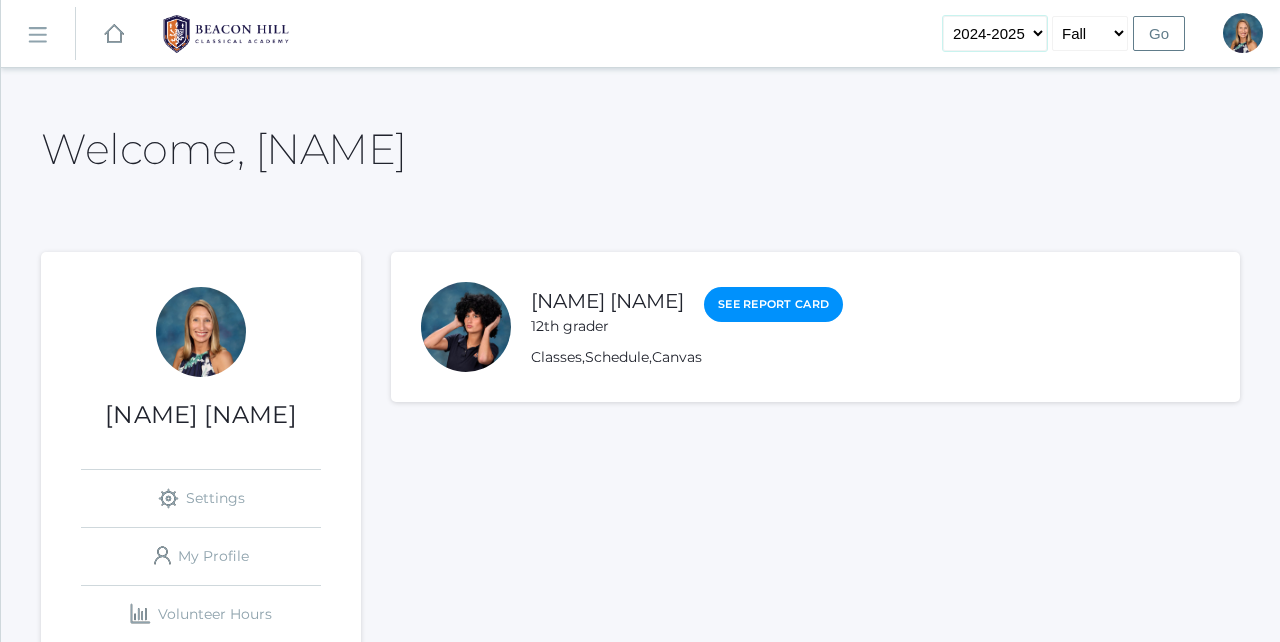 select on "2023-2024" 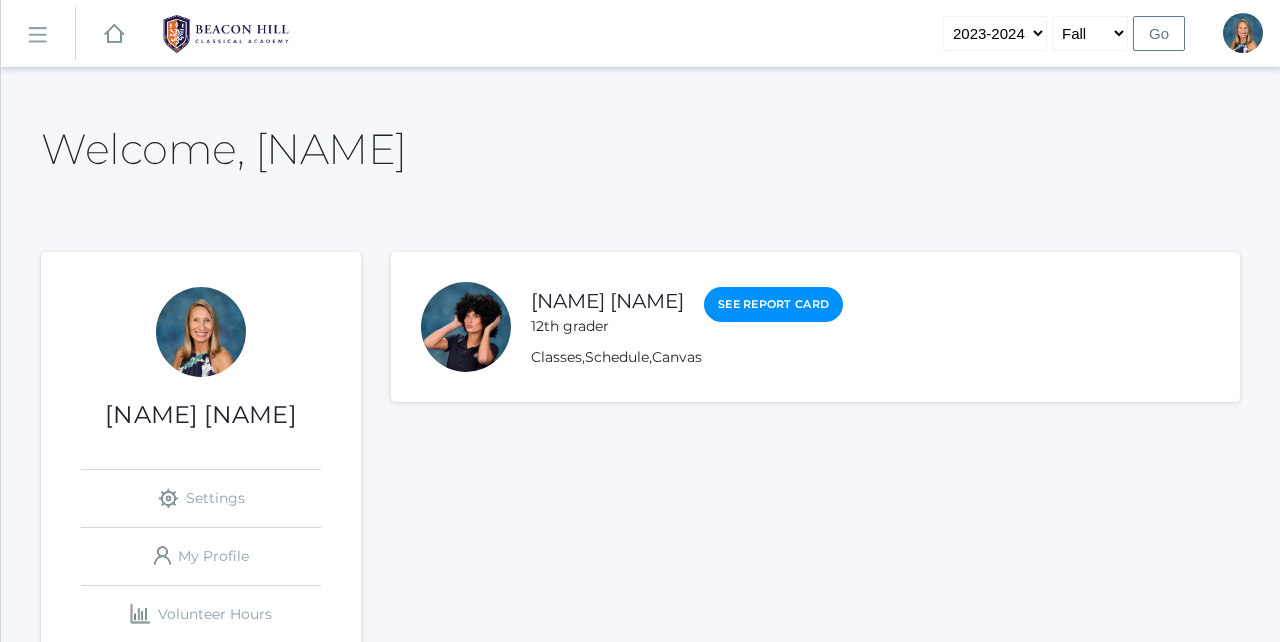 click on "Go" at bounding box center (1159, 33) 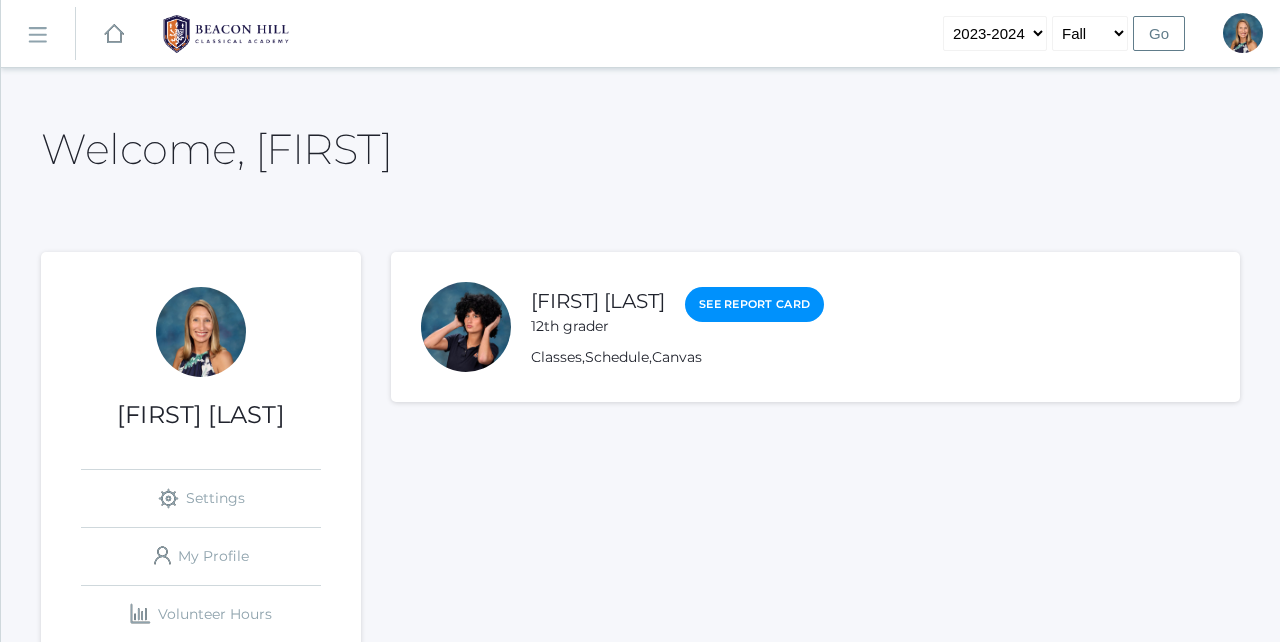 scroll, scrollTop: 0, scrollLeft: 0, axis: both 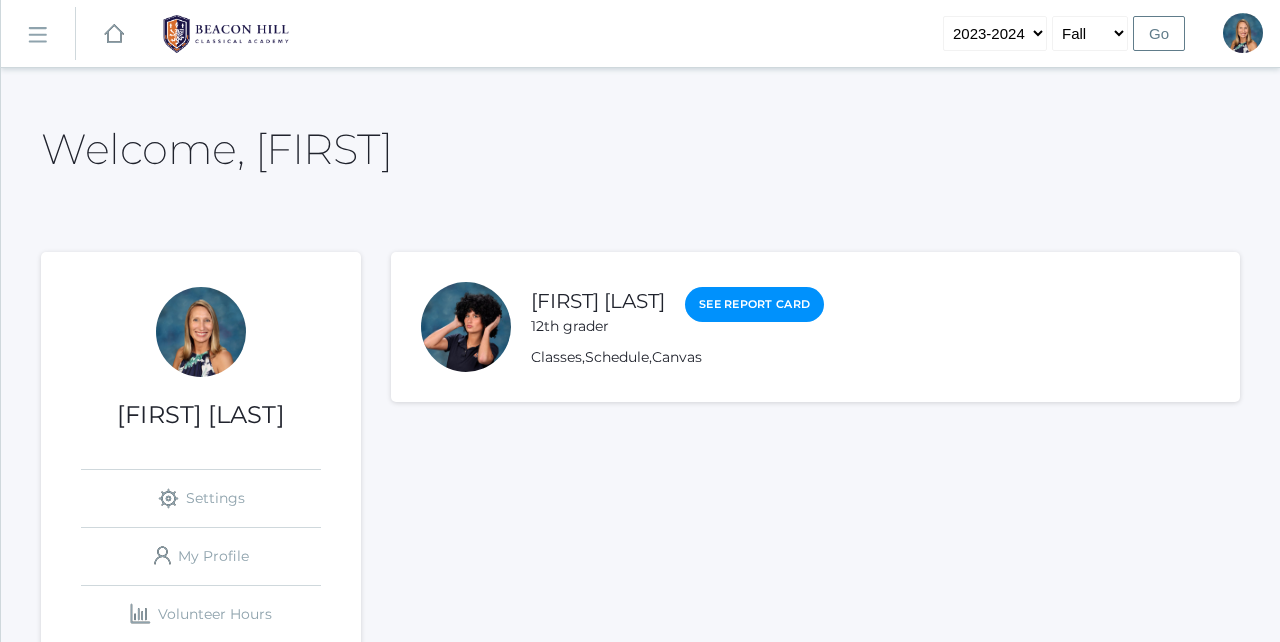 click 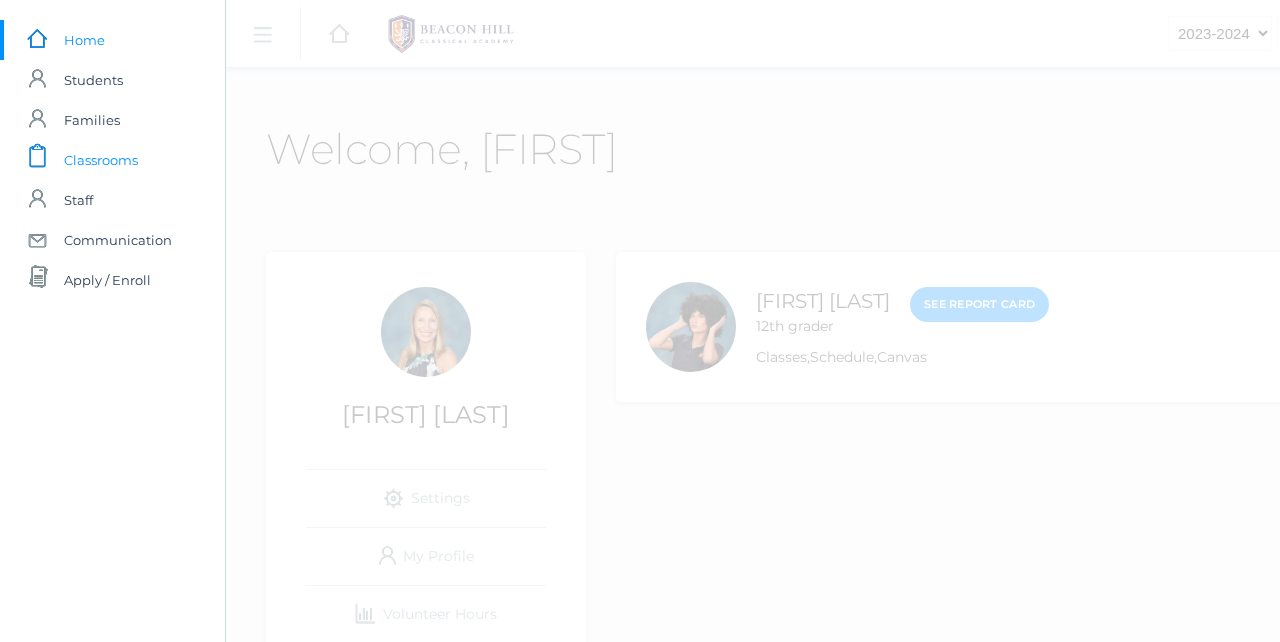 click on "Classrooms" at bounding box center (101, 160) 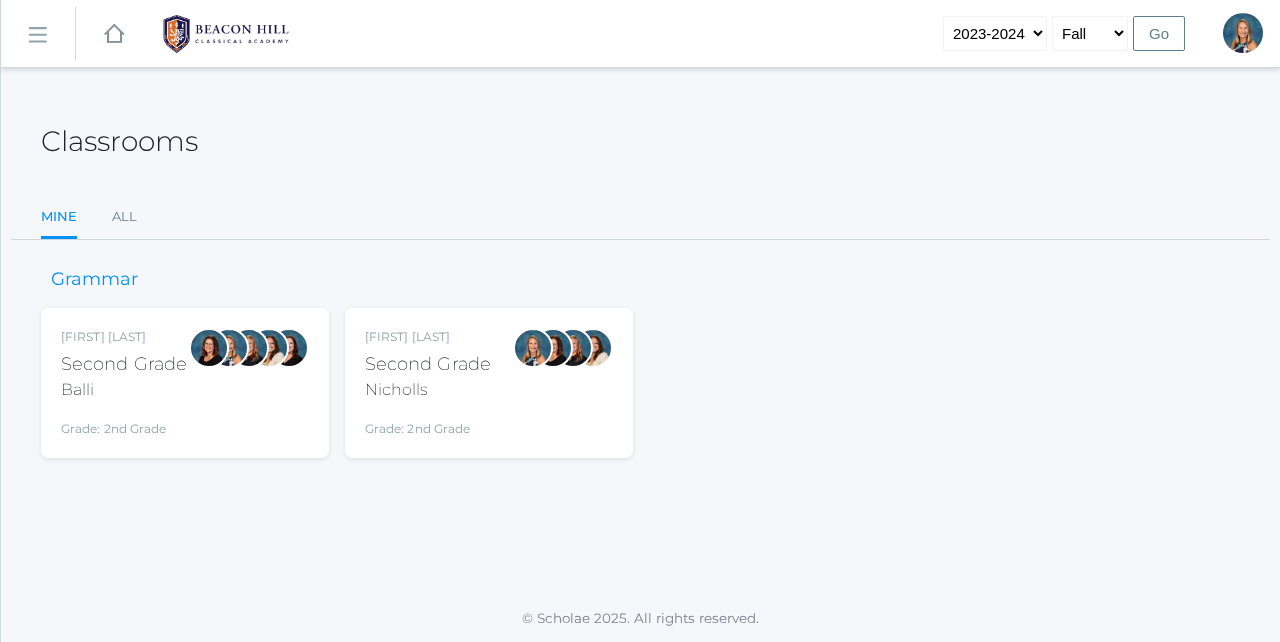 click on "Nicholls" at bounding box center [428, 390] 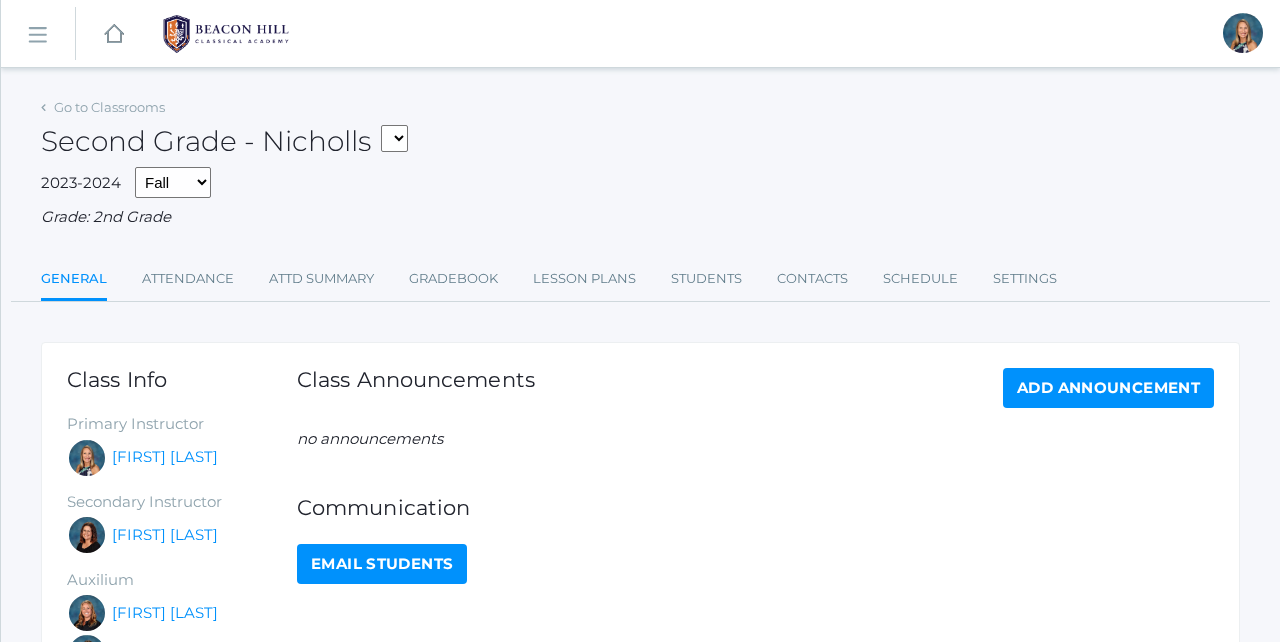 scroll, scrollTop: 0, scrollLeft: 0, axis: both 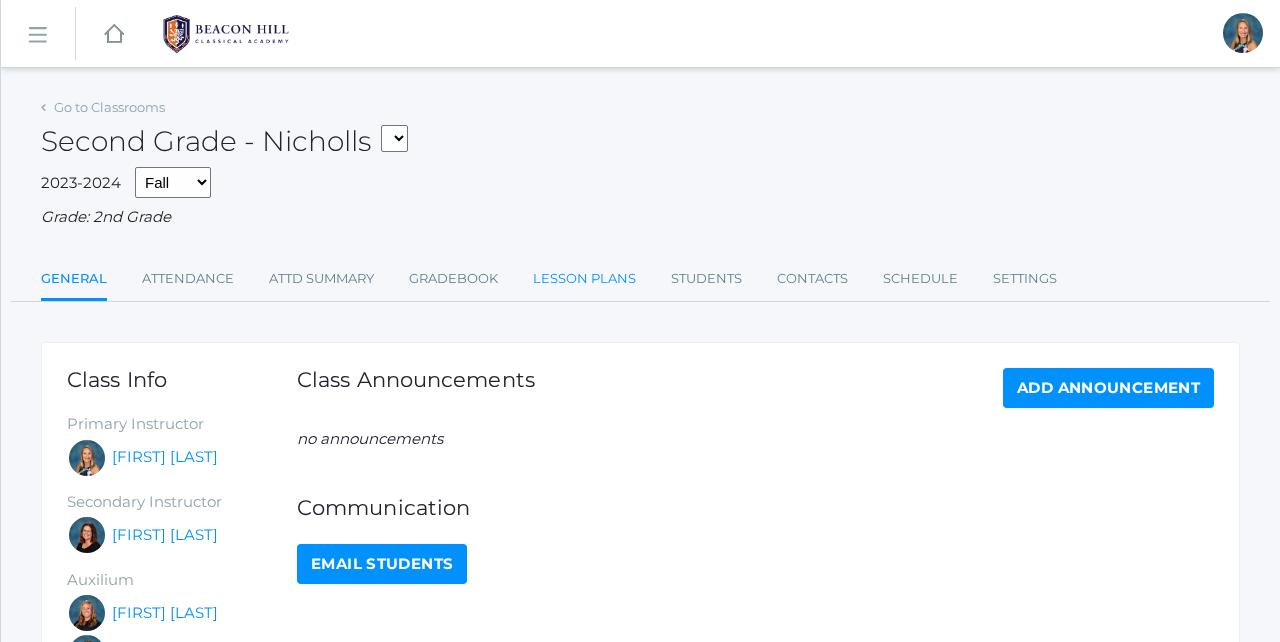 click on "Lesson Plans" at bounding box center (584, 279) 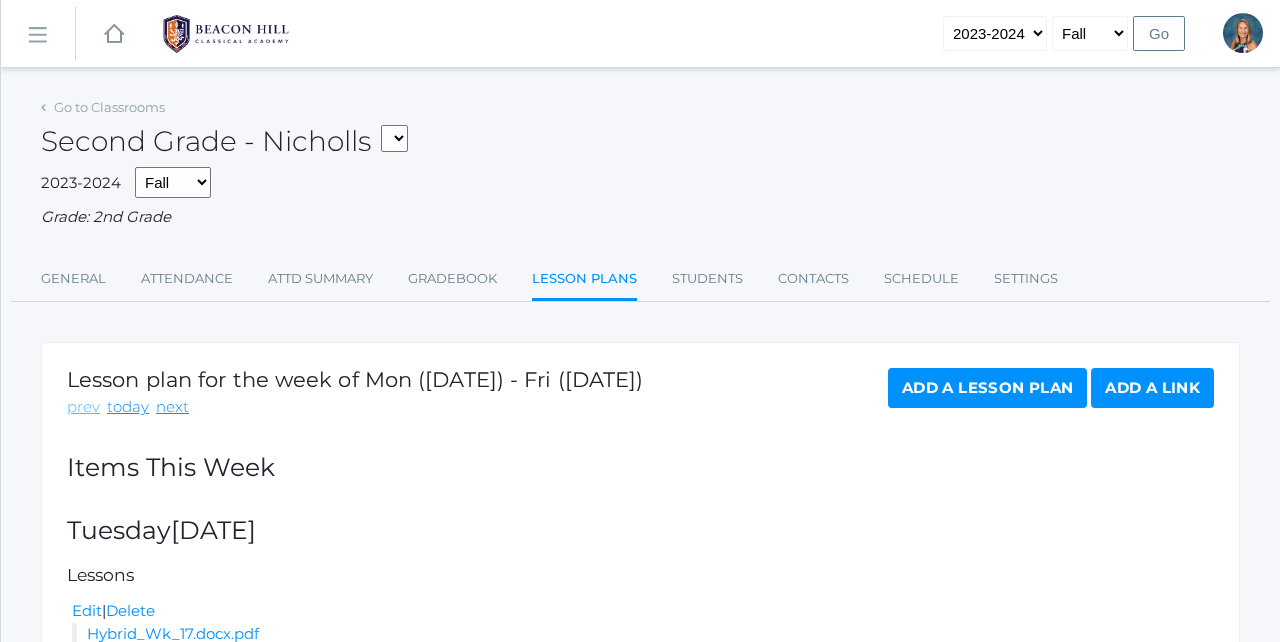 click on "prev" at bounding box center (83, 407) 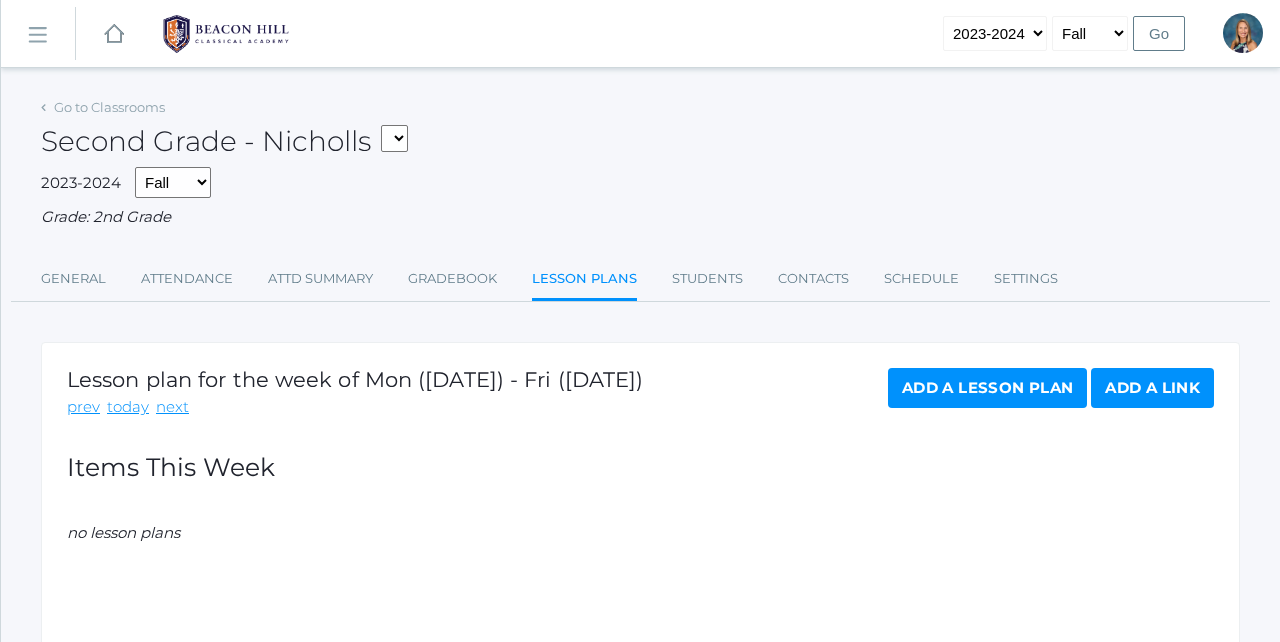 click on "prev" at bounding box center [83, 407] 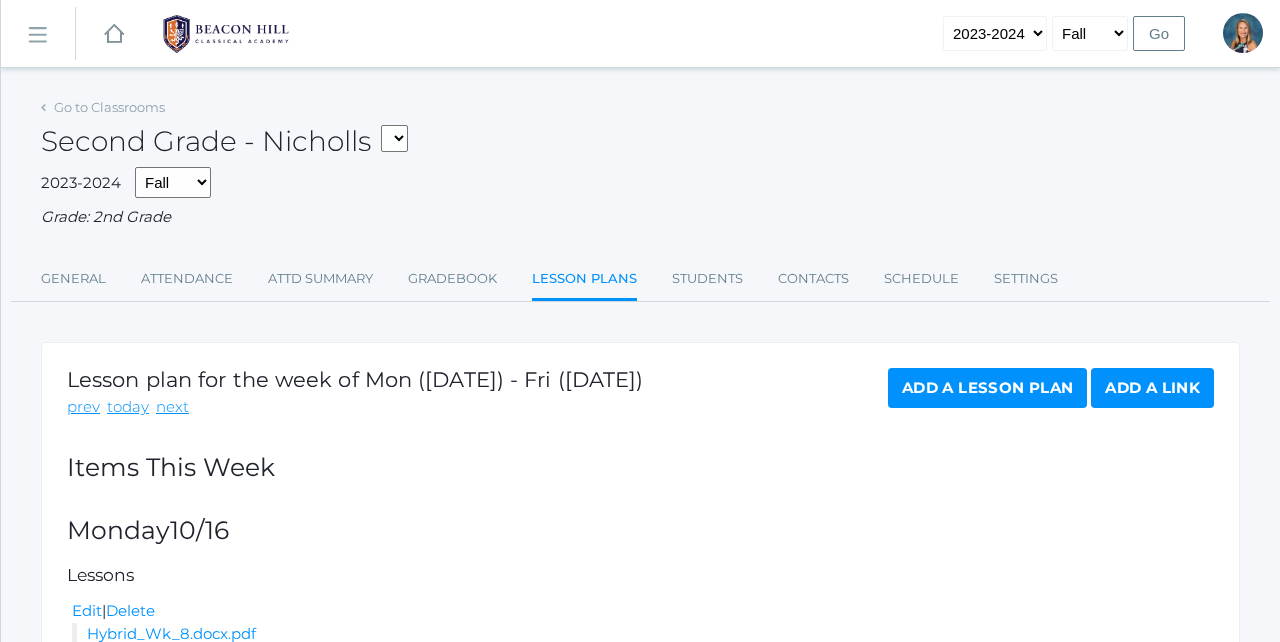 click on "prev" at bounding box center (83, 407) 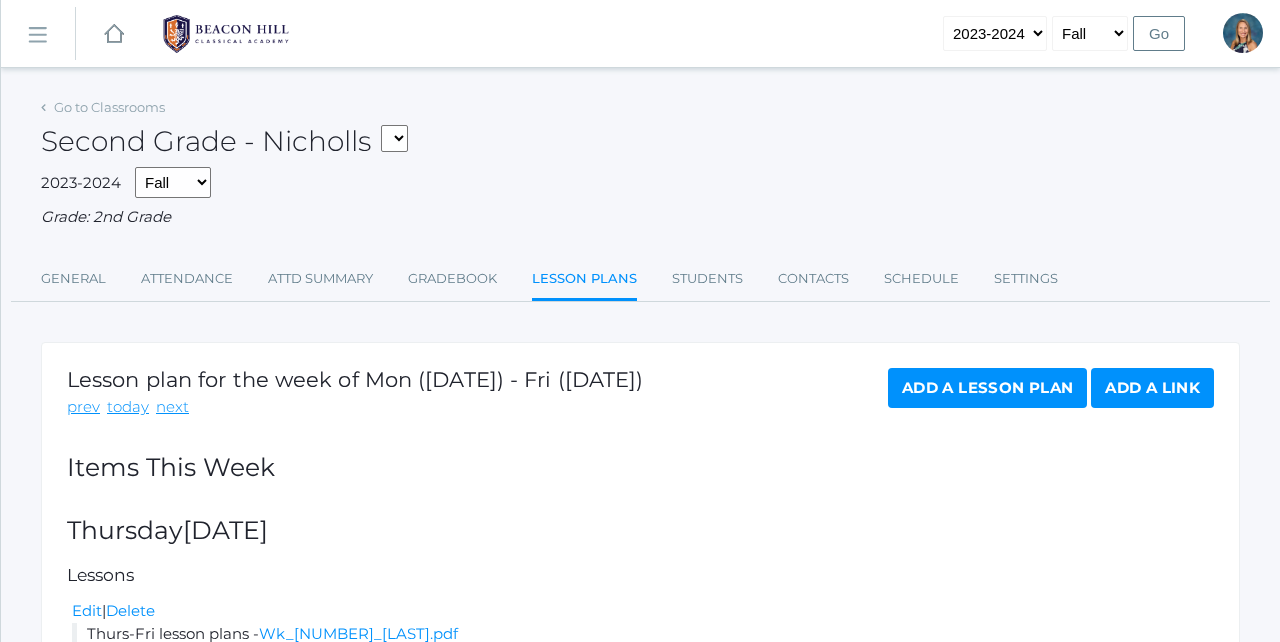 click on "prev" at bounding box center [83, 407] 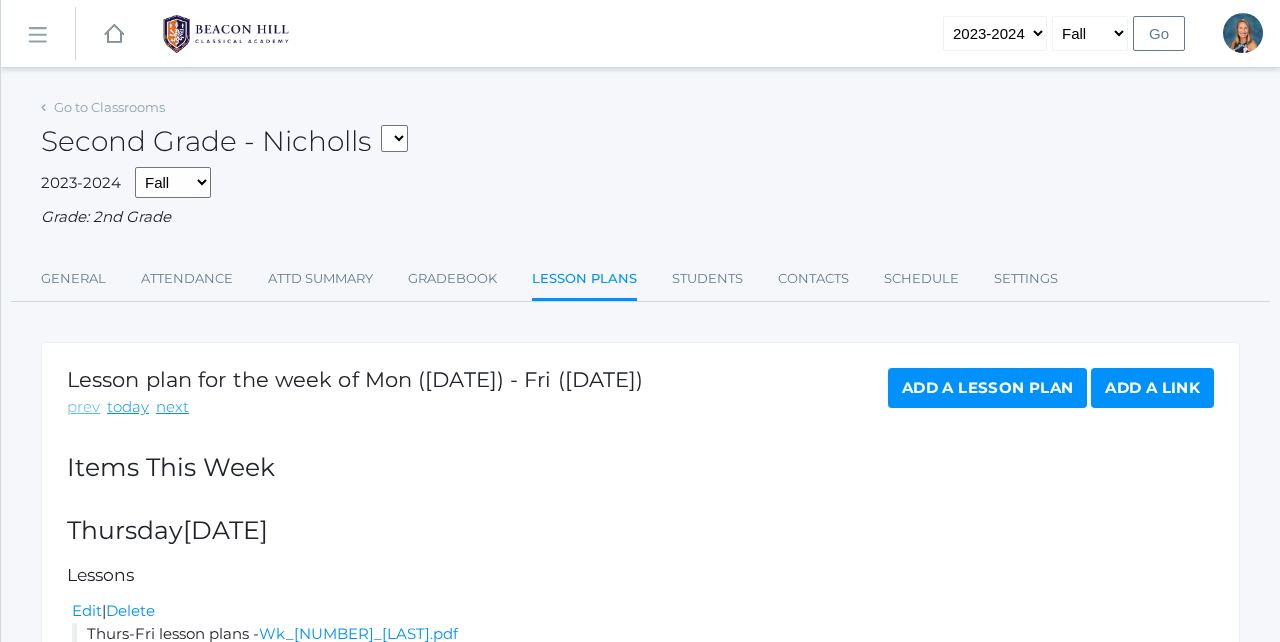 click on "prev" at bounding box center [83, 407] 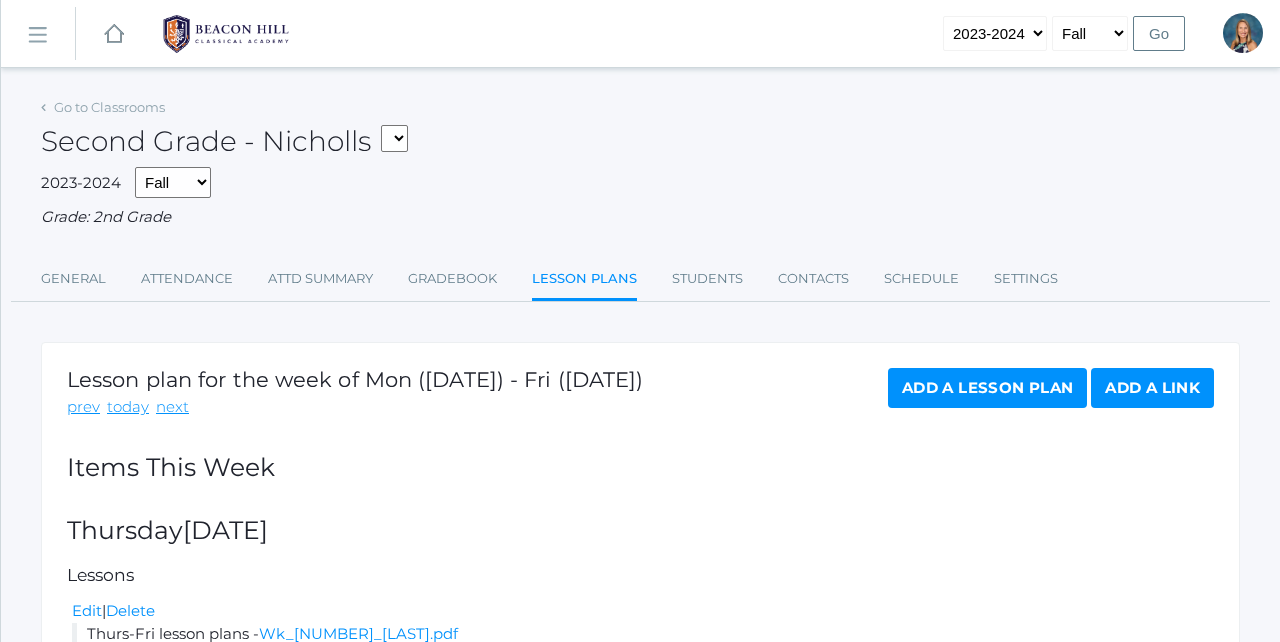 click on "prev" at bounding box center [83, 407] 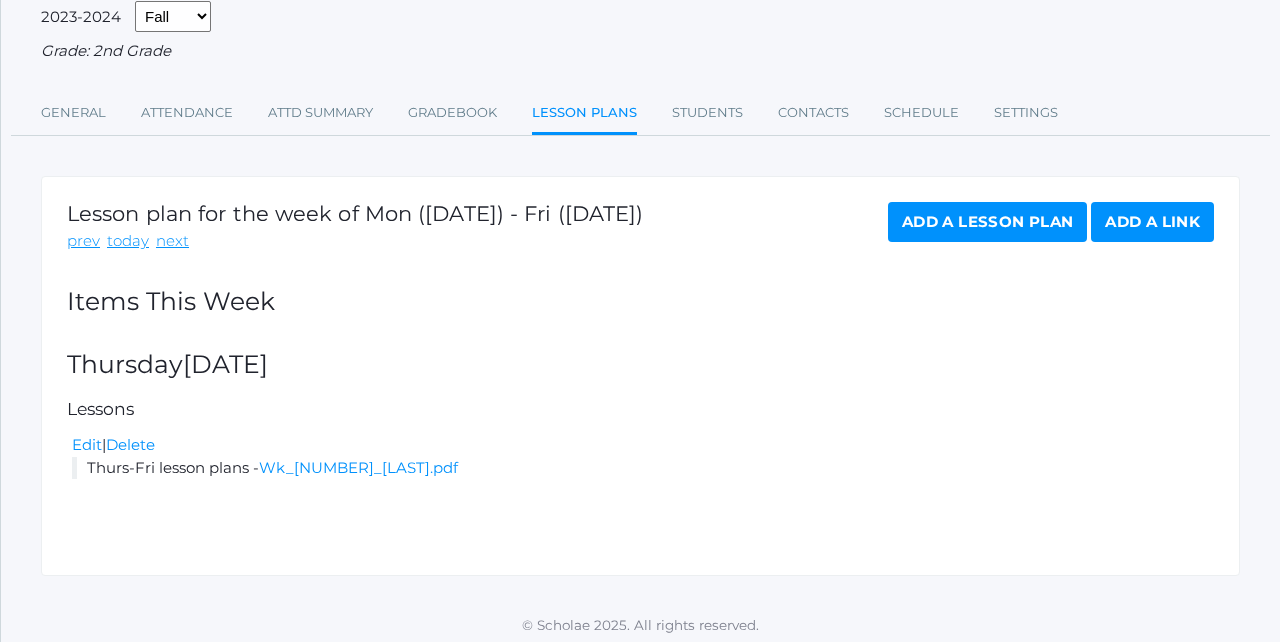 scroll, scrollTop: 165, scrollLeft: 0, axis: vertical 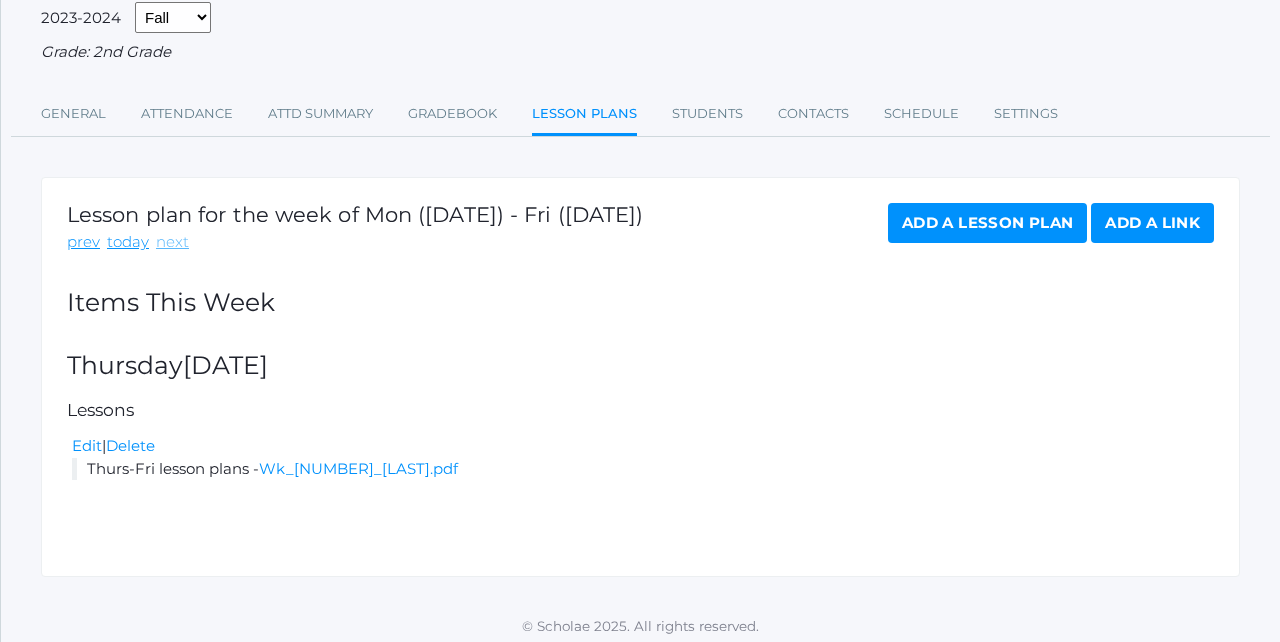 click on "next" at bounding box center (172, 242) 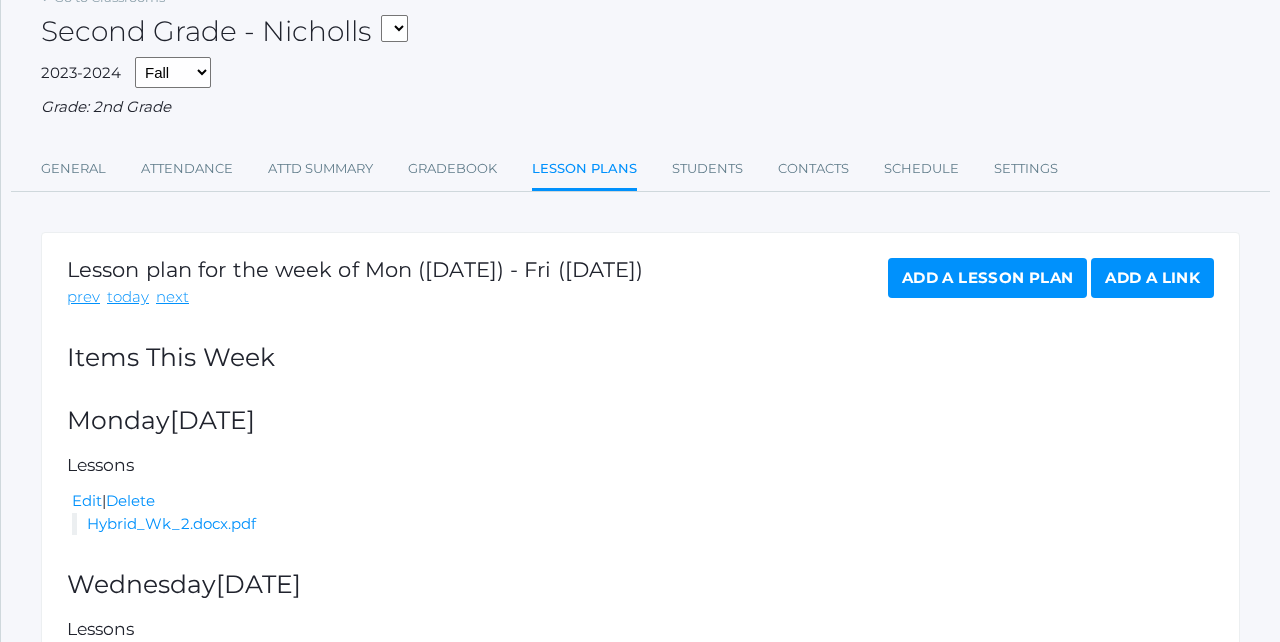 scroll, scrollTop: 122, scrollLeft: 0, axis: vertical 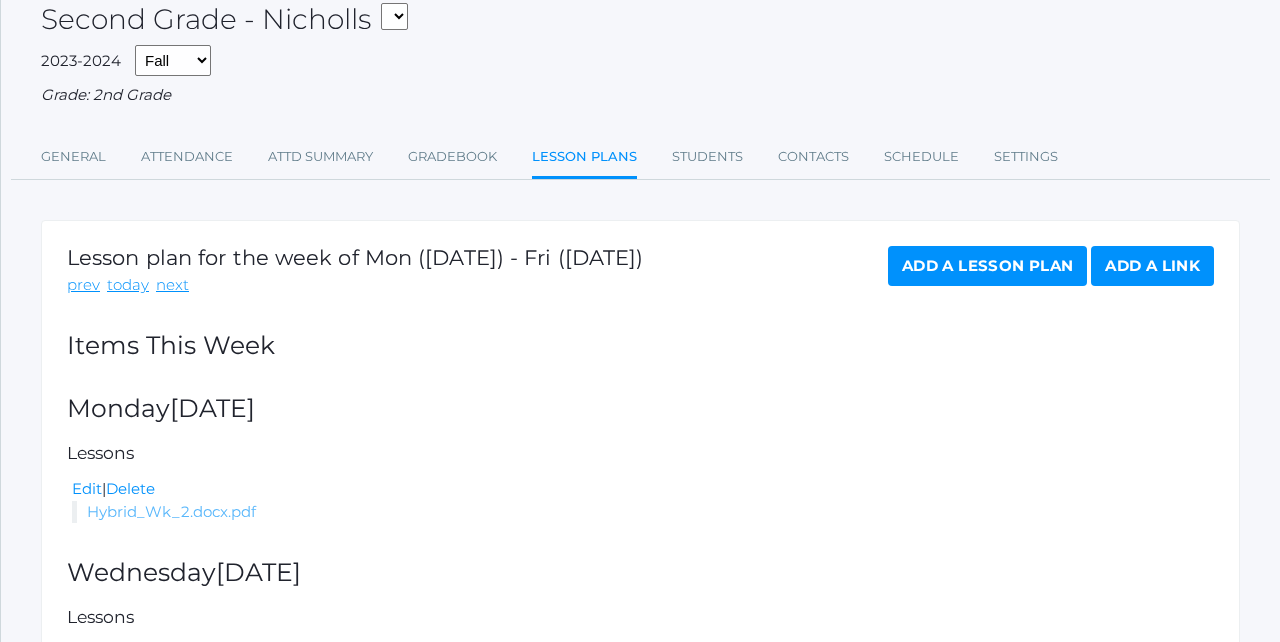 click on "Hybrid_Wk_2.docx.pdf" at bounding box center [171, 511] 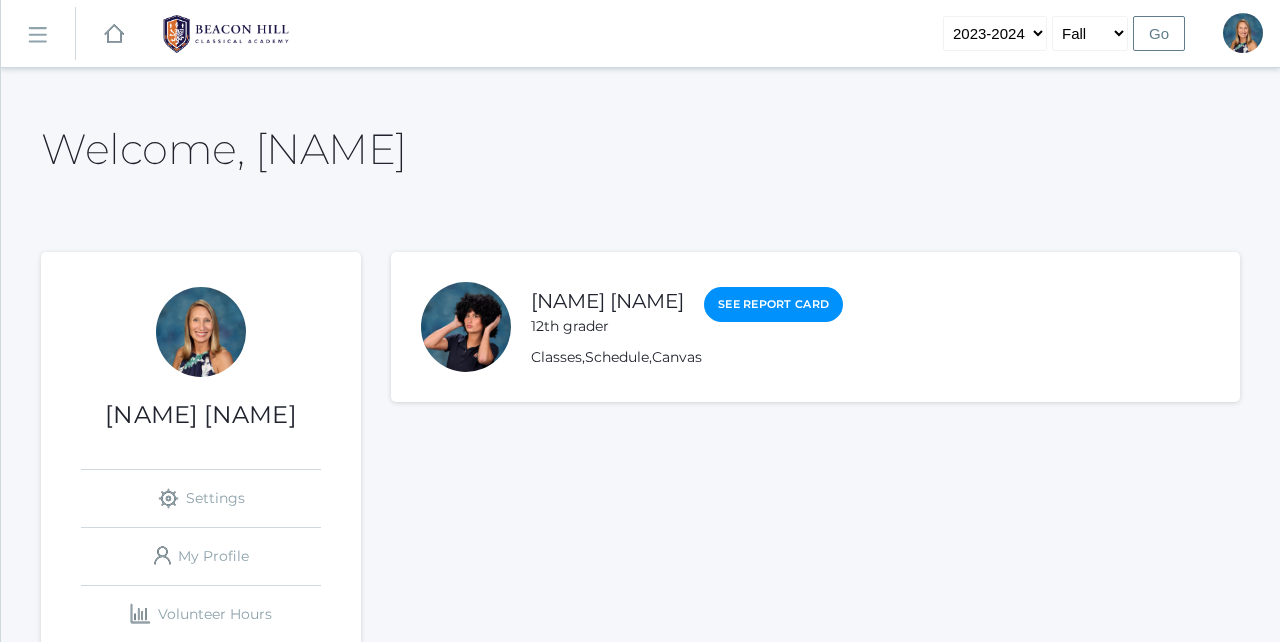 scroll, scrollTop: 0, scrollLeft: 0, axis: both 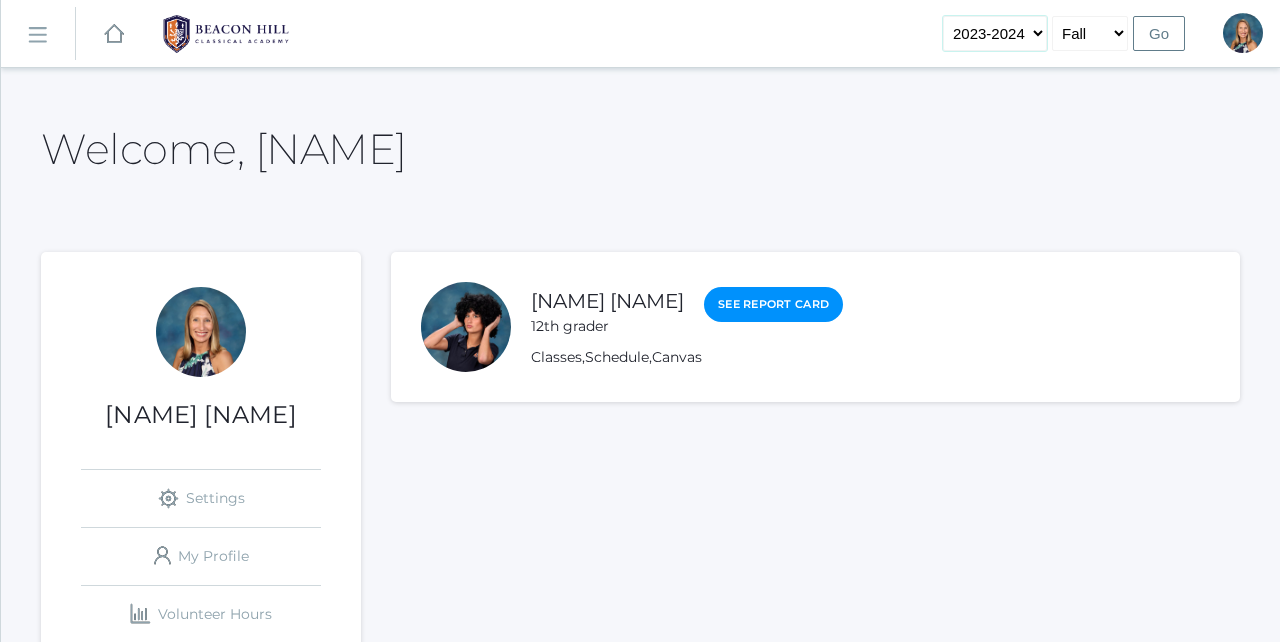 click on "2019-2020
2020-2021
2021-2022
2022-2023
2023-2024
2024-2025
2025-2026" at bounding box center [995, 33] 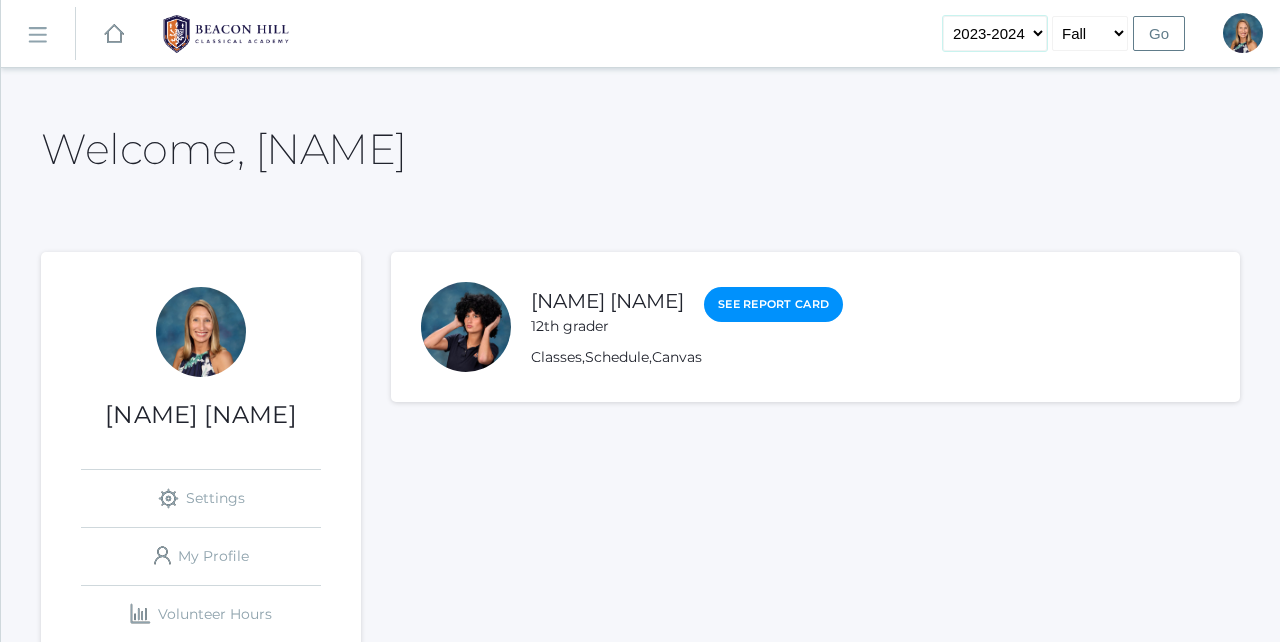 select on "2024-2025" 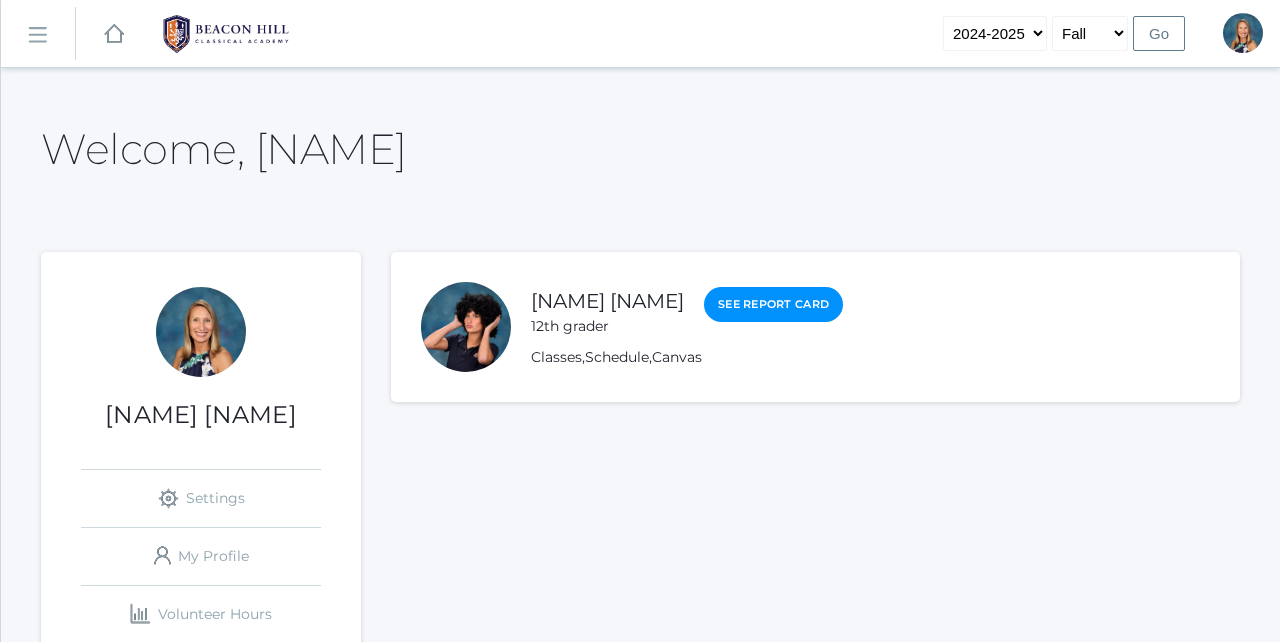 click on "Go" at bounding box center (1159, 33) 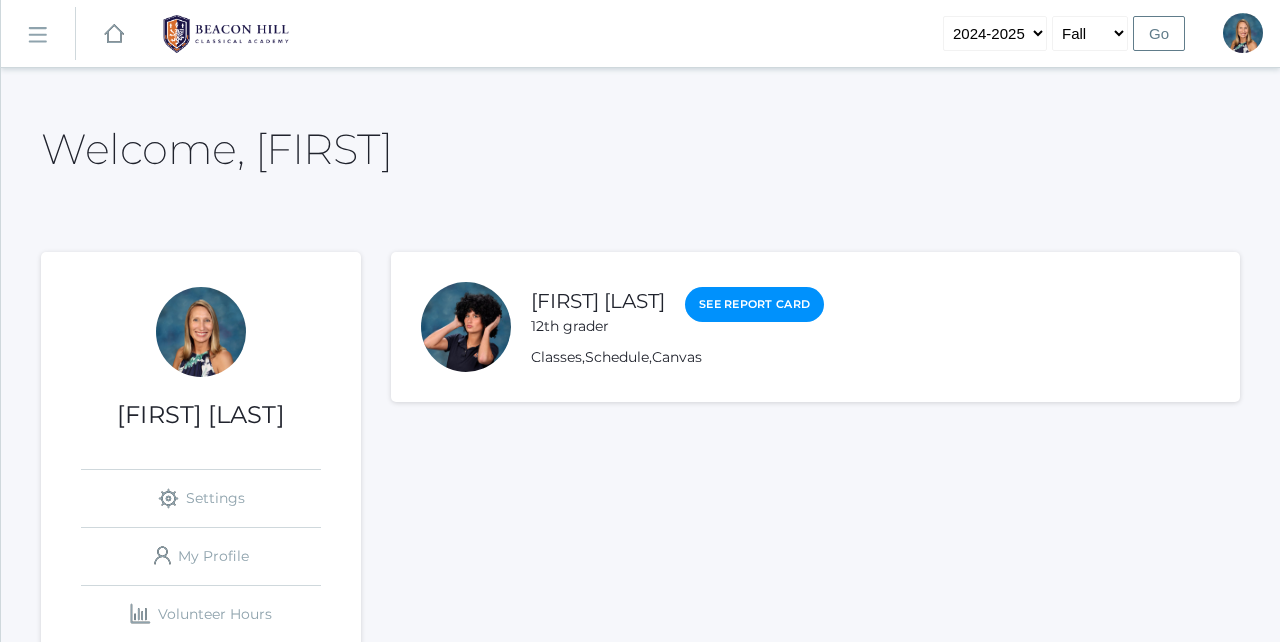 scroll, scrollTop: 0, scrollLeft: 0, axis: both 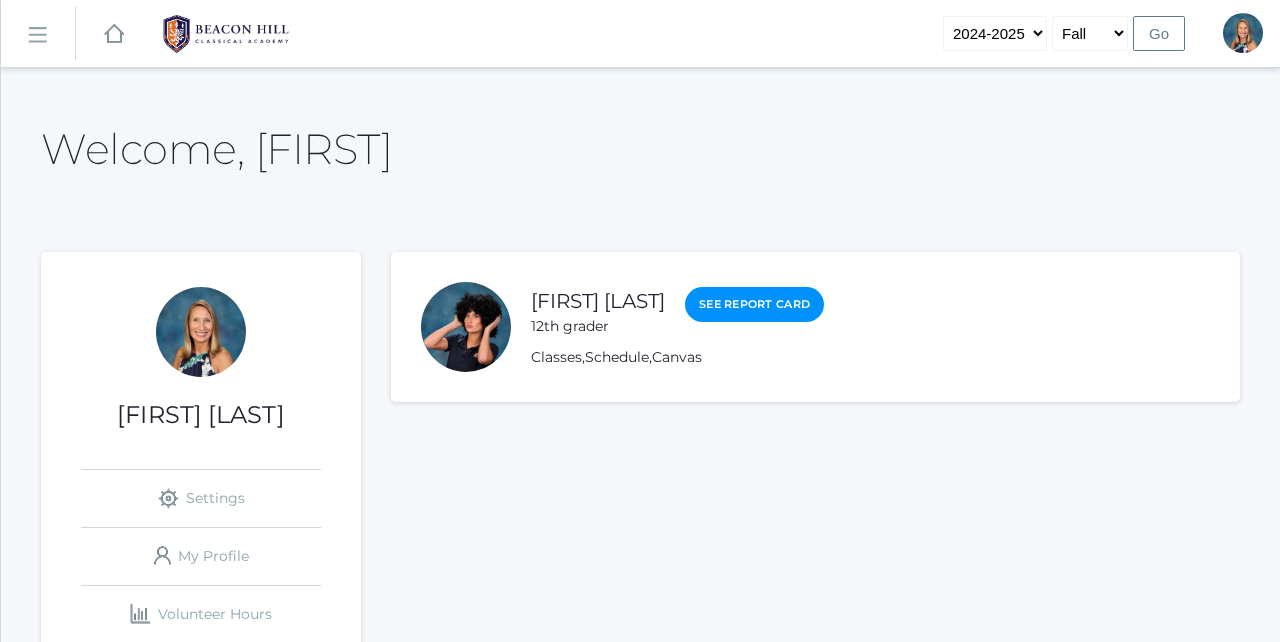 click 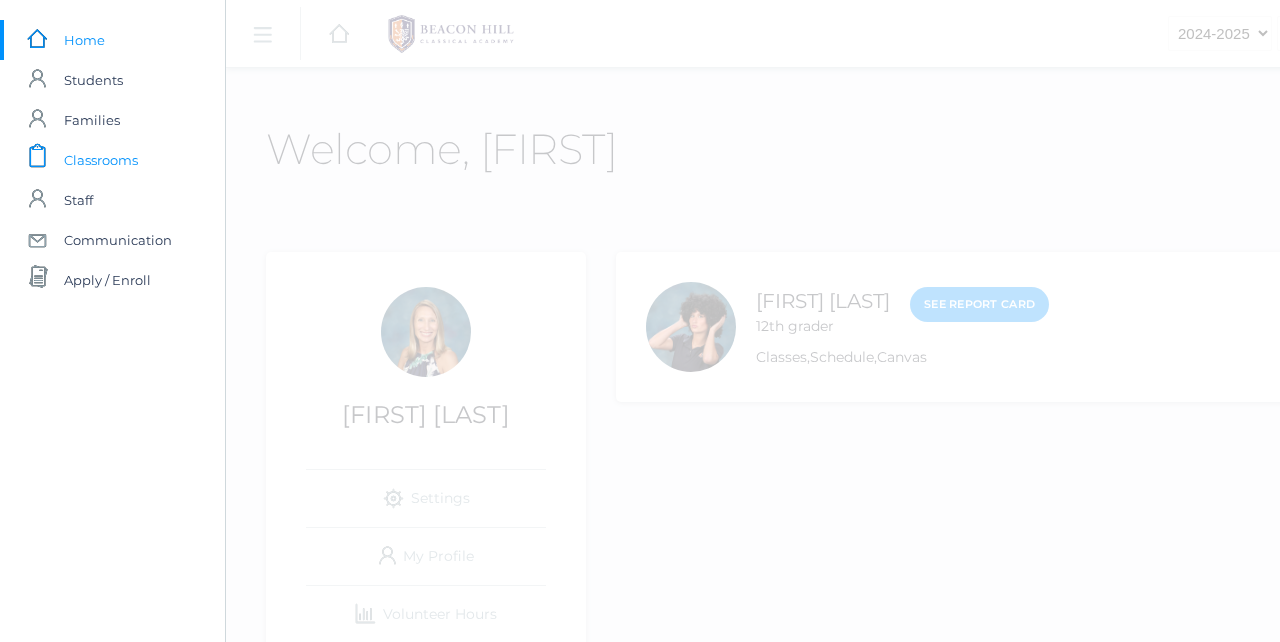 click on "Classrooms" at bounding box center [101, 160] 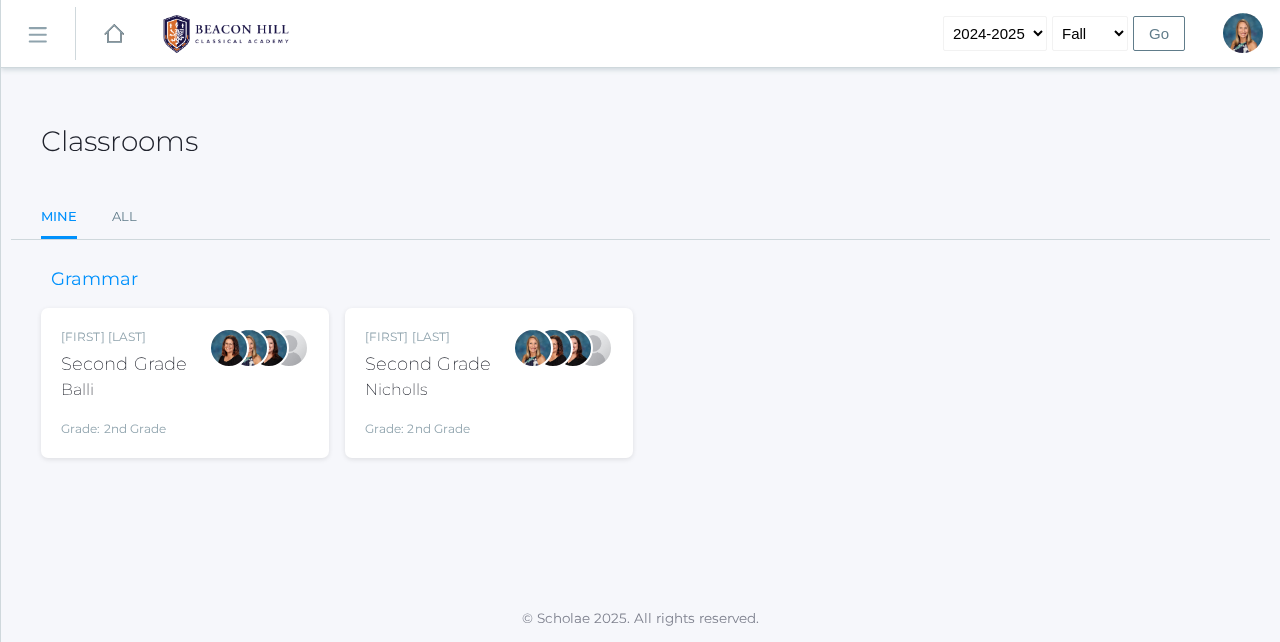 click on "Grade: 2nd Grade" at bounding box center (428, 424) 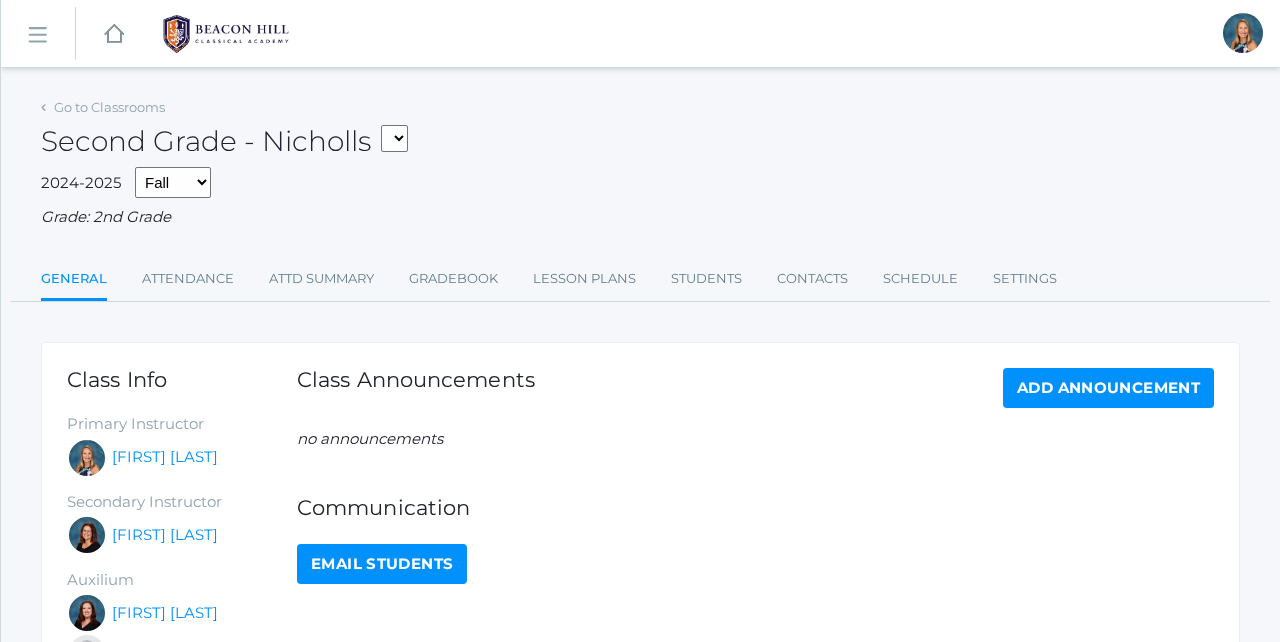 scroll, scrollTop: 0, scrollLeft: 0, axis: both 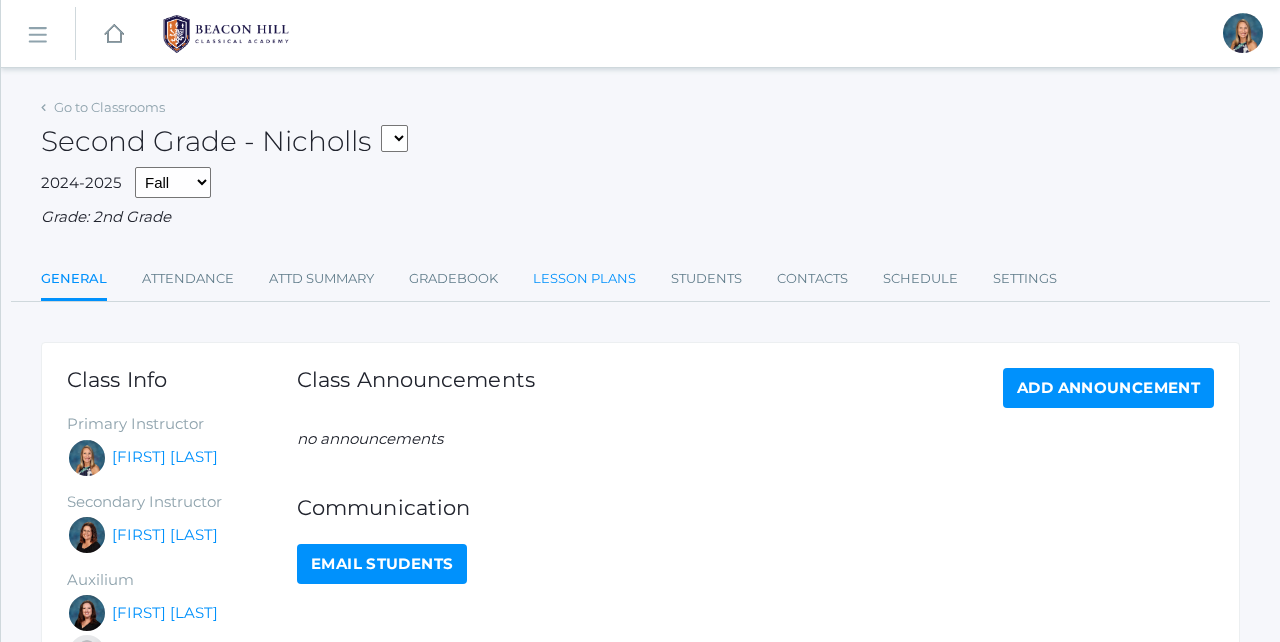 click on "Lesson Plans" at bounding box center (584, 279) 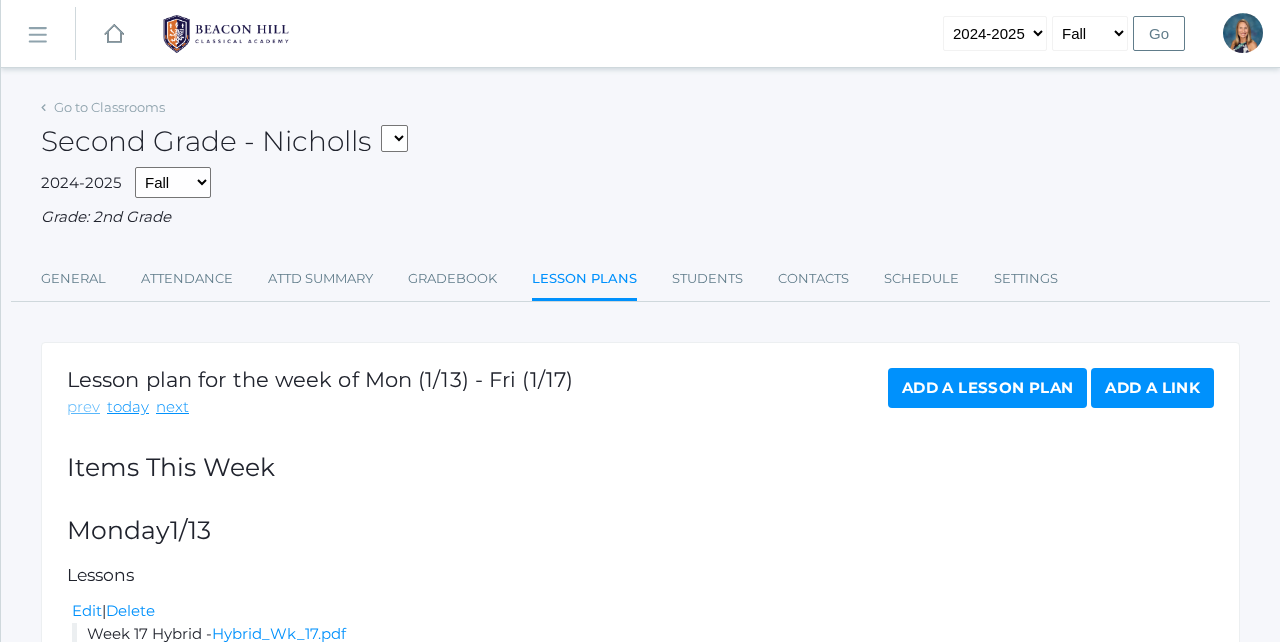 click on "prev" at bounding box center (83, 407) 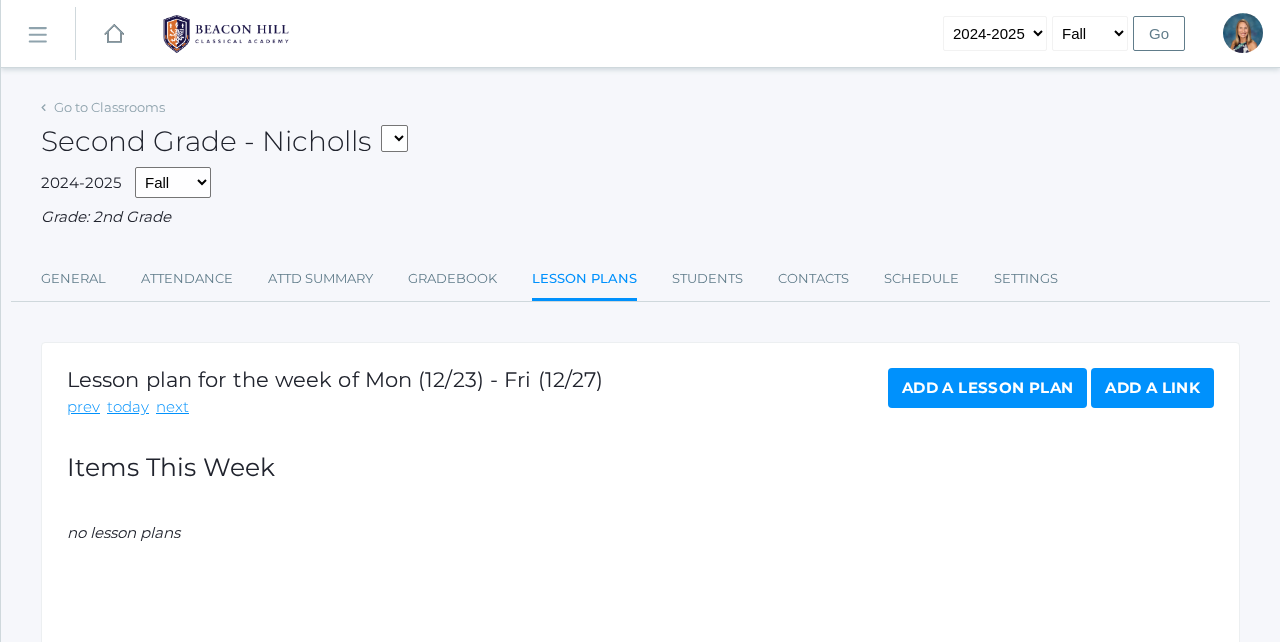 click on "prev" at bounding box center (83, 407) 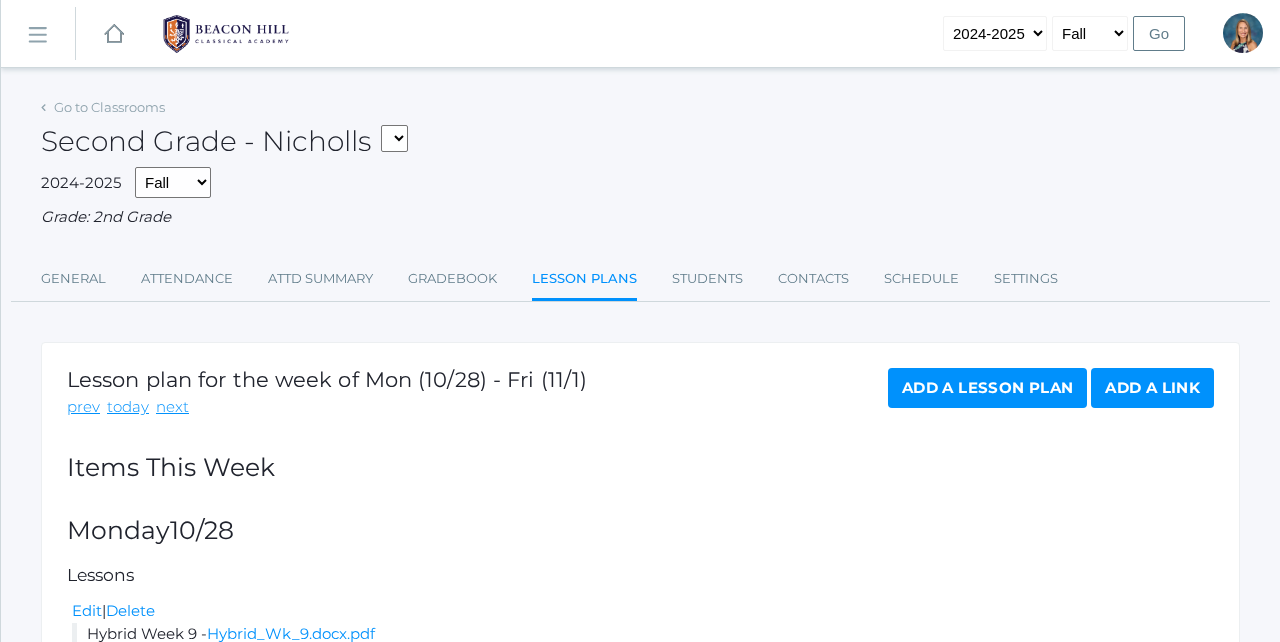click on "prev" at bounding box center [83, 407] 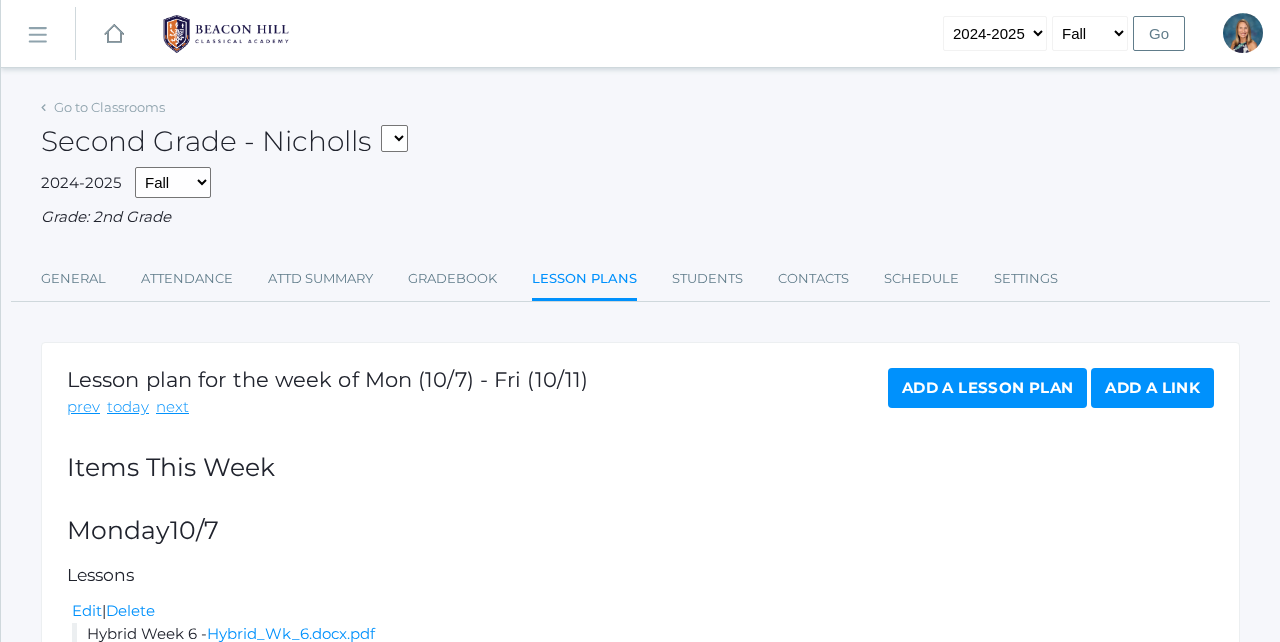 click on "prev" at bounding box center (83, 407) 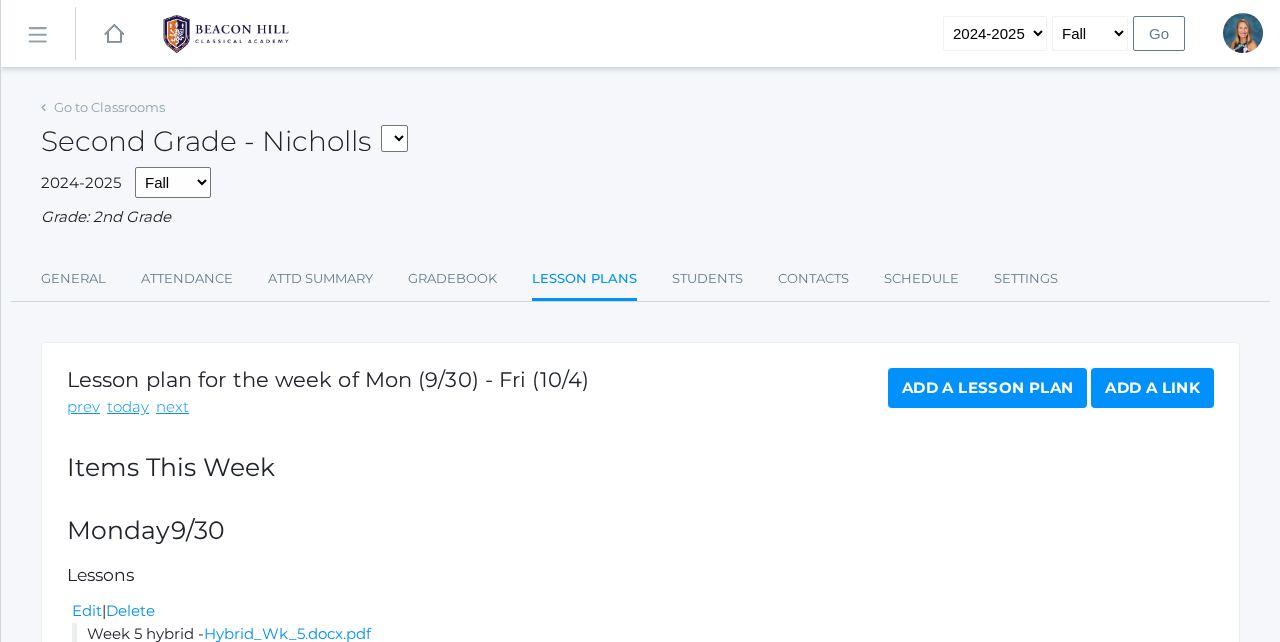 click on "prev" at bounding box center [83, 407] 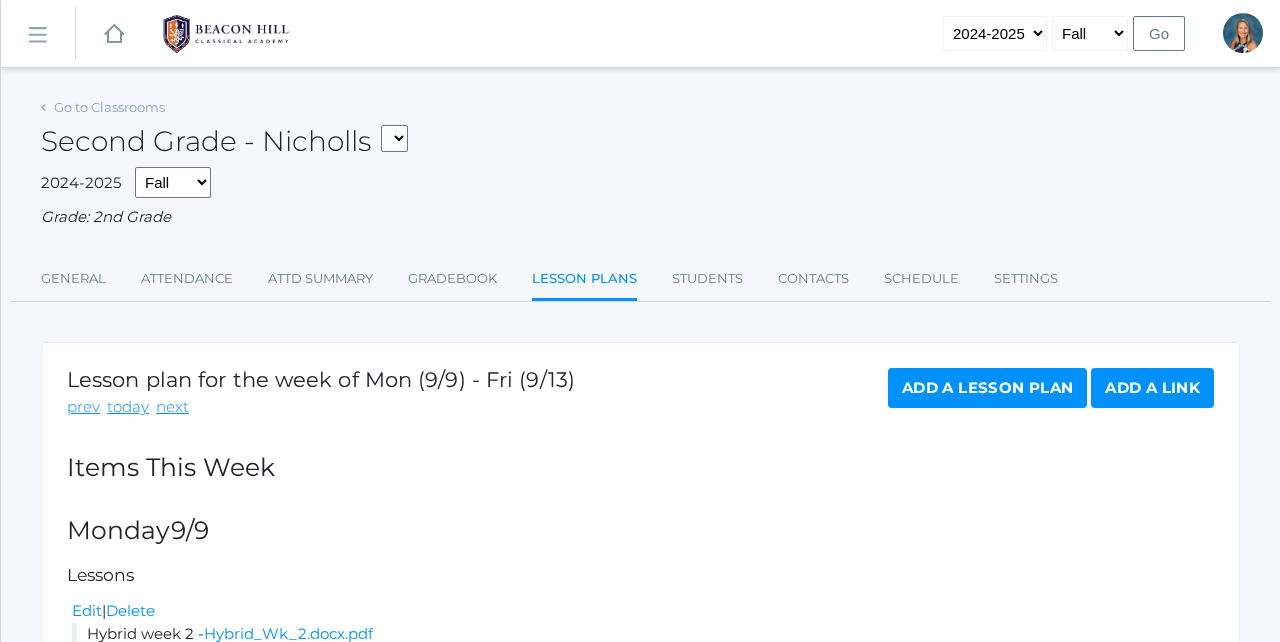 click on "prev" at bounding box center (83, 407) 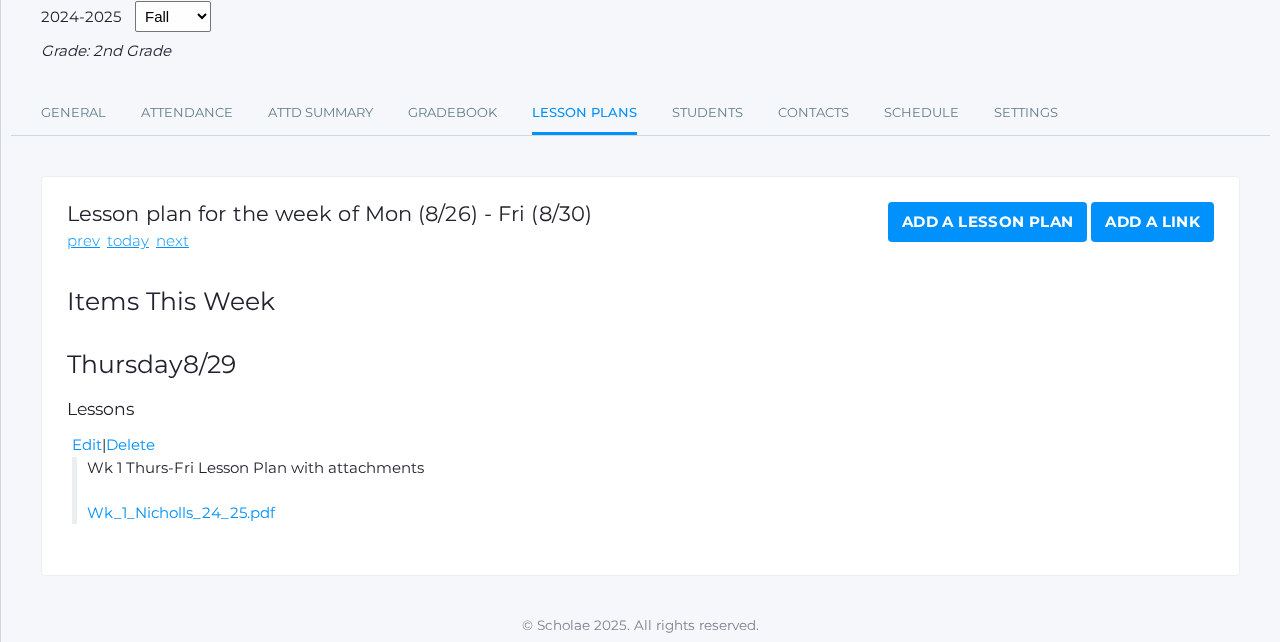 scroll, scrollTop: 165, scrollLeft: 0, axis: vertical 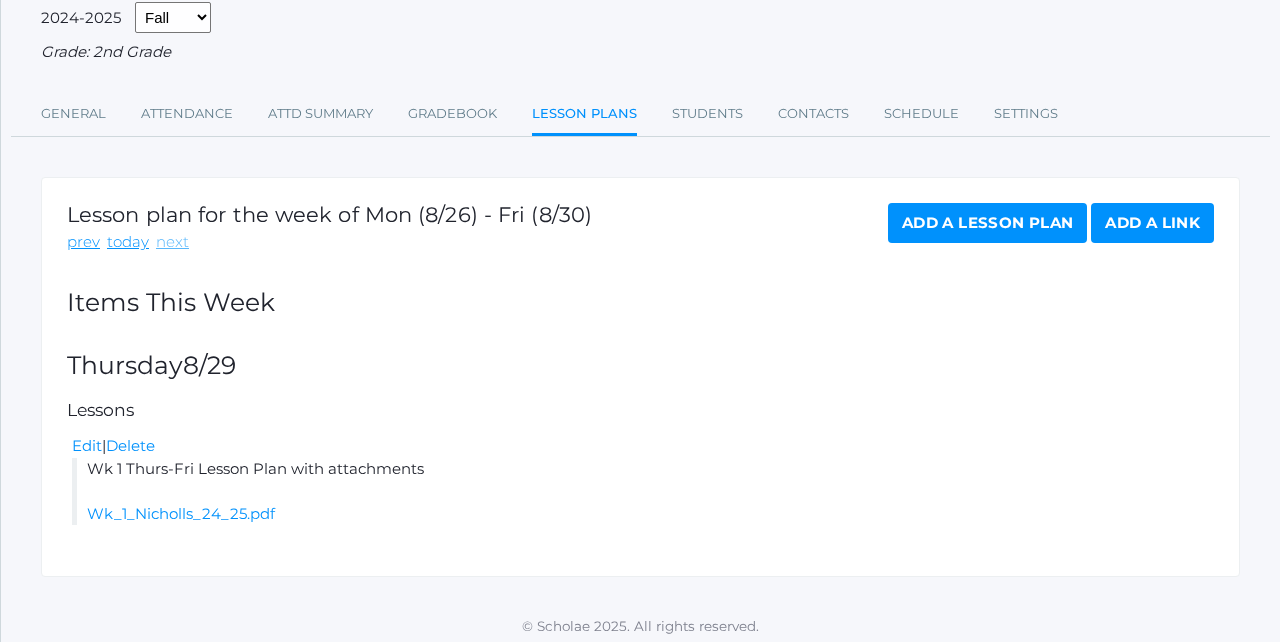click on "next" at bounding box center [172, 242] 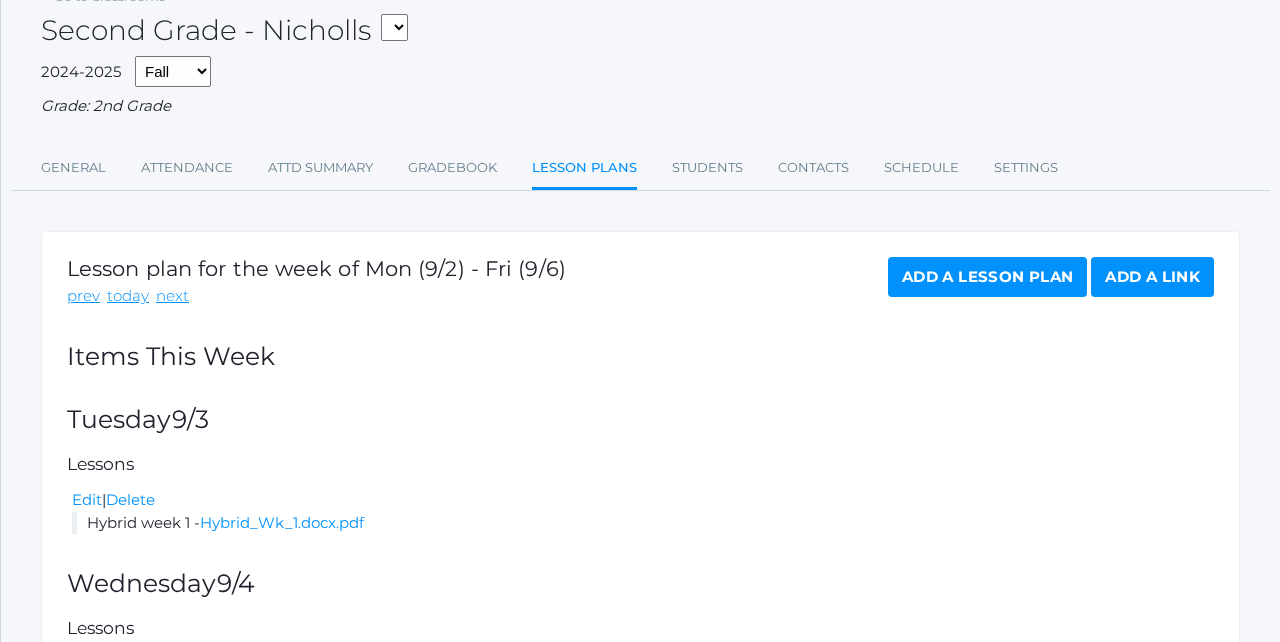 scroll, scrollTop: 167, scrollLeft: 0, axis: vertical 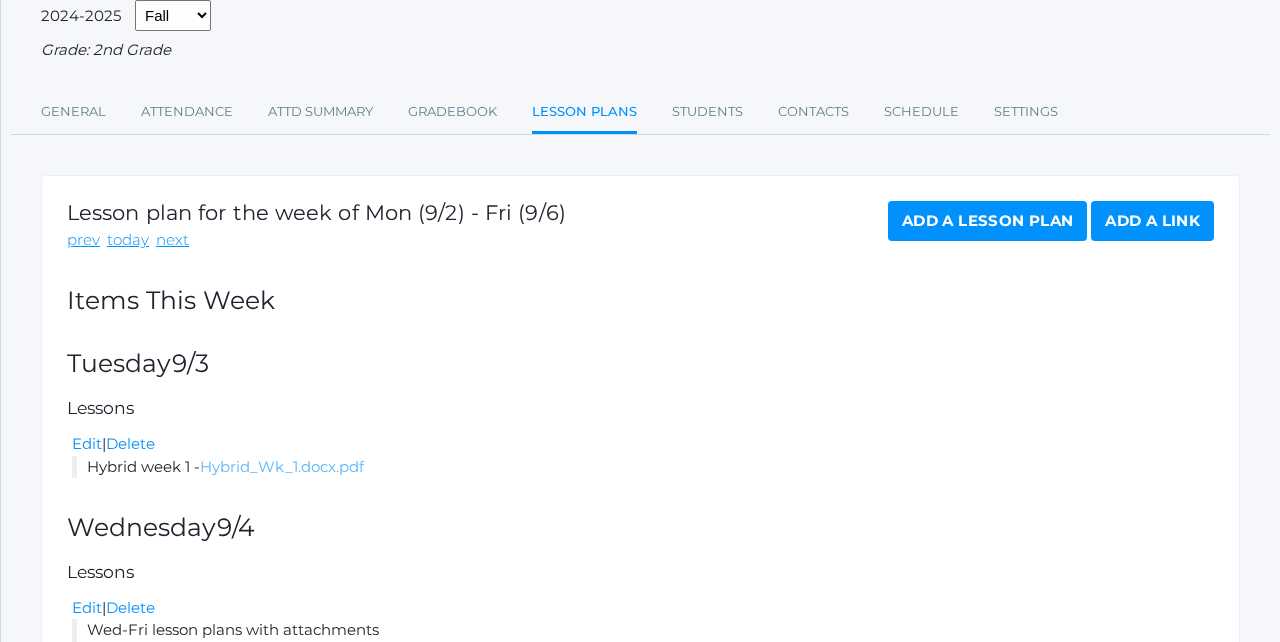 click on "Hybrid_Wk_1.docx.pdf" at bounding box center [282, 466] 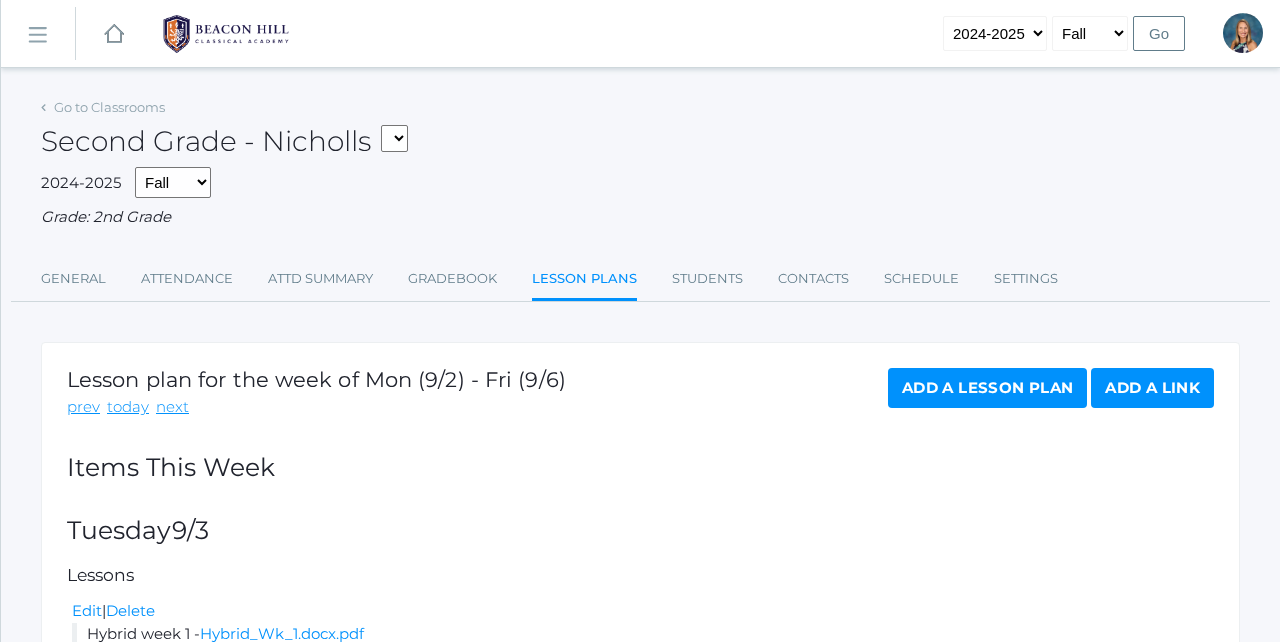 scroll, scrollTop: 0, scrollLeft: 0, axis: both 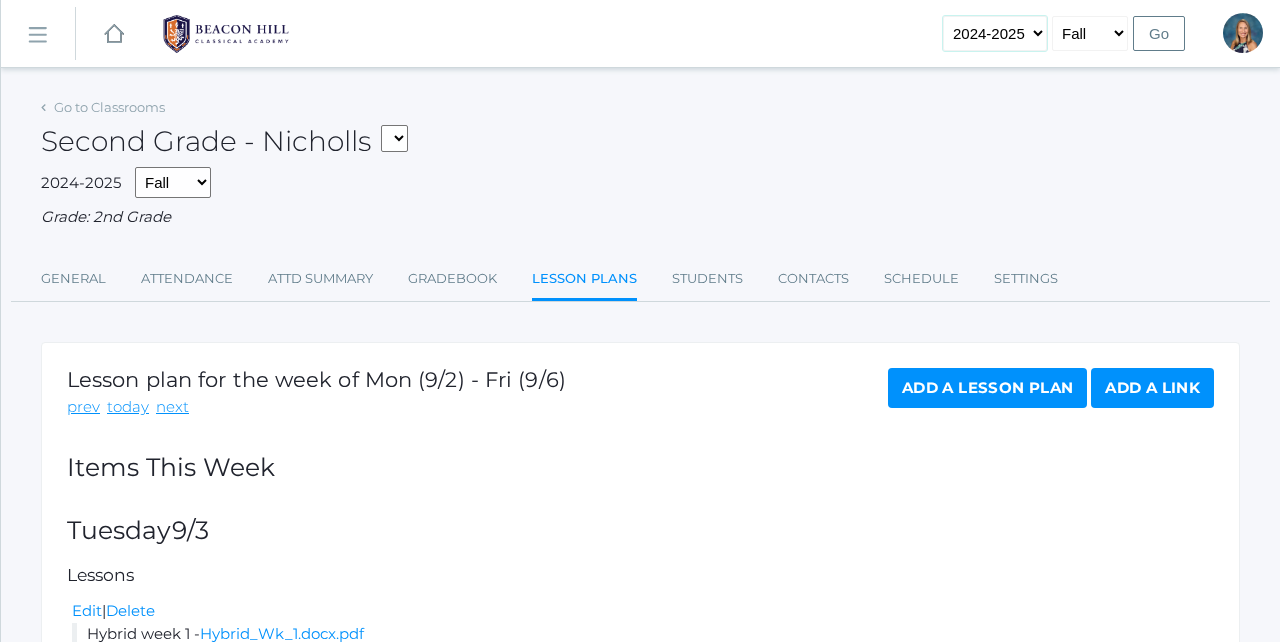 select on "2023-2024" 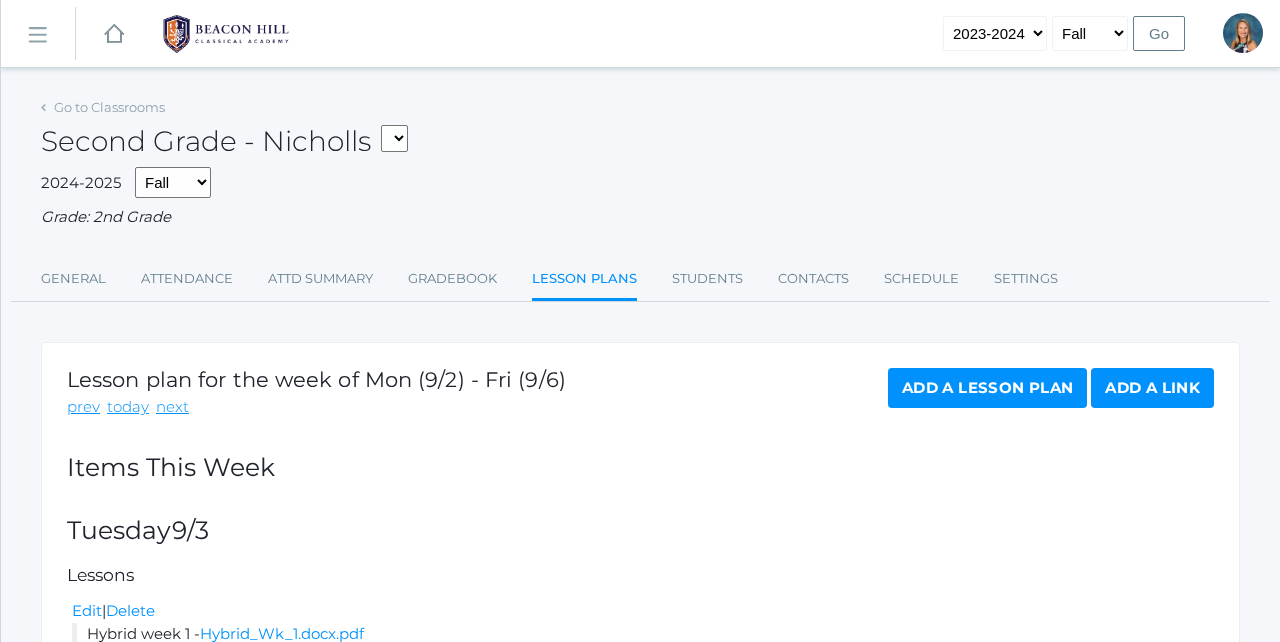 click on "Go" at bounding box center (1159, 33) 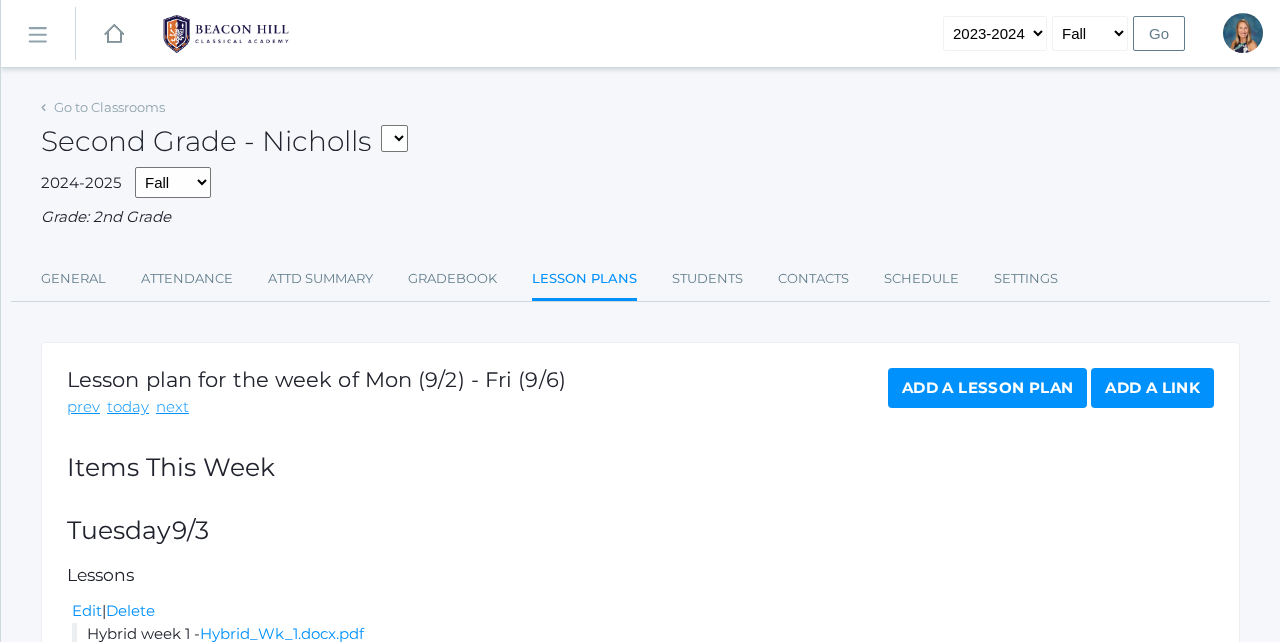 scroll, scrollTop: 0, scrollLeft: 0, axis: both 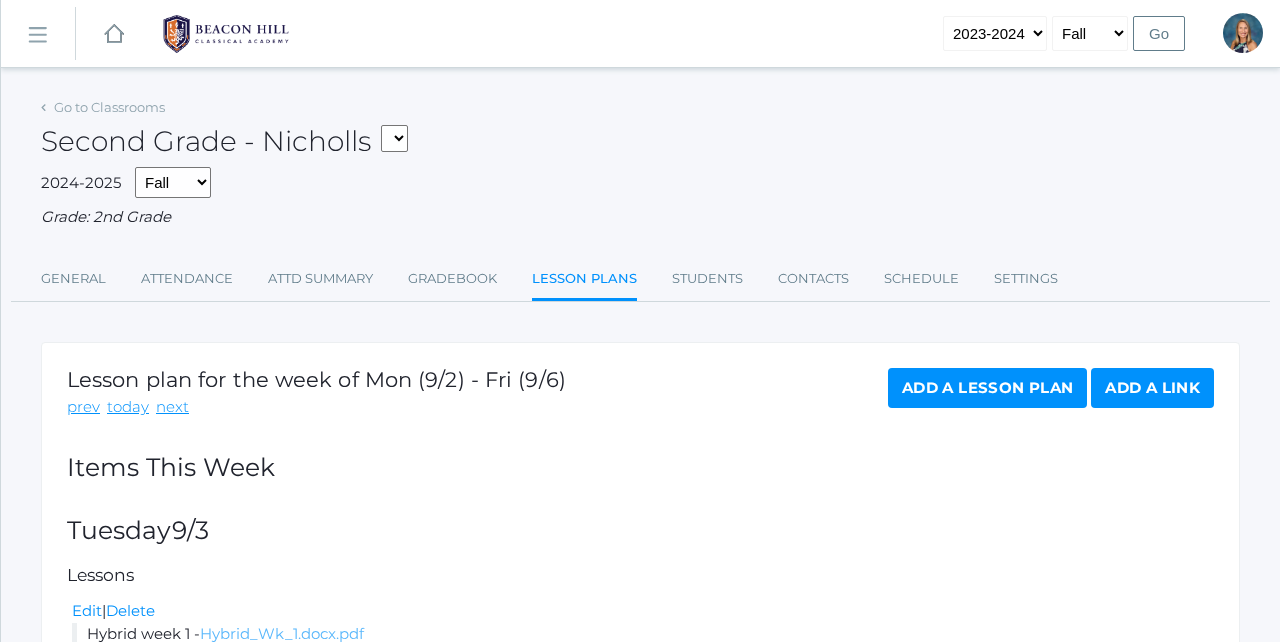 click on "Hybrid_Wk_1.docx.pdf" at bounding box center [282, 633] 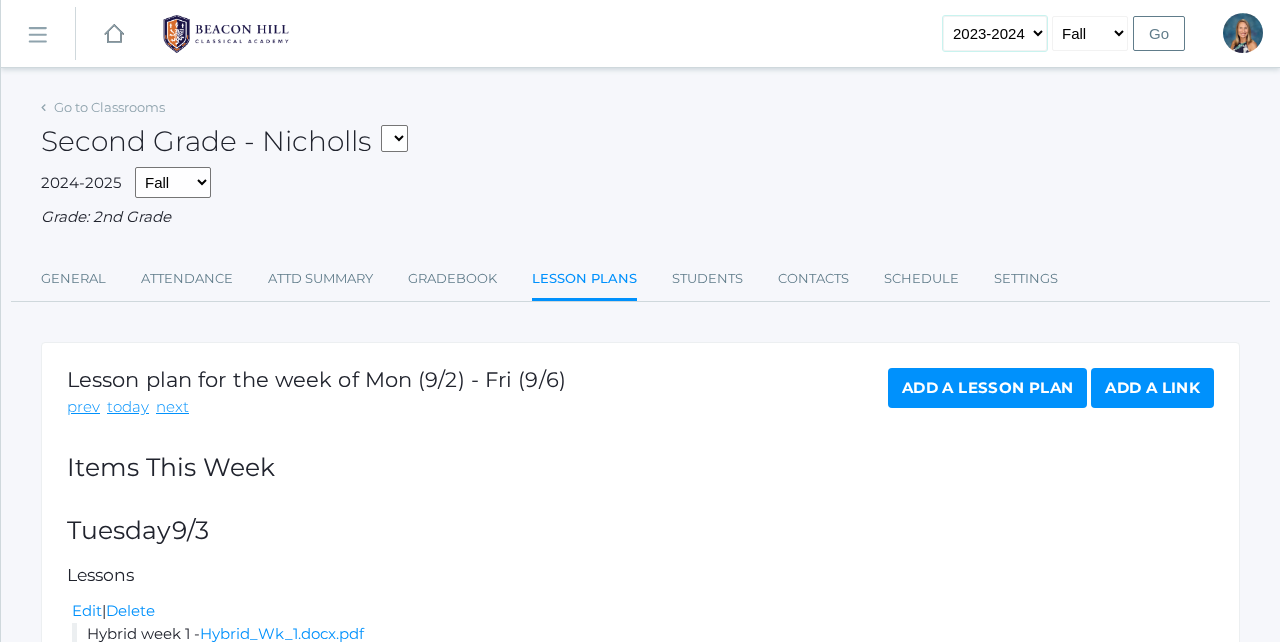 select on "2024-2025" 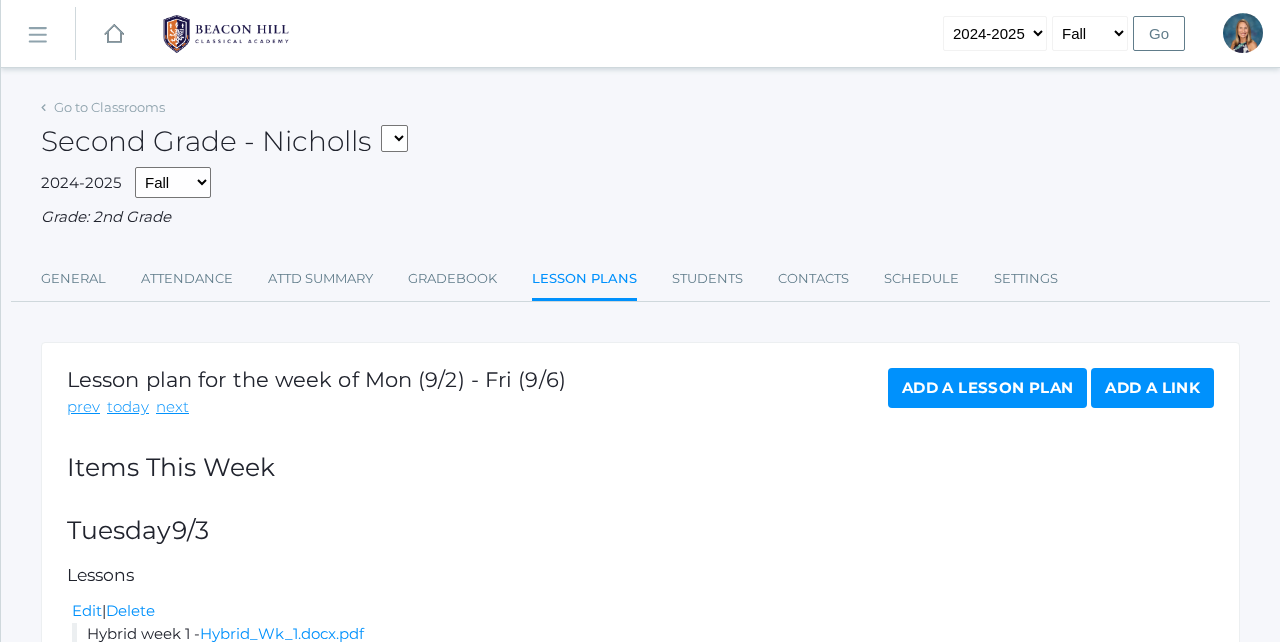 click on "Go" at bounding box center [1159, 33] 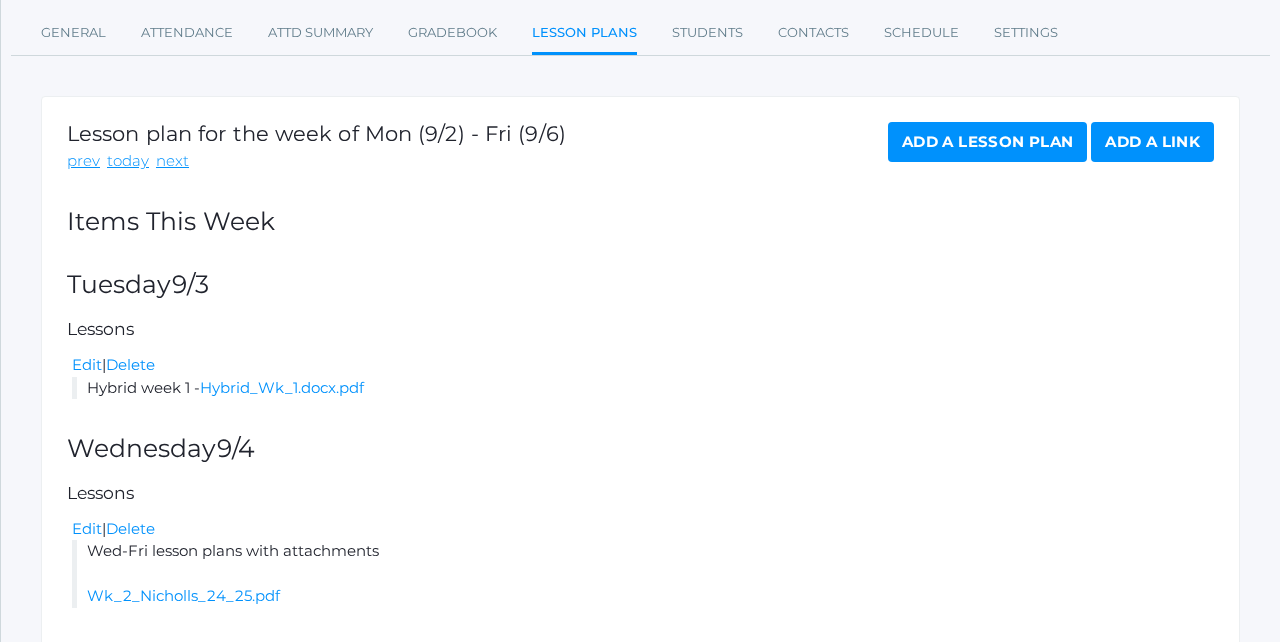 scroll, scrollTop: 251, scrollLeft: 0, axis: vertical 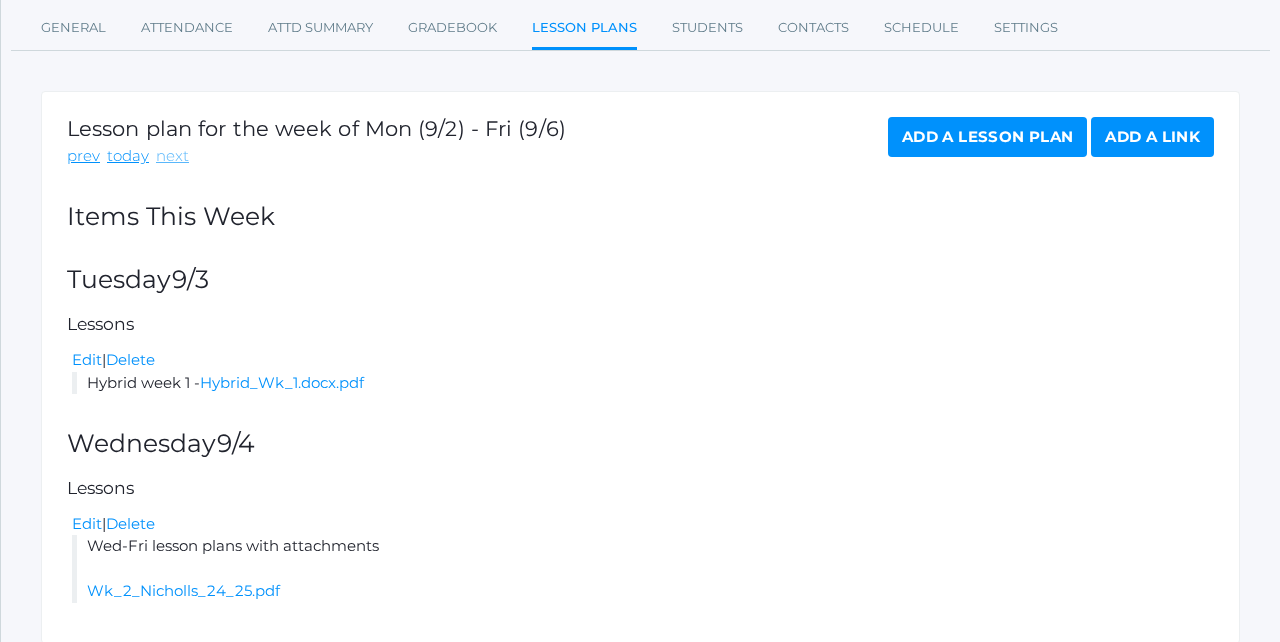 click on "next" at bounding box center (172, 156) 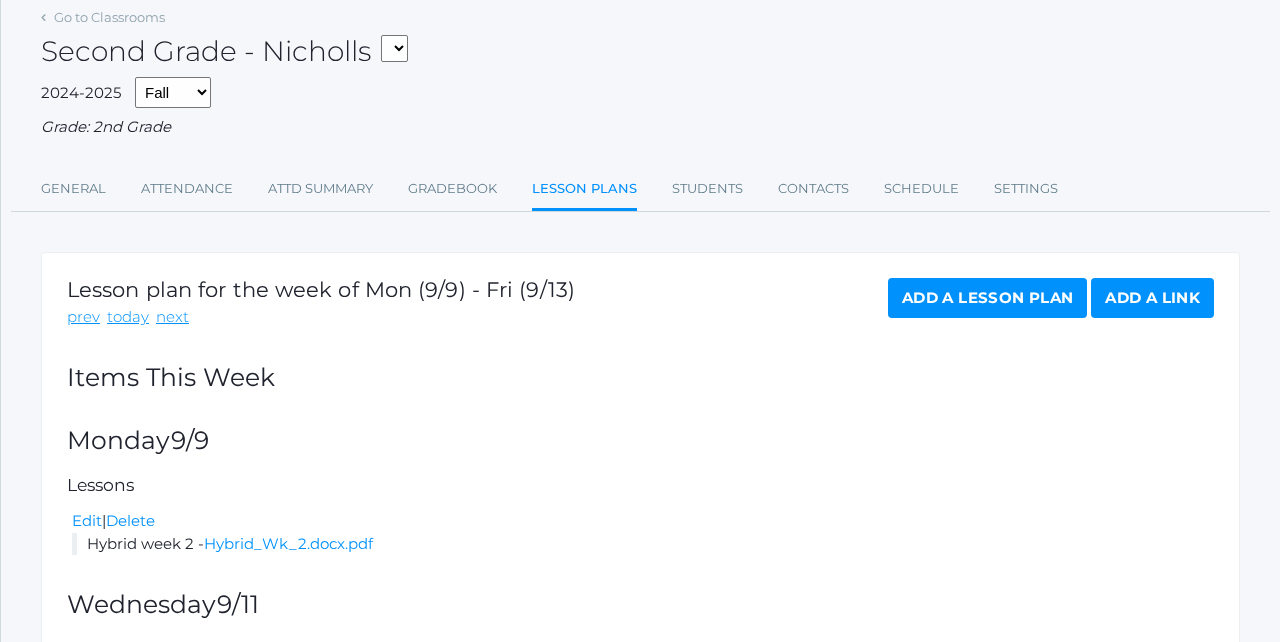 scroll, scrollTop: 125, scrollLeft: 0, axis: vertical 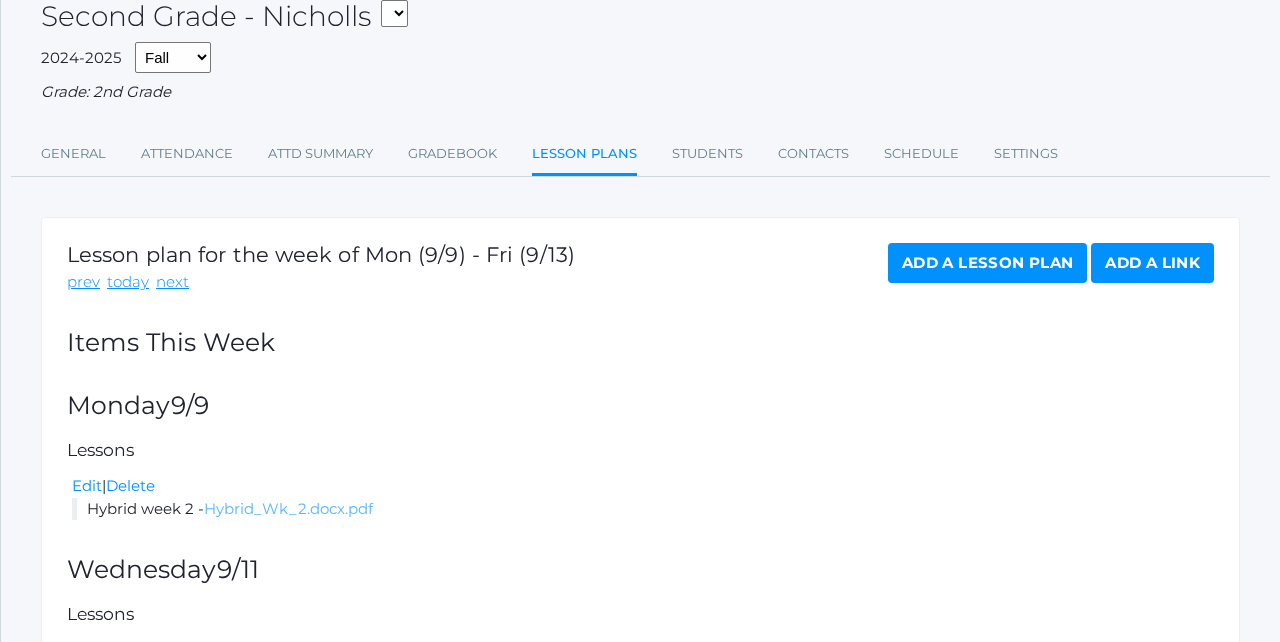 click on "Hybrid_Wk_2.docx.pdf" at bounding box center [288, 508] 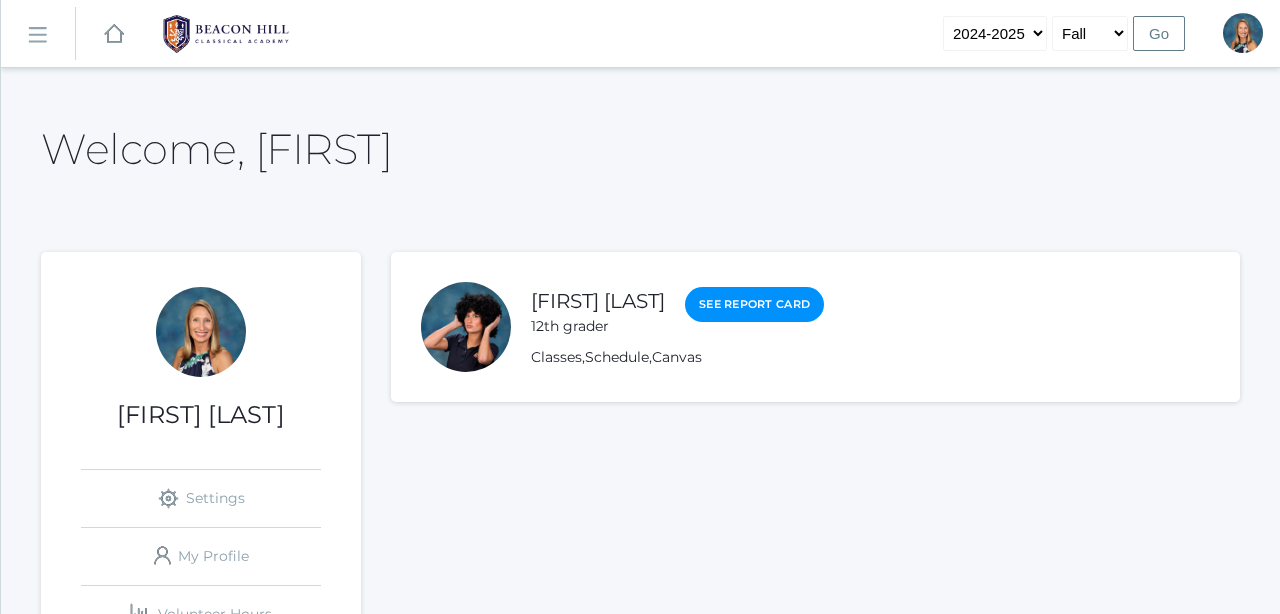 scroll, scrollTop: 0, scrollLeft: 0, axis: both 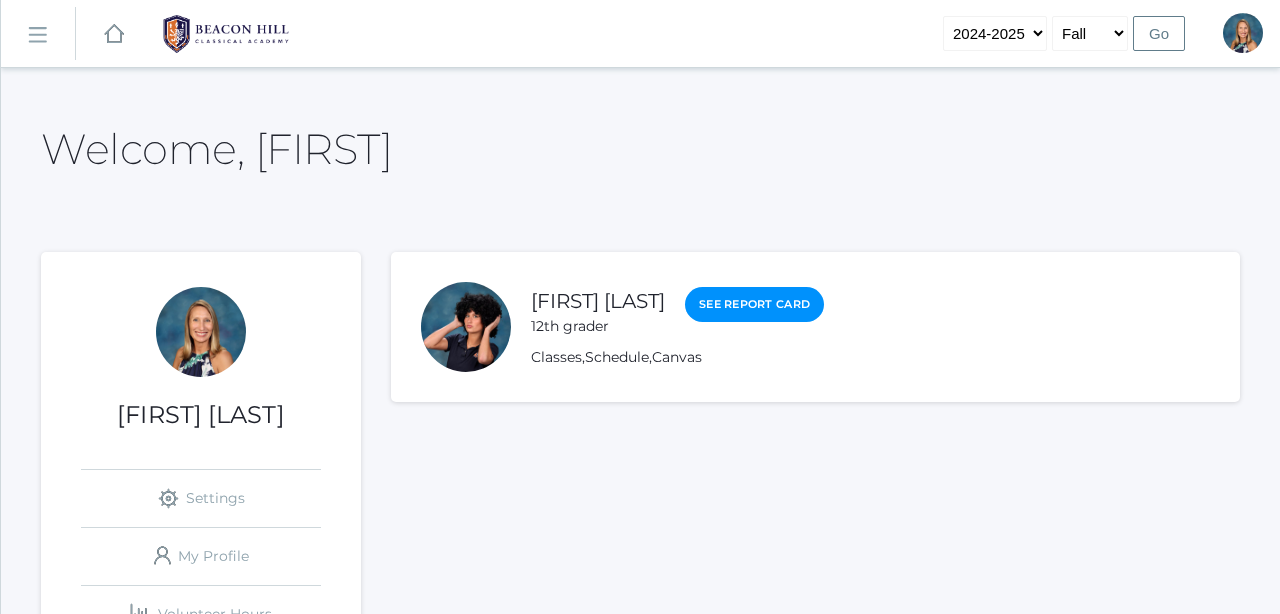 select on "2023-2024" 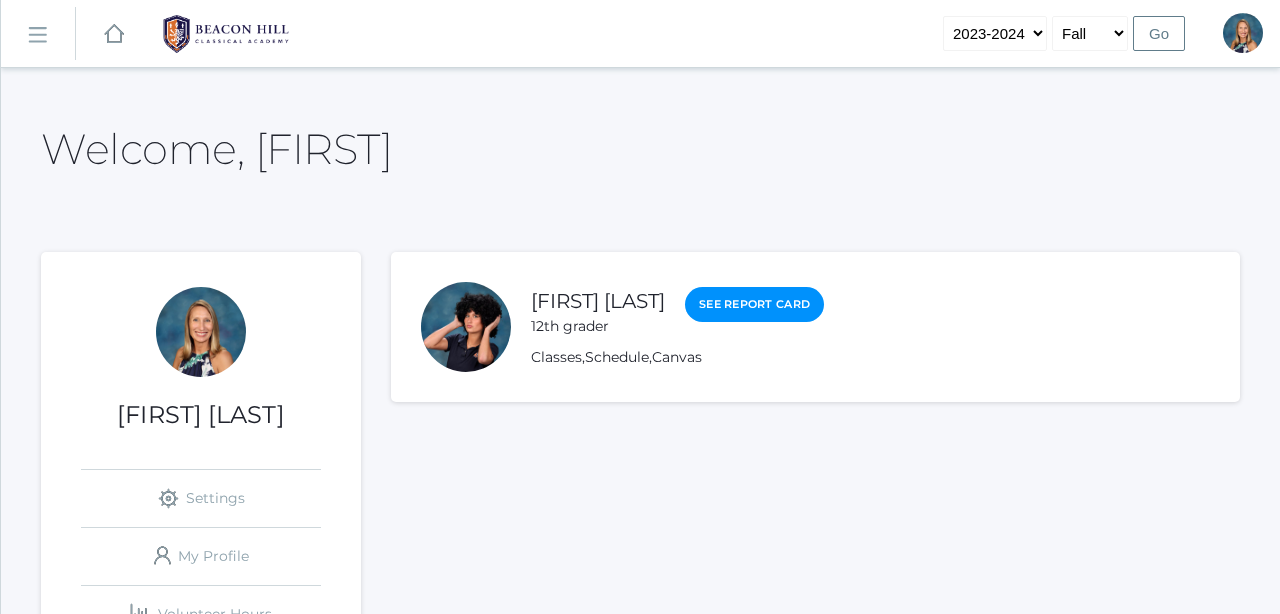 click on "Go" at bounding box center [1159, 33] 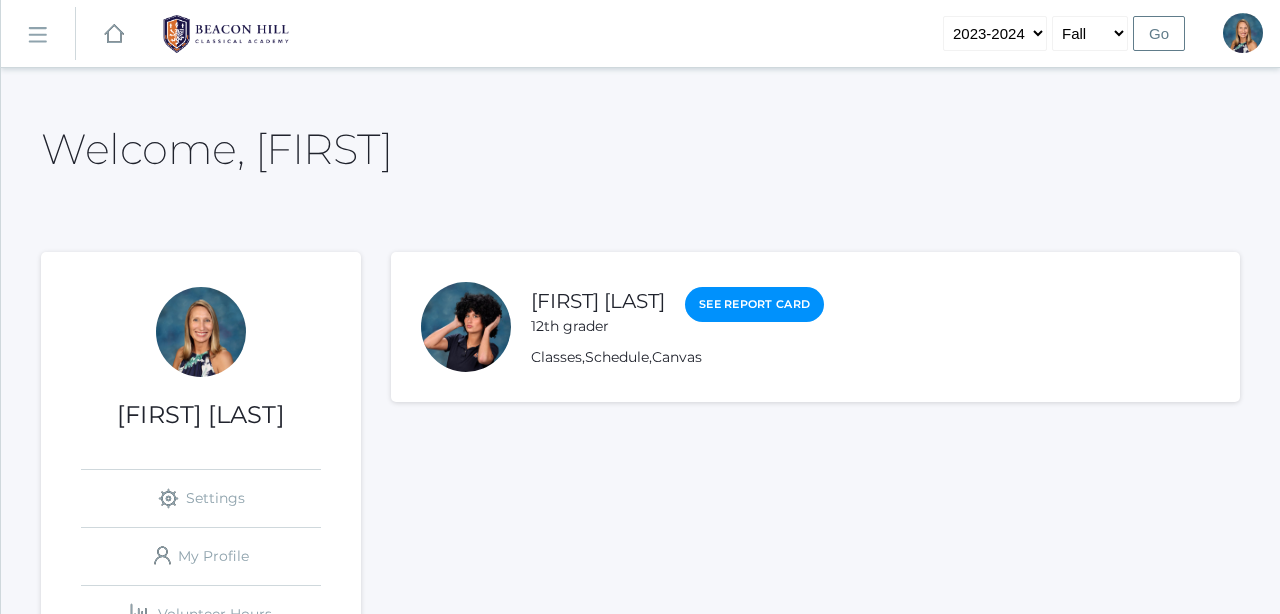 scroll, scrollTop: 0, scrollLeft: 0, axis: both 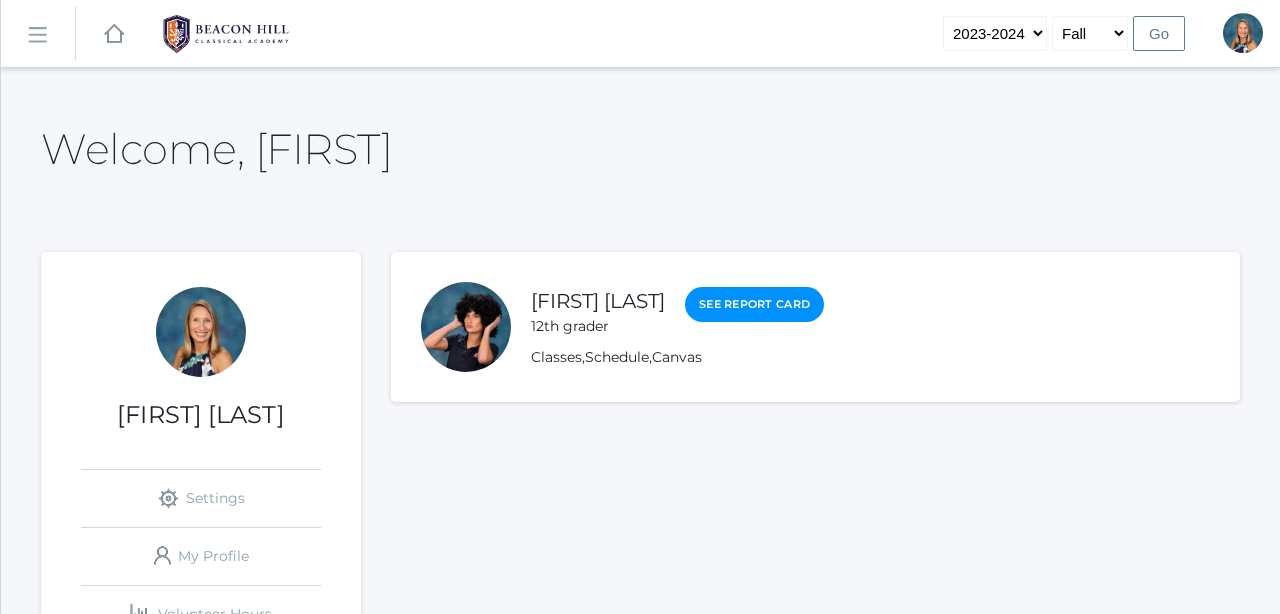 click 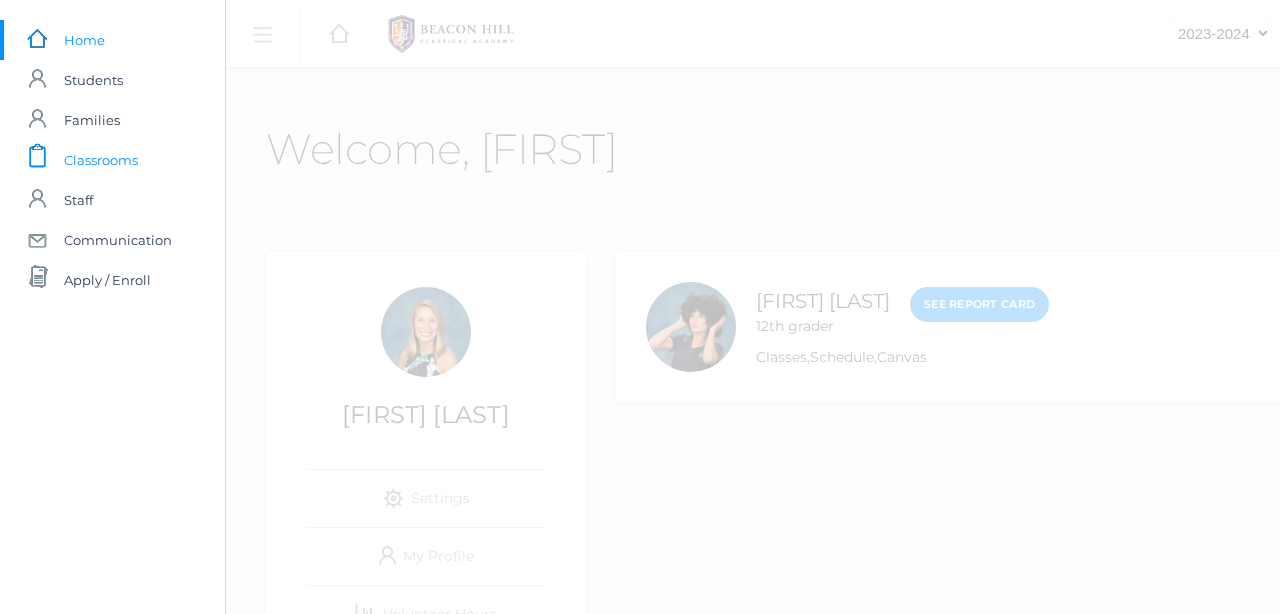 click on "Classrooms" at bounding box center [101, 160] 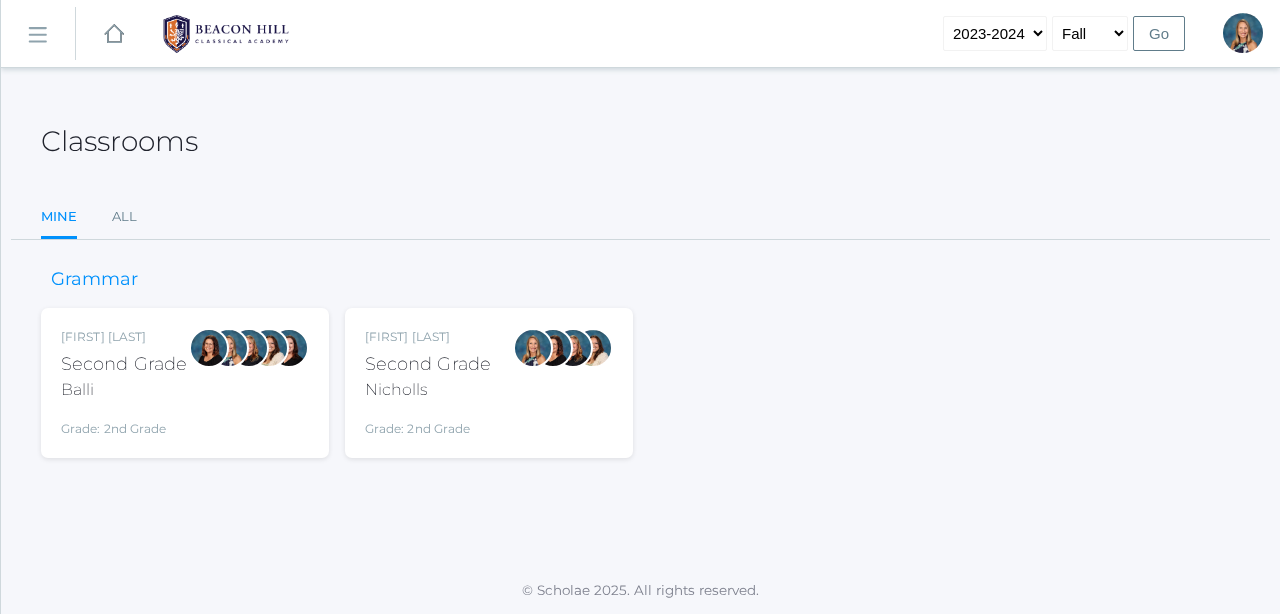 click on "Second Grade" at bounding box center (428, 364) 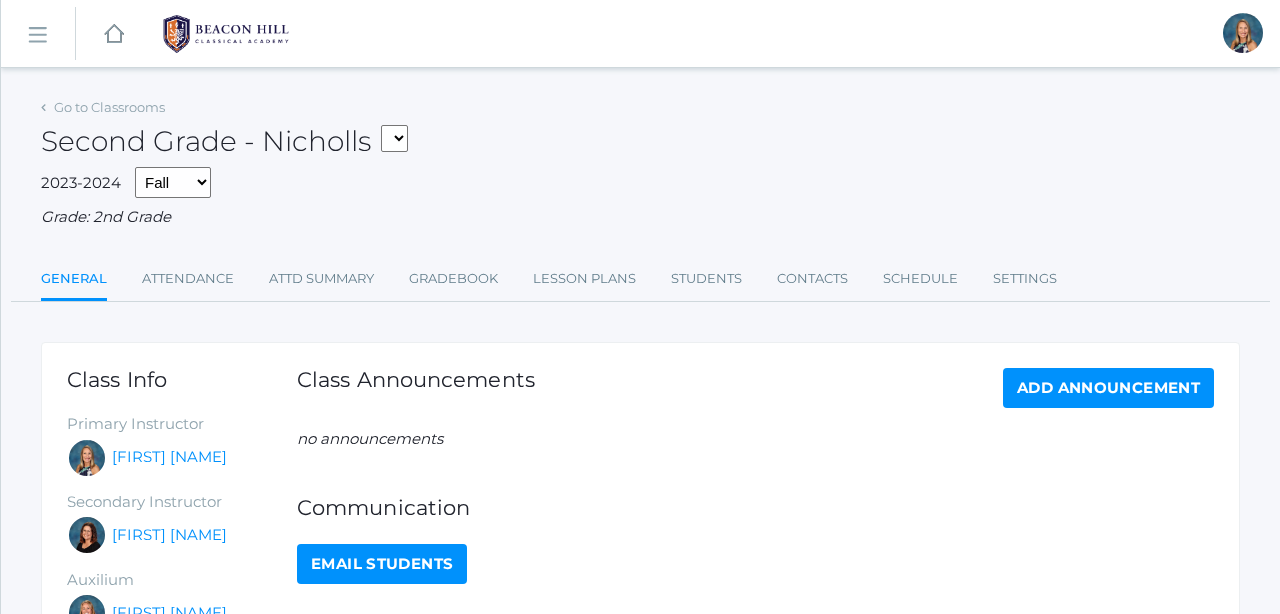 scroll, scrollTop: 0, scrollLeft: 0, axis: both 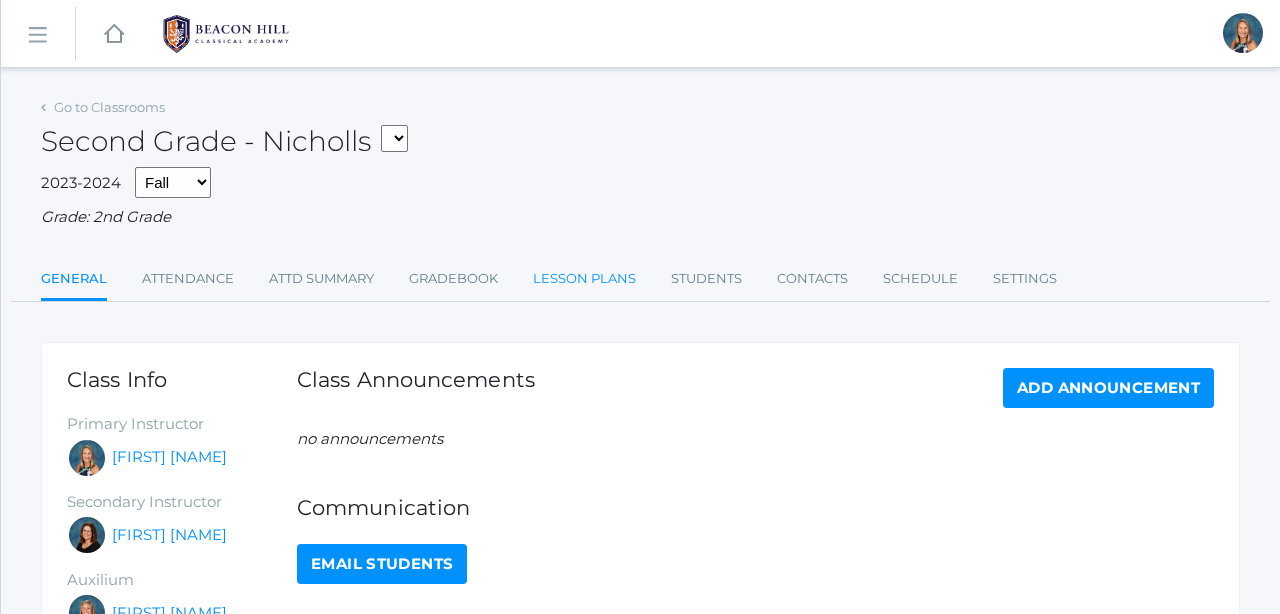click on "Lesson Plans" at bounding box center (584, 279) 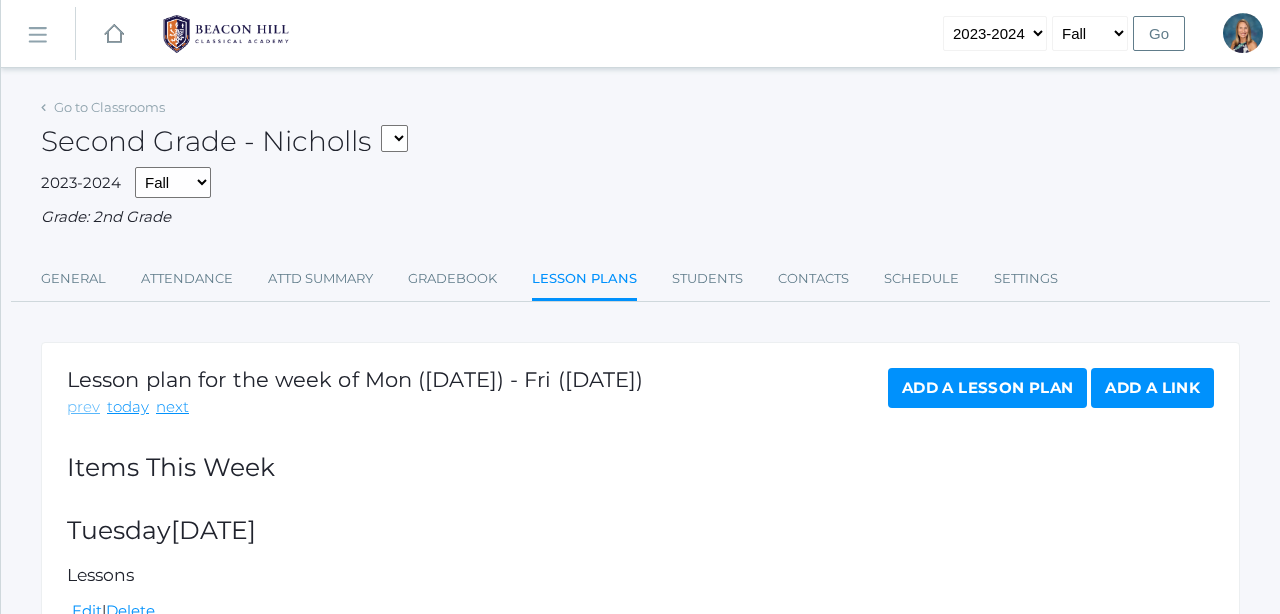 click on "prev" at bounding box center [83, 407] 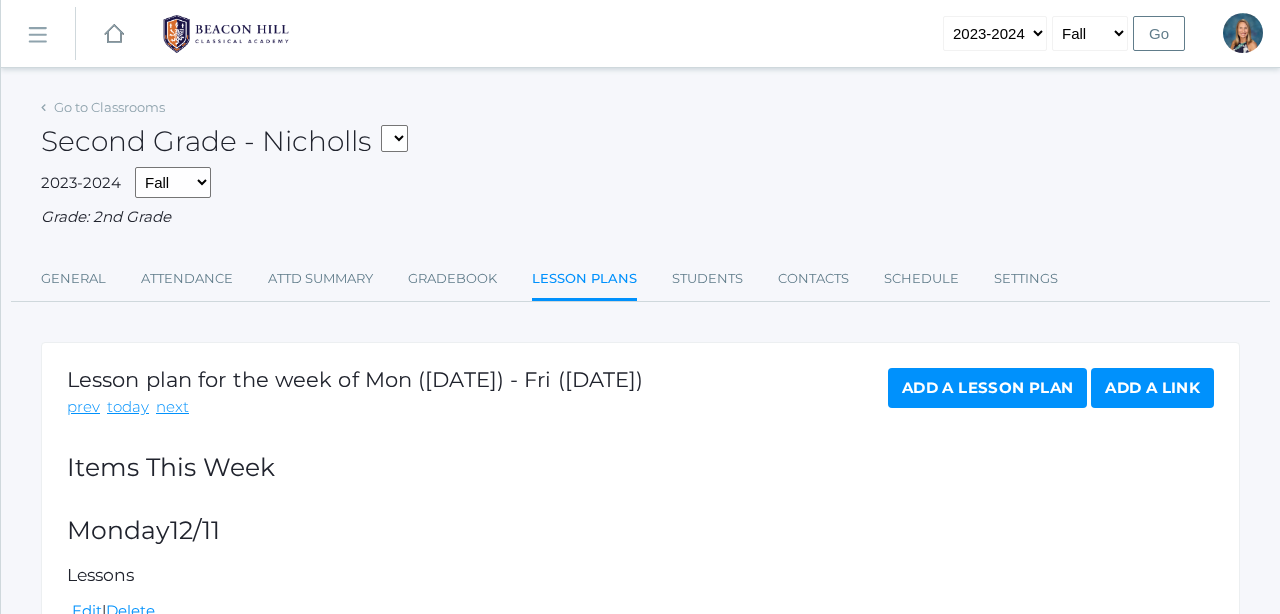 click on "prev" at bounding box center [83, 407] 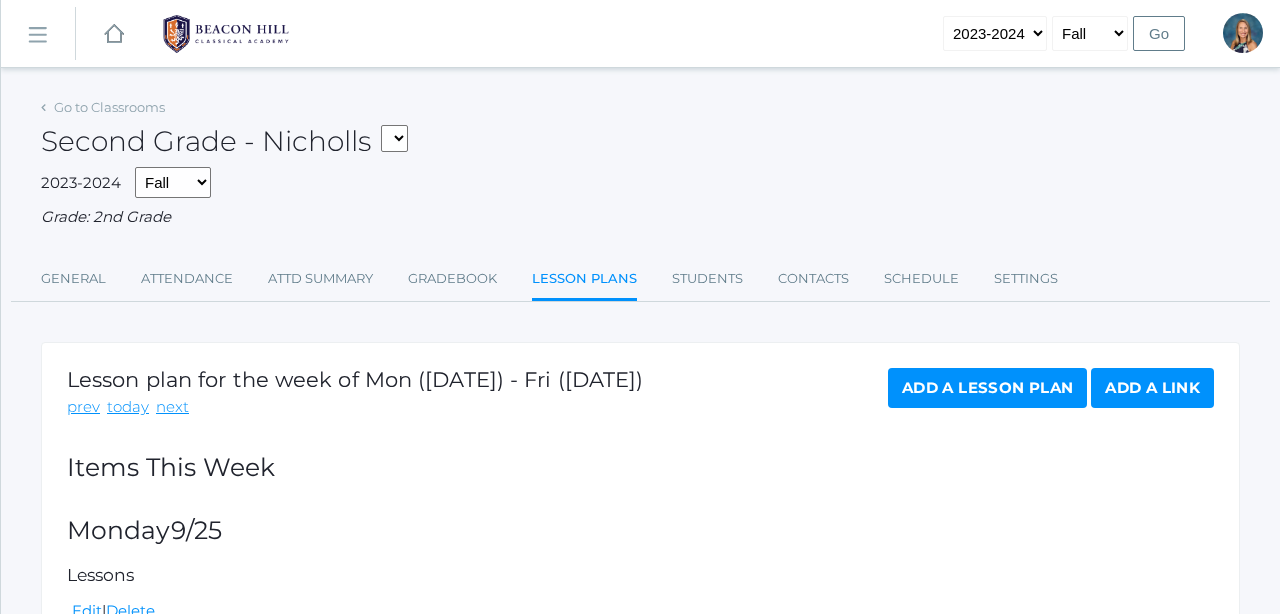 click on "prev" at bounding box center (83, 407) 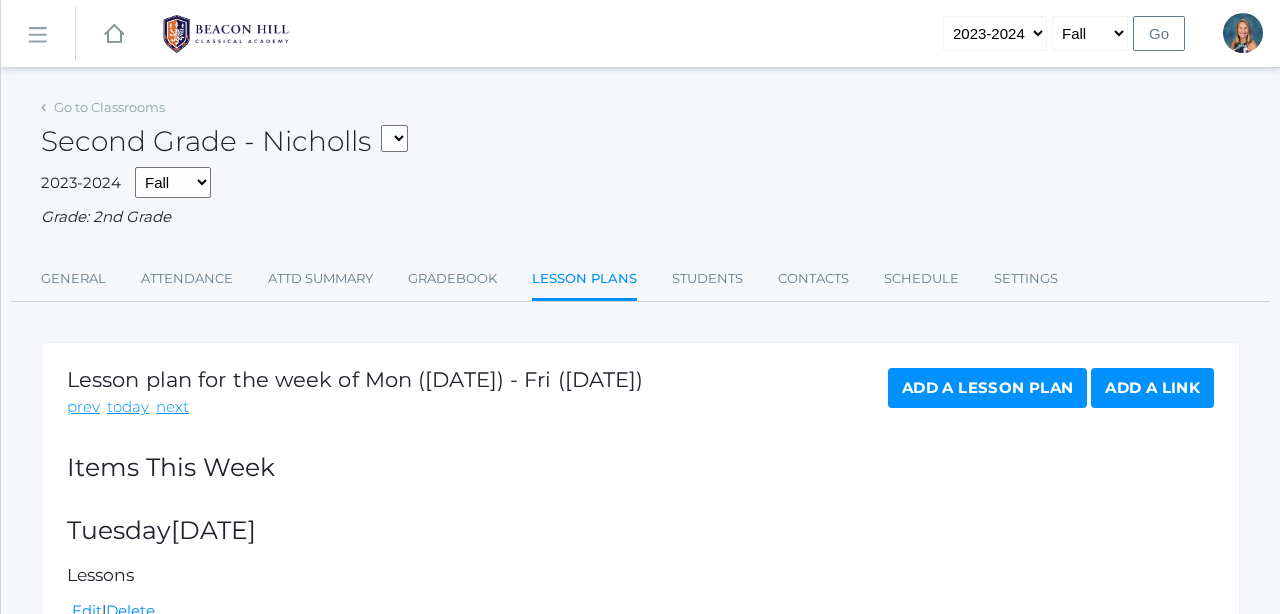 click on "prev" at bounding box center [83, 407] 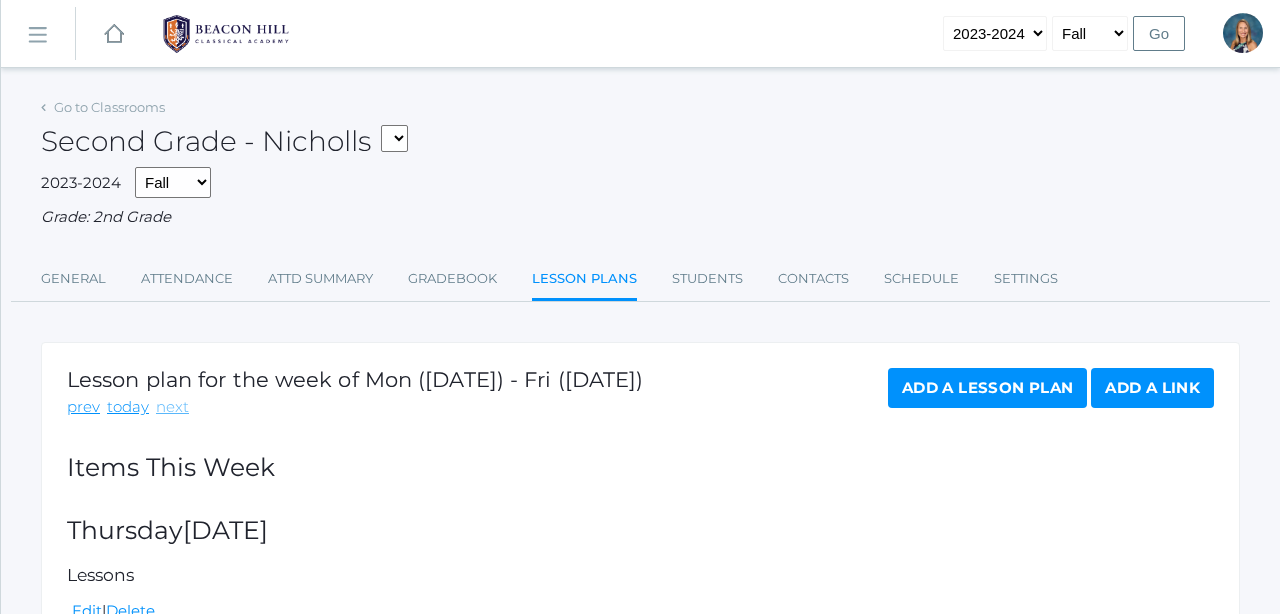click on "next" at bounding box center [172, 407] 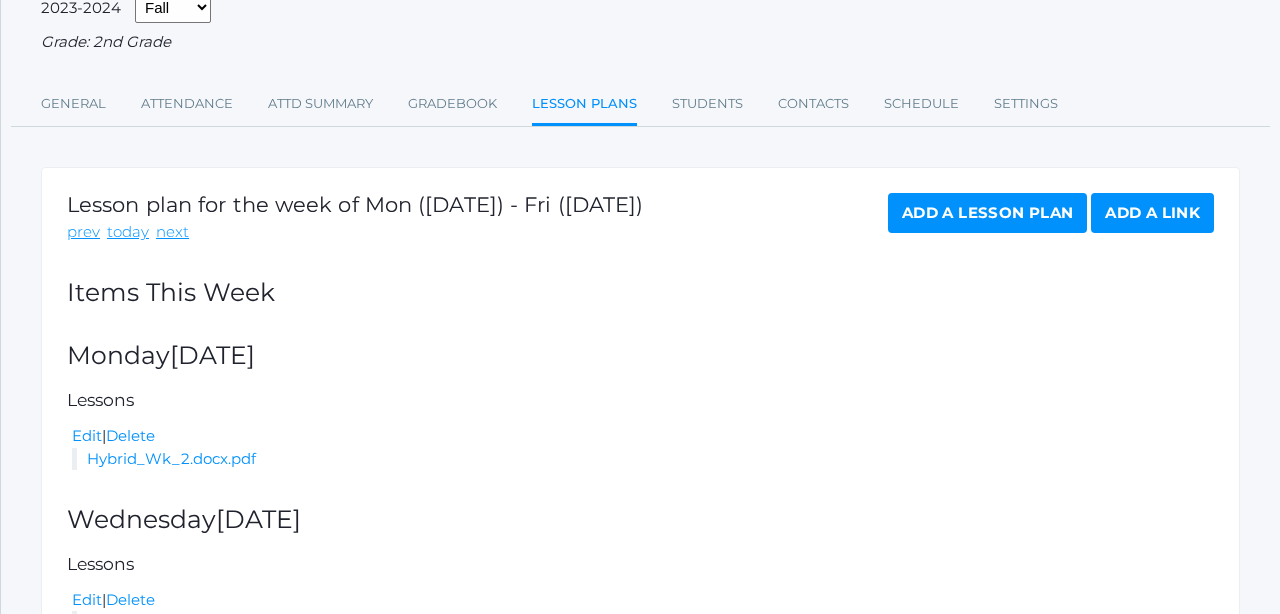 scroll, scrollTop: 179, scrollLeft: 0, axis: vertical 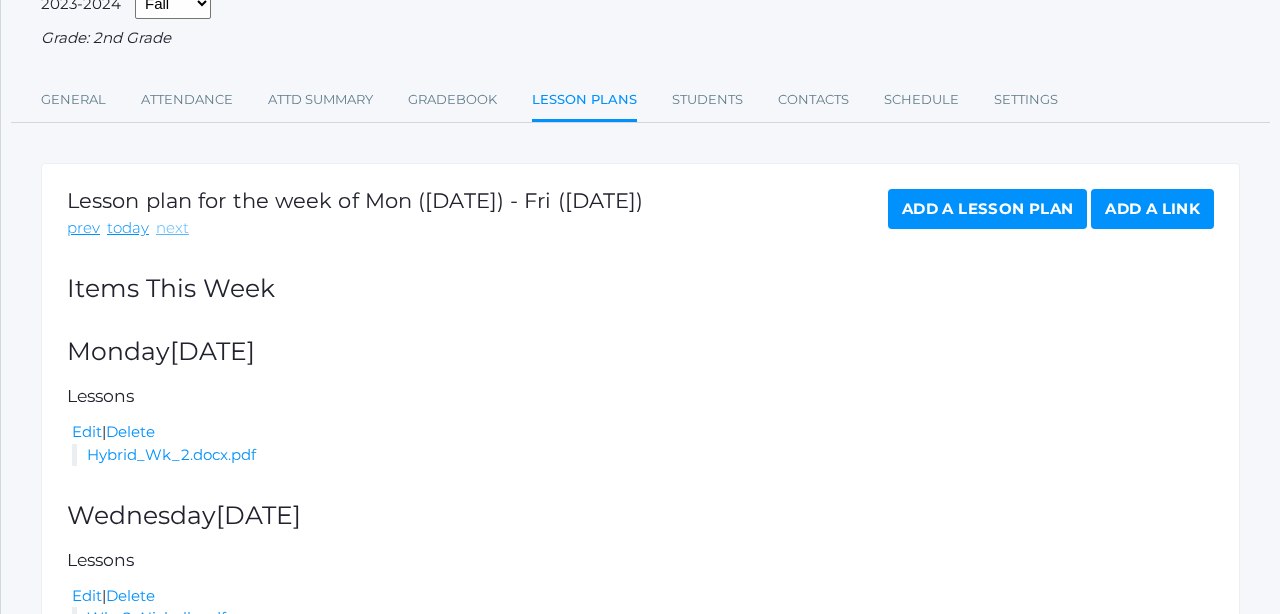 click on "next" at bounding box center [172, 228] 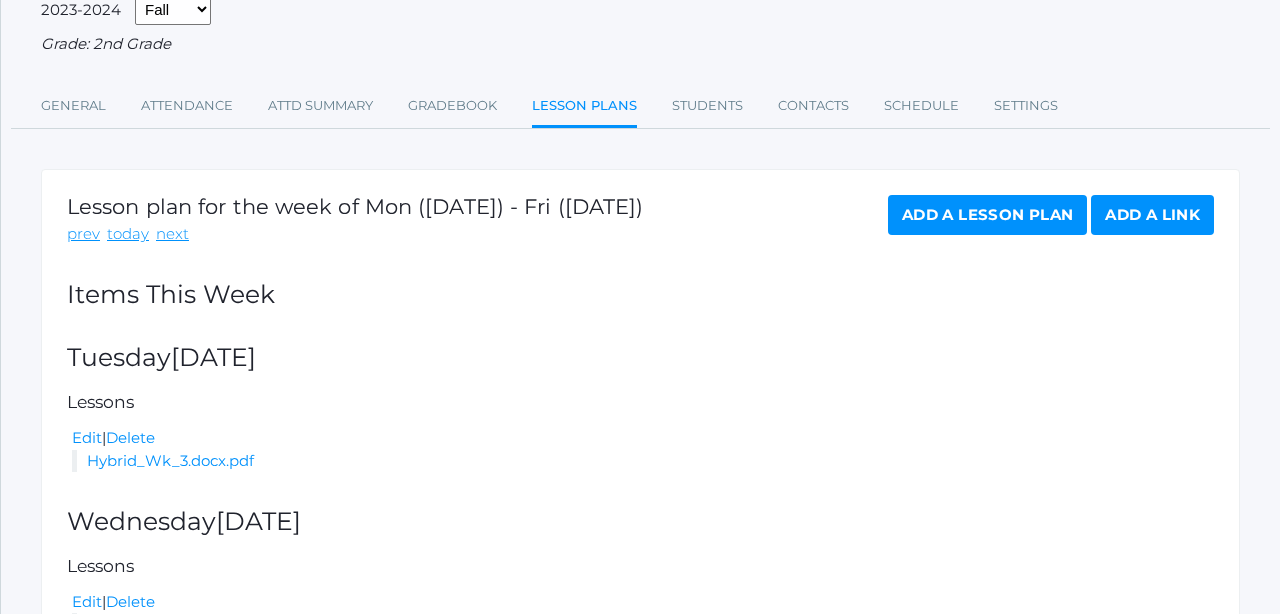 scroll, scrollTop: 178, scrollLeft: 0, axis: vertical 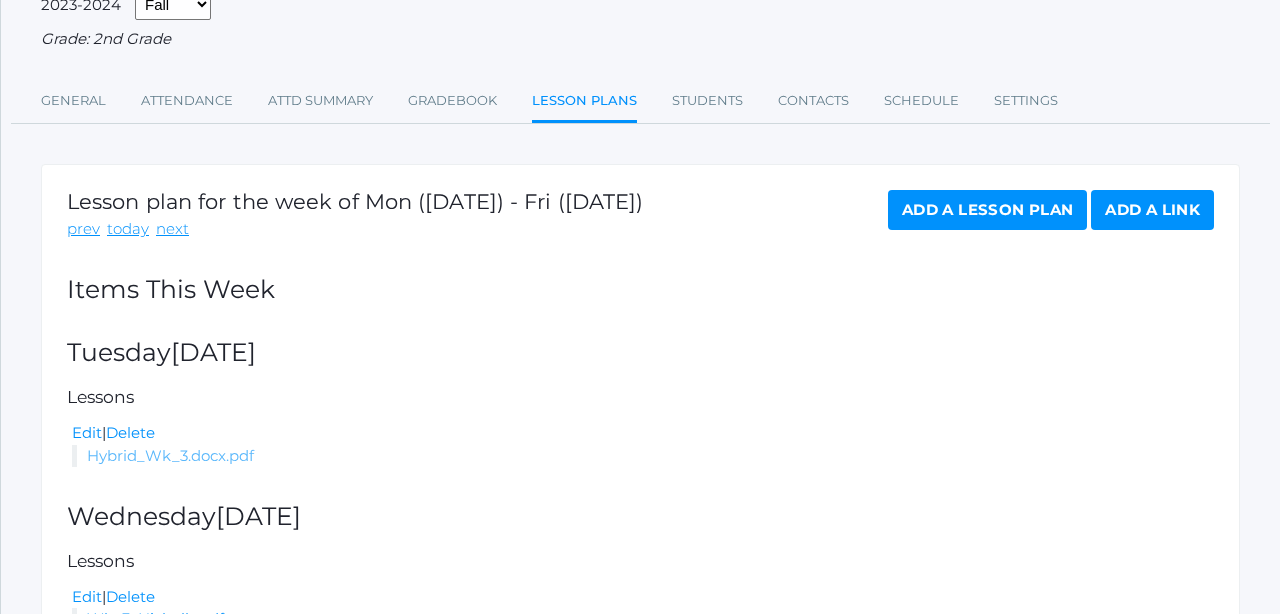 click on "Hybrid_Wk_3.docx.pdf" at bounding box center (170, 455) 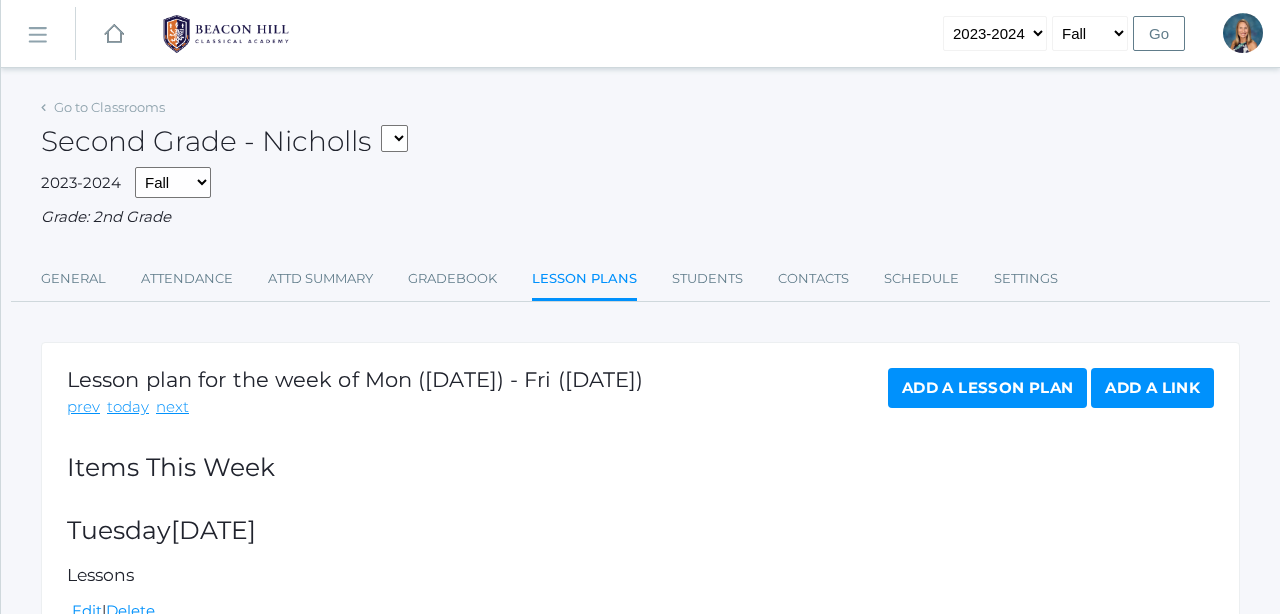 scroll, scrollTop: 0, scrollLeft: 0, axis: both 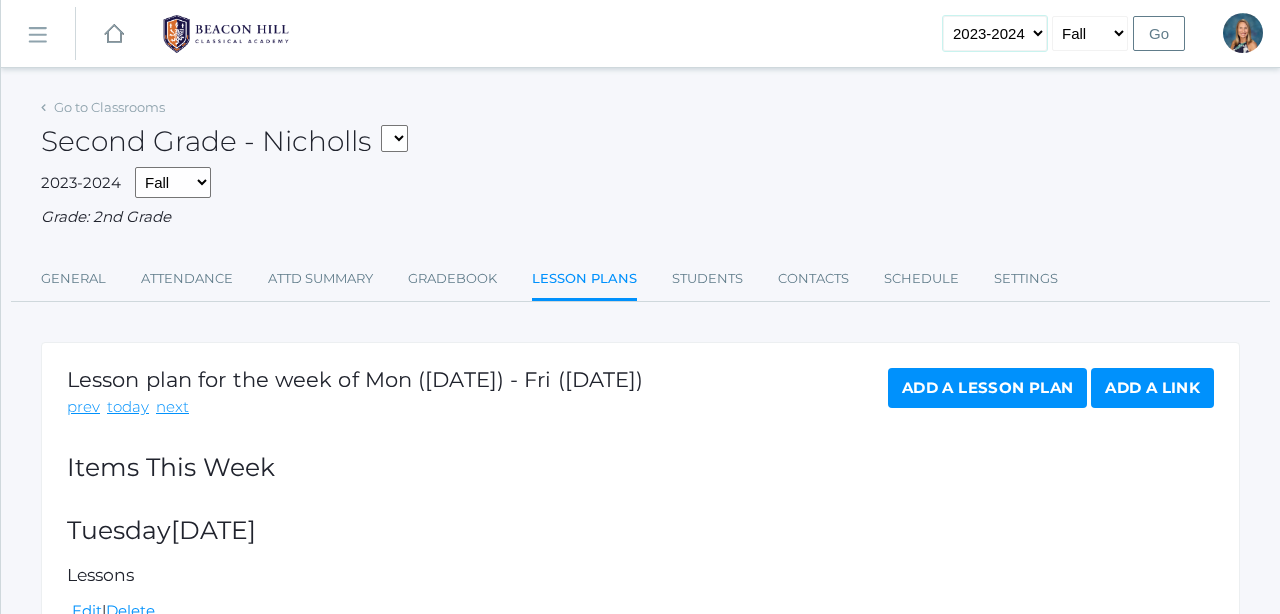 select on "2022-2023" 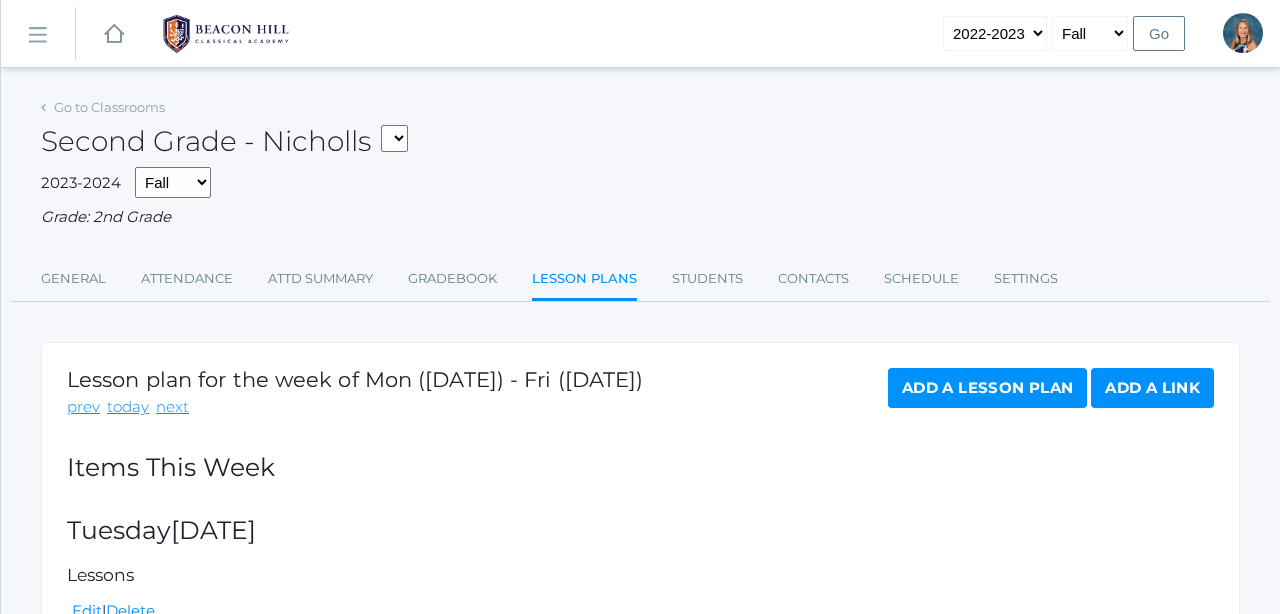 click on "Go" at bounding box center (1159, 33) 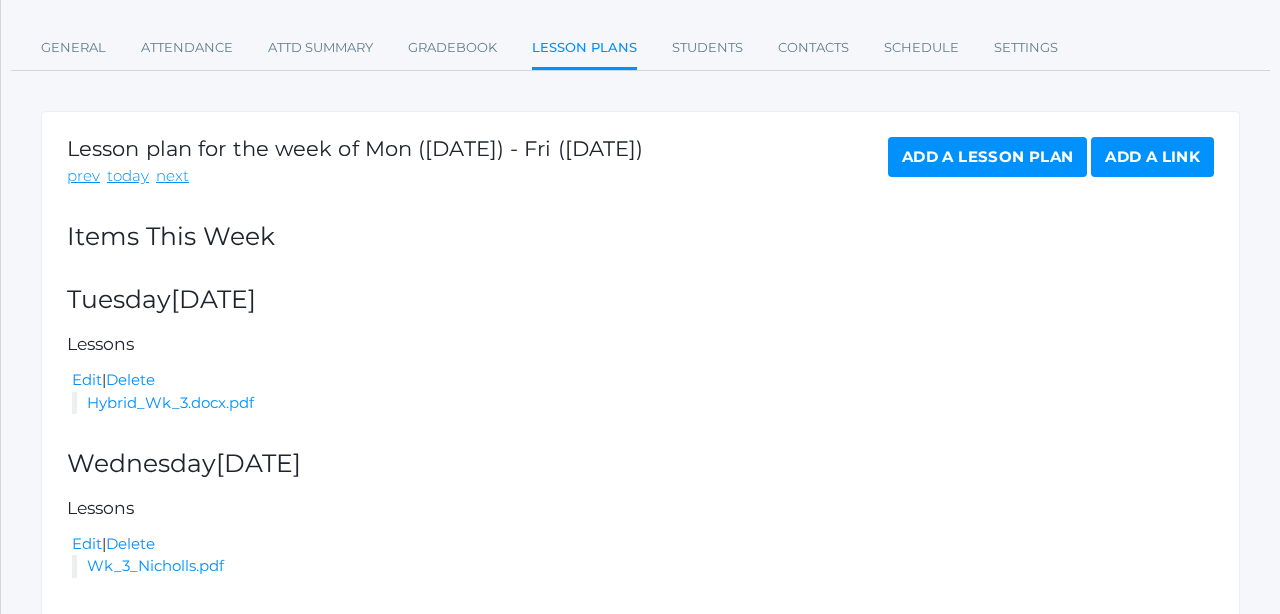 scroll, scrollTop: 239, scrollLeft: 0, axis: vertical 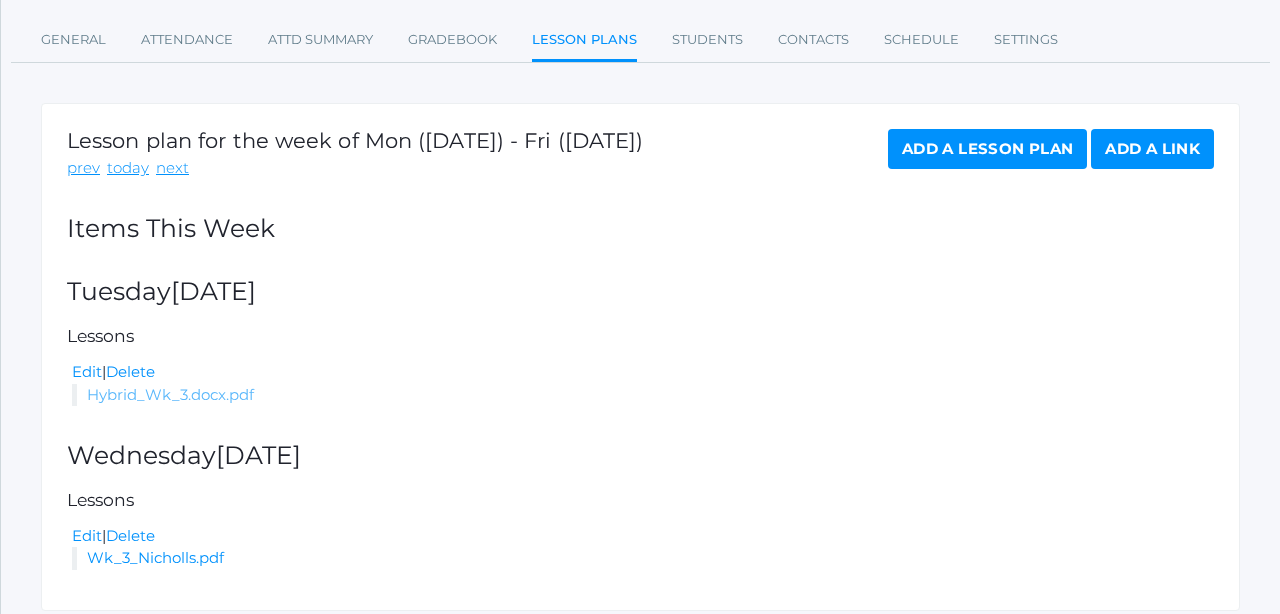 click on "Hybrid_Wk_3.docx.pdf" at bounding box center (170, 394) 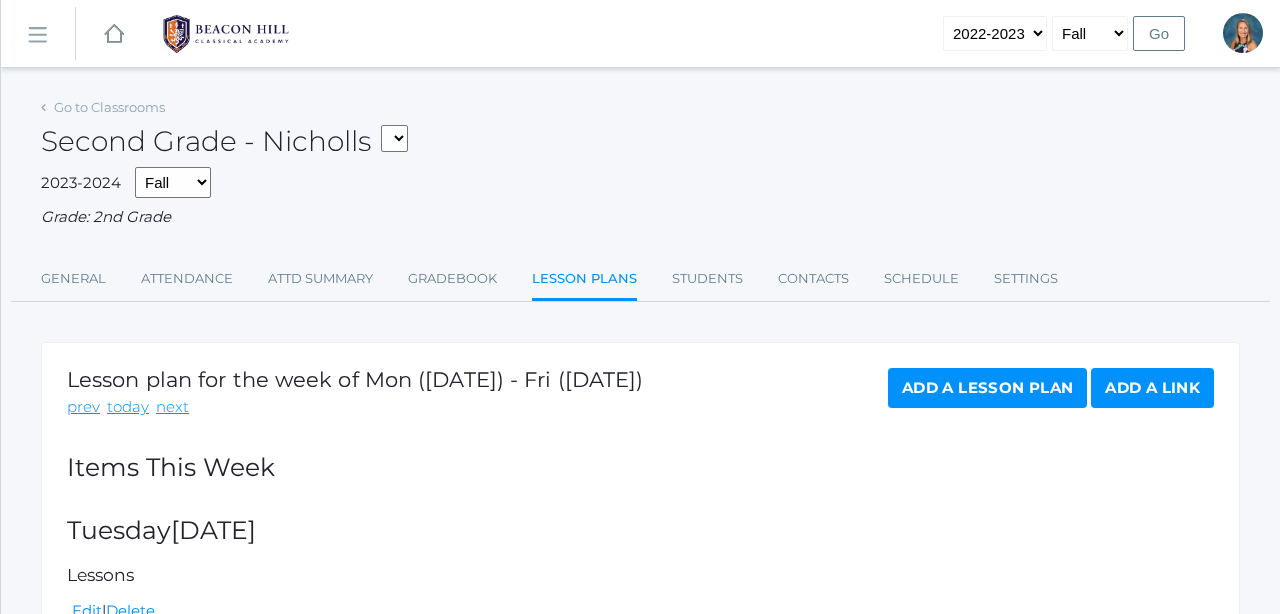 scroll, scrollTop: 0, scrollLeft: 0, axis: both 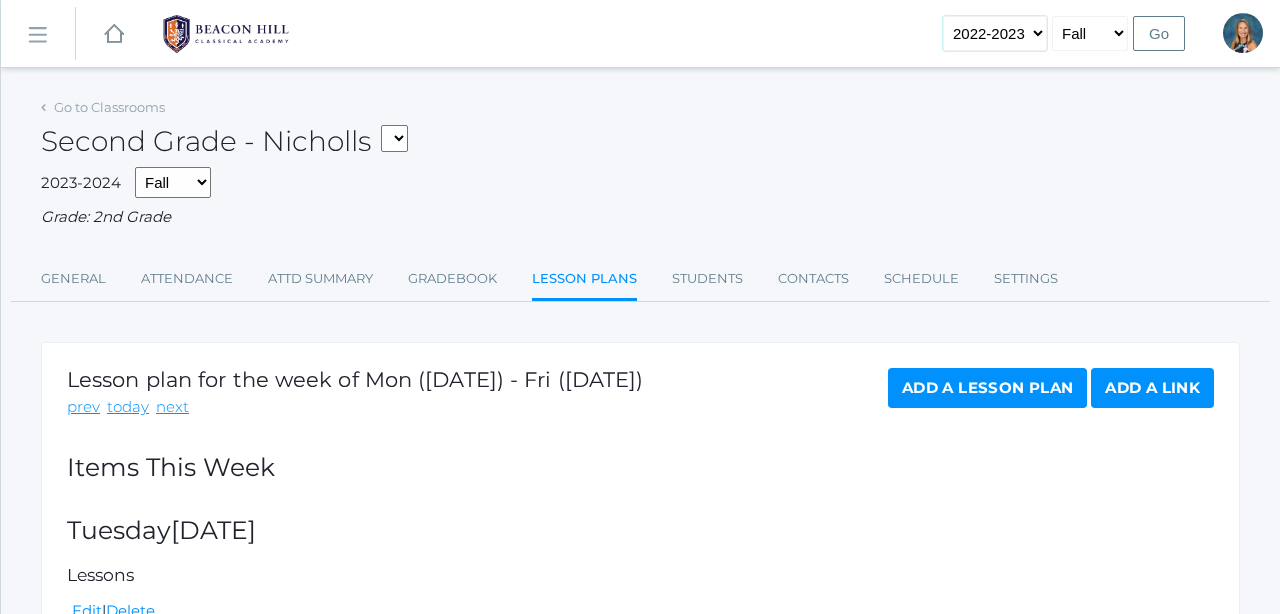 select on "2021-2022" 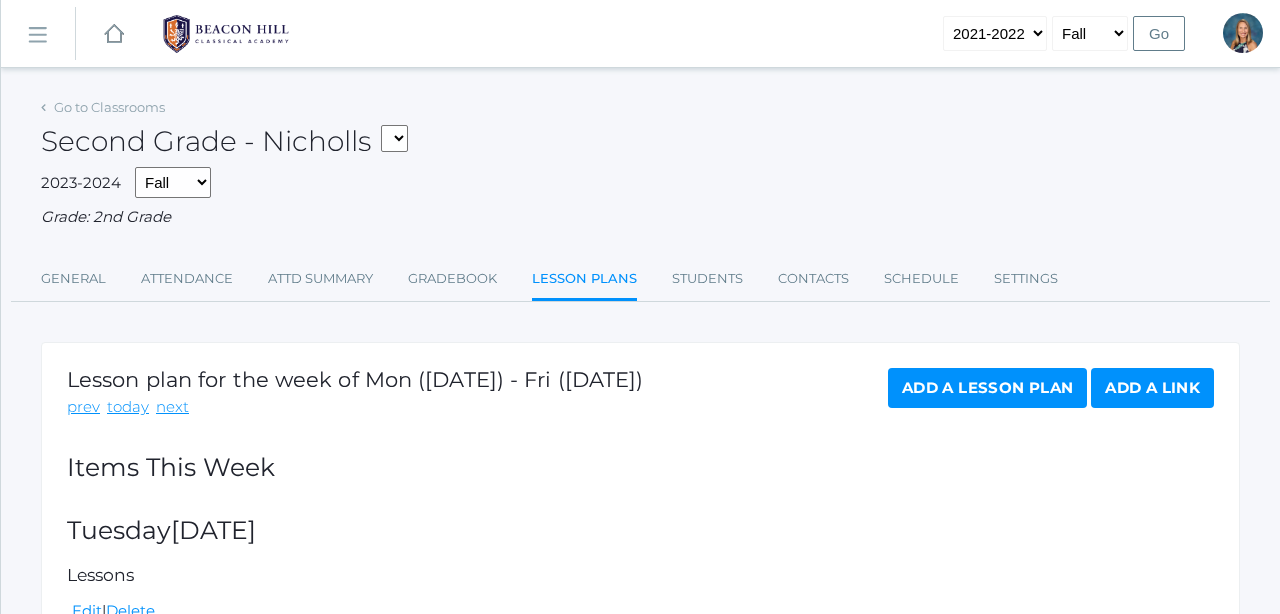 click on "Go" at bounding box center [1159, 33] 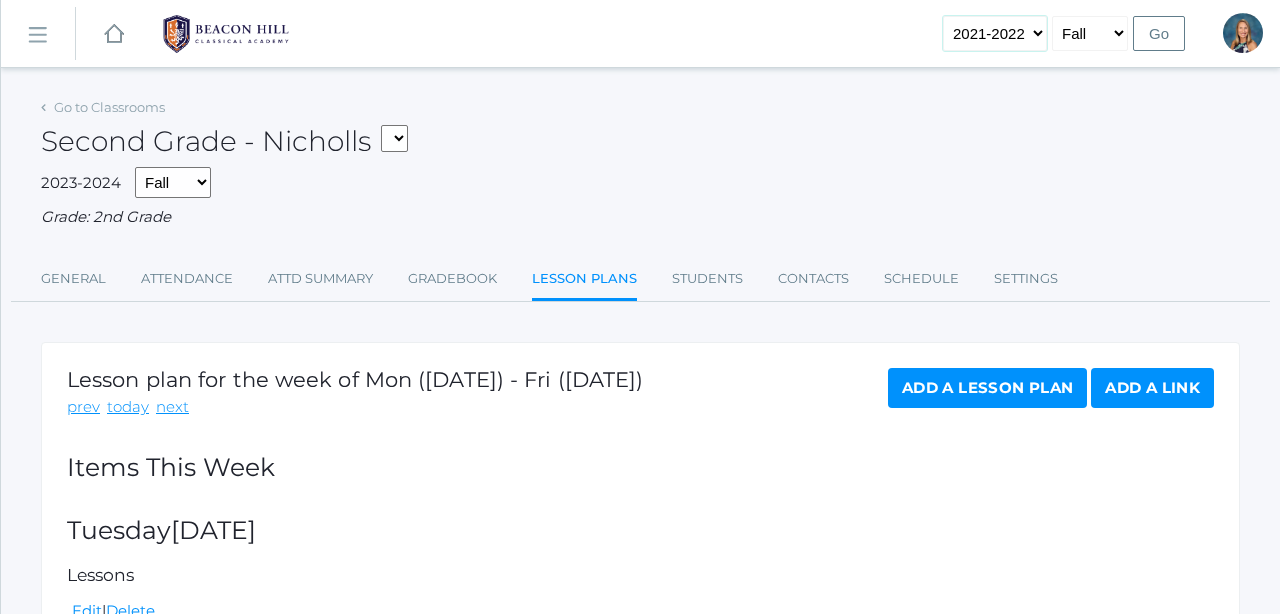 select on "2023-2024" 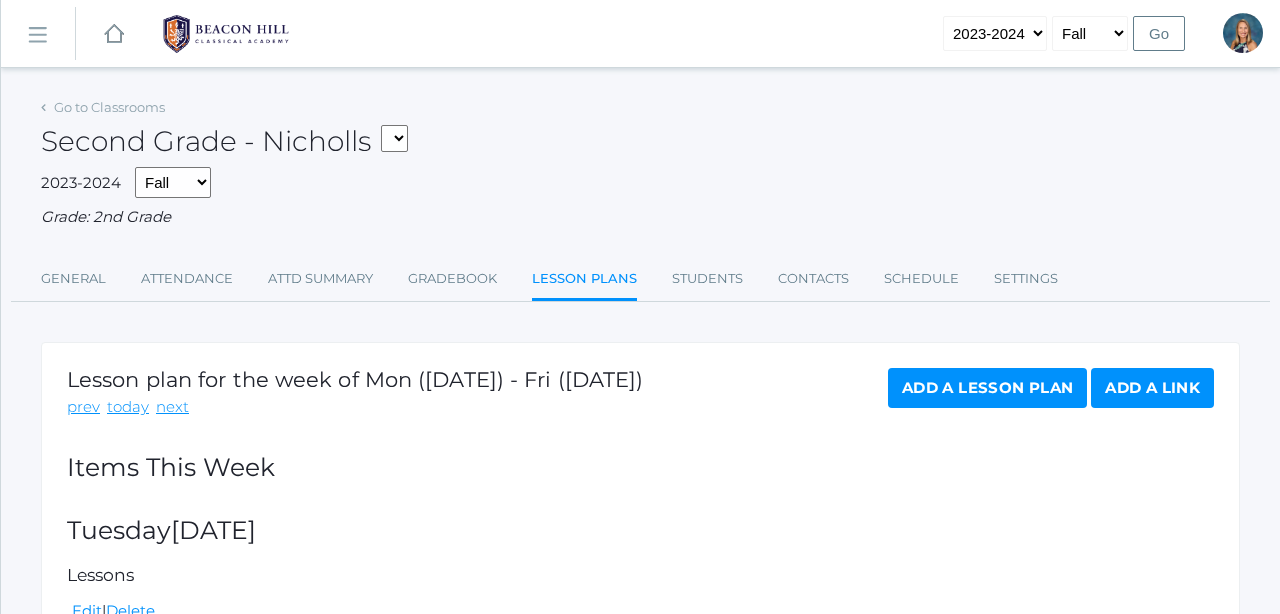 click on "Go" at bounding box center [1159, 33] 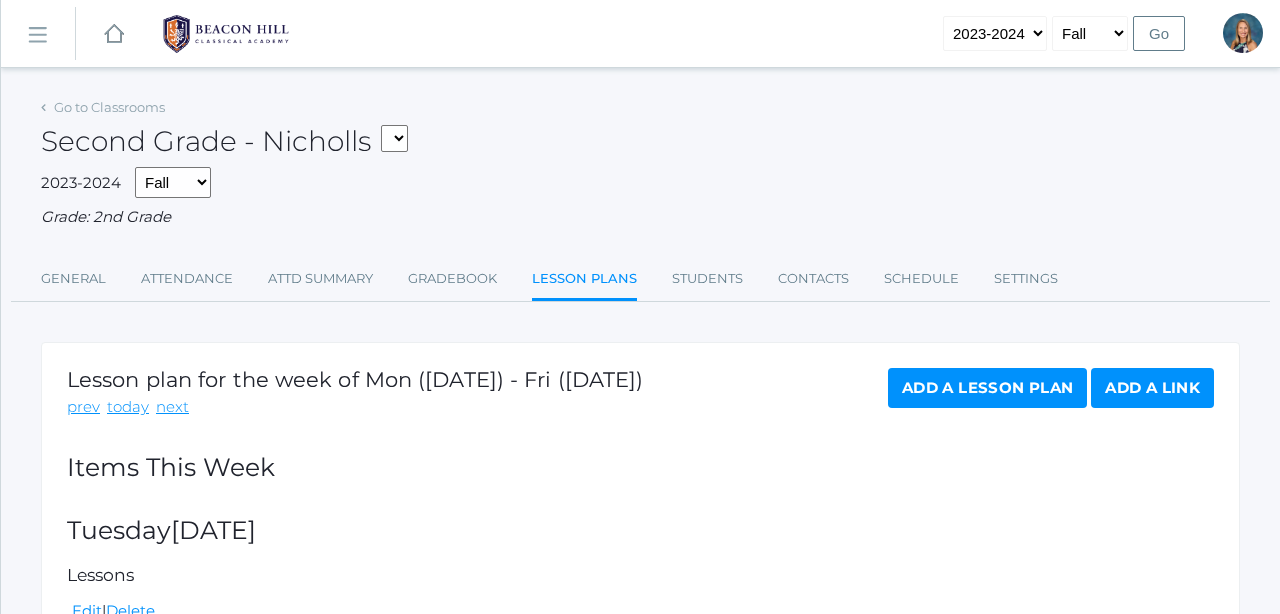 scroll, scrollTop: 0, scrollLeft: 0, axis: both 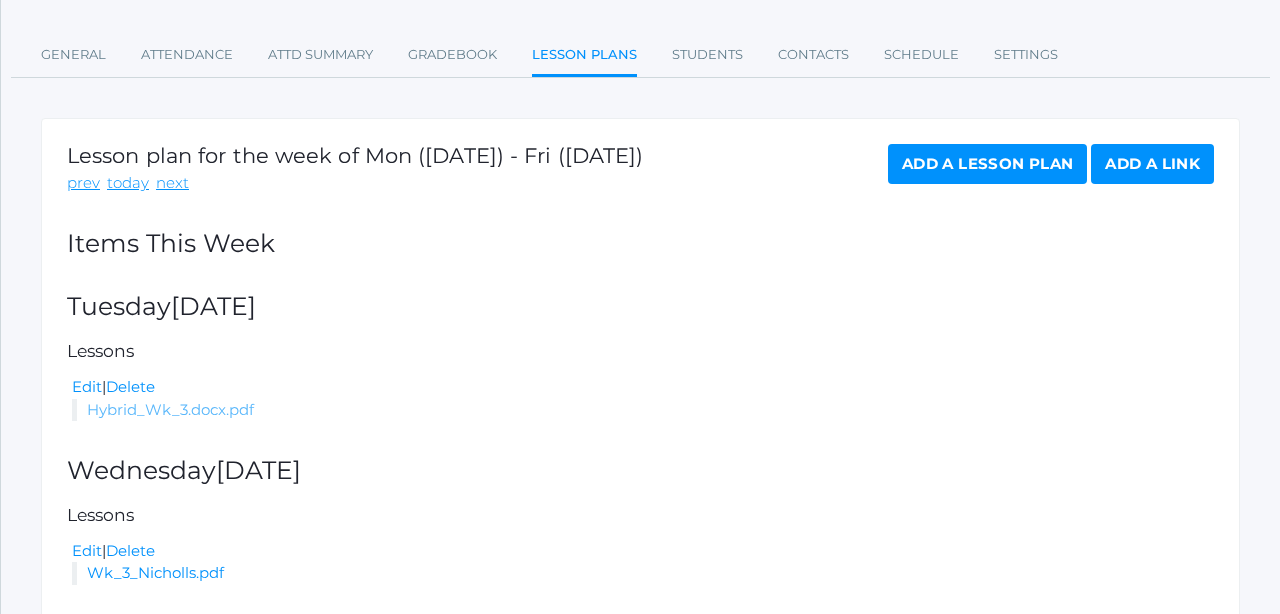click on "Hybrid_Wk_3.docx.pdf" at bounding box center [170, 409] 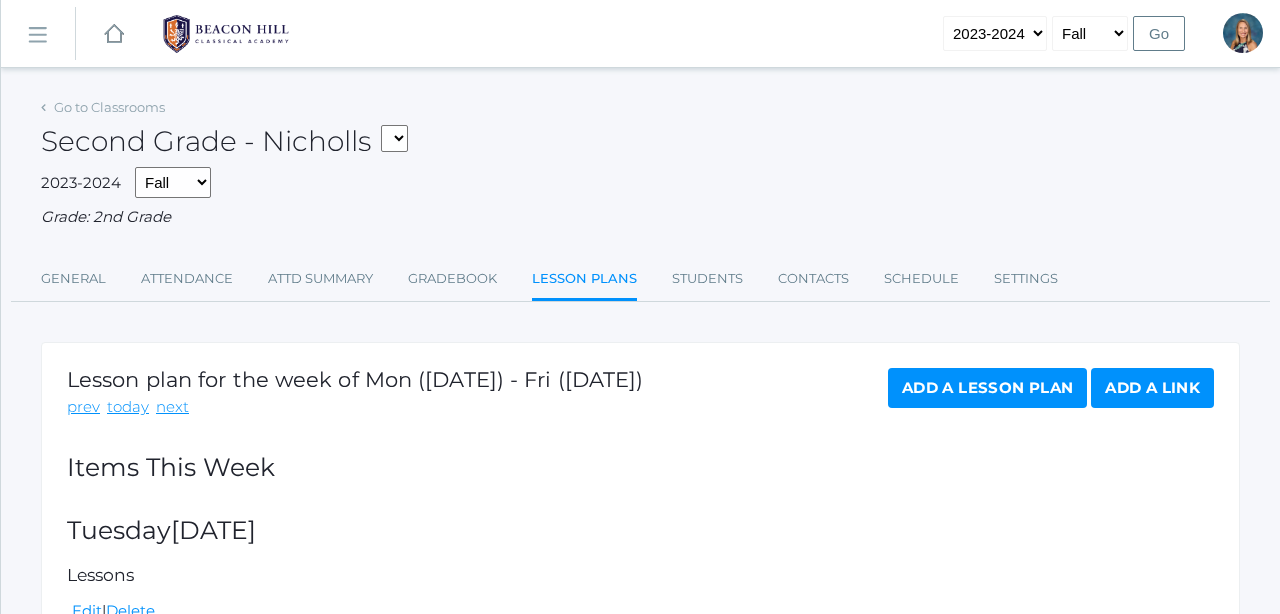 scroll, scrollTop: 0, scrollLeft: 0, axis: both 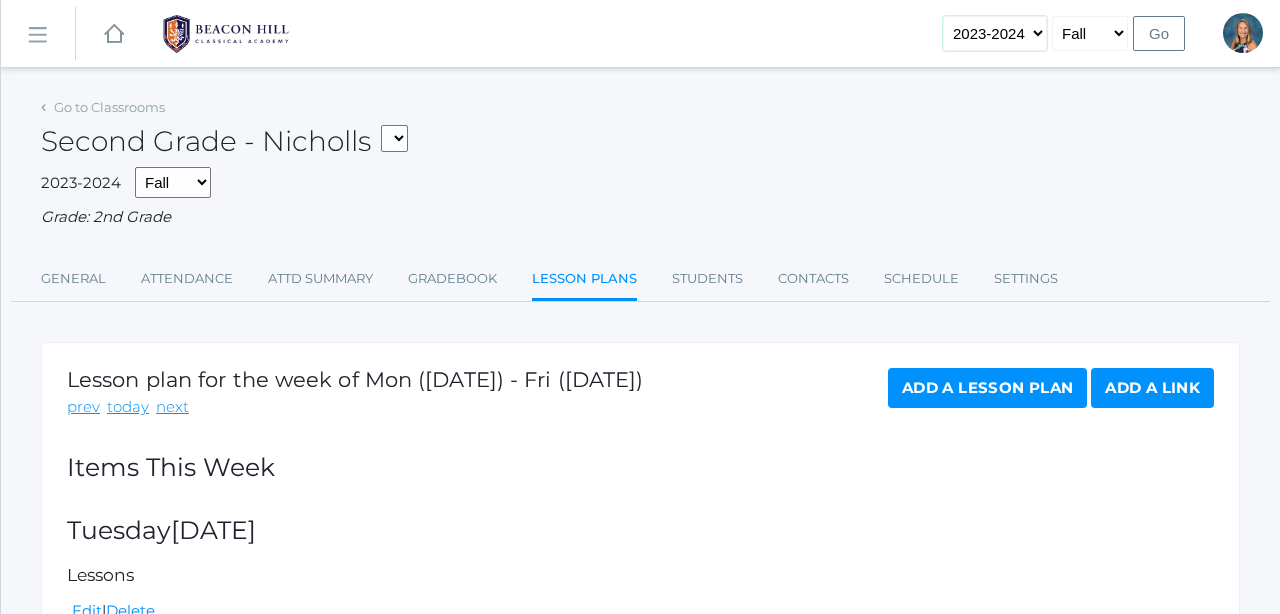 select on "2022-2023" 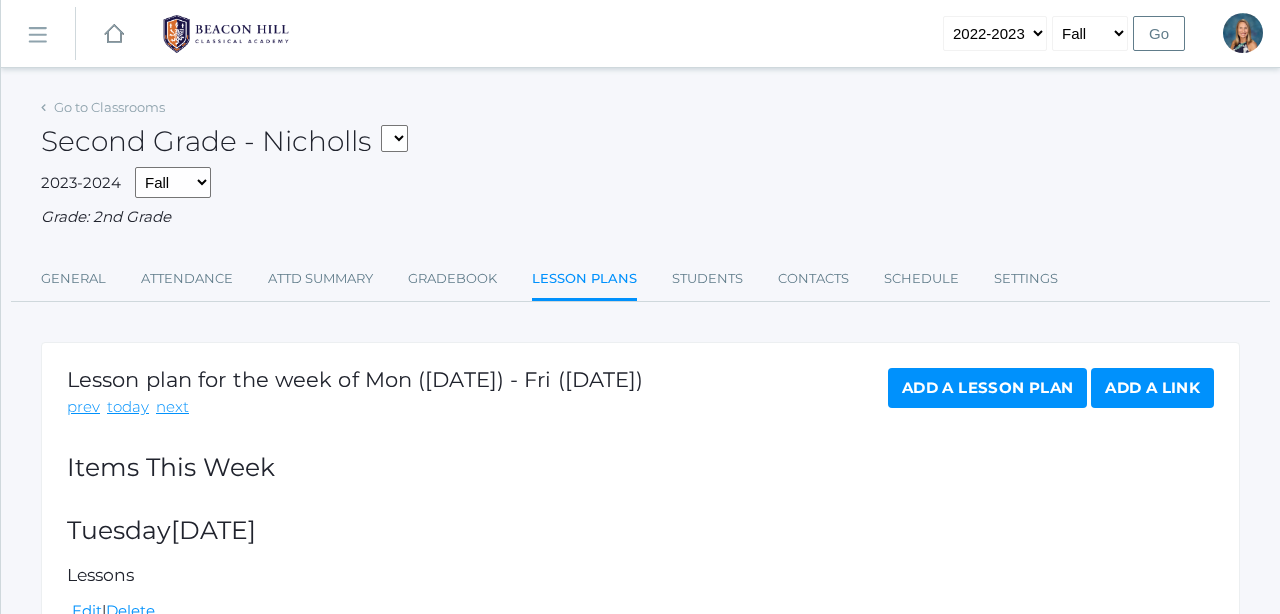 click on "Go" at bounding box center [1159, 33] 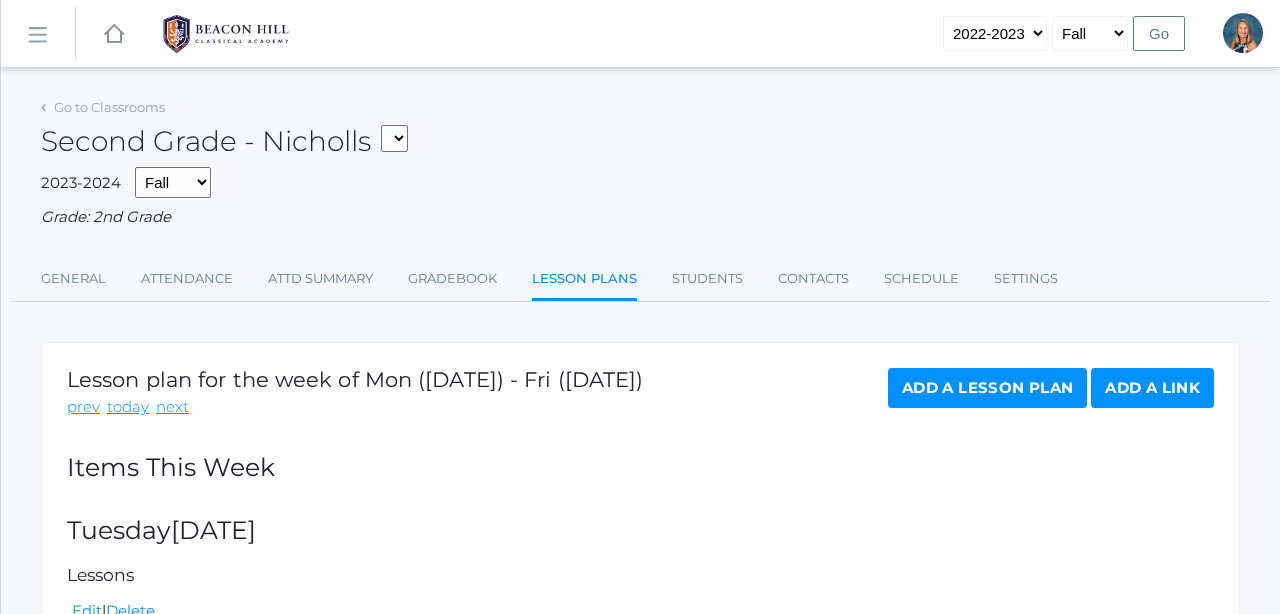 scroll, scrollTop: 0, scrollLeft: 0, axis: both 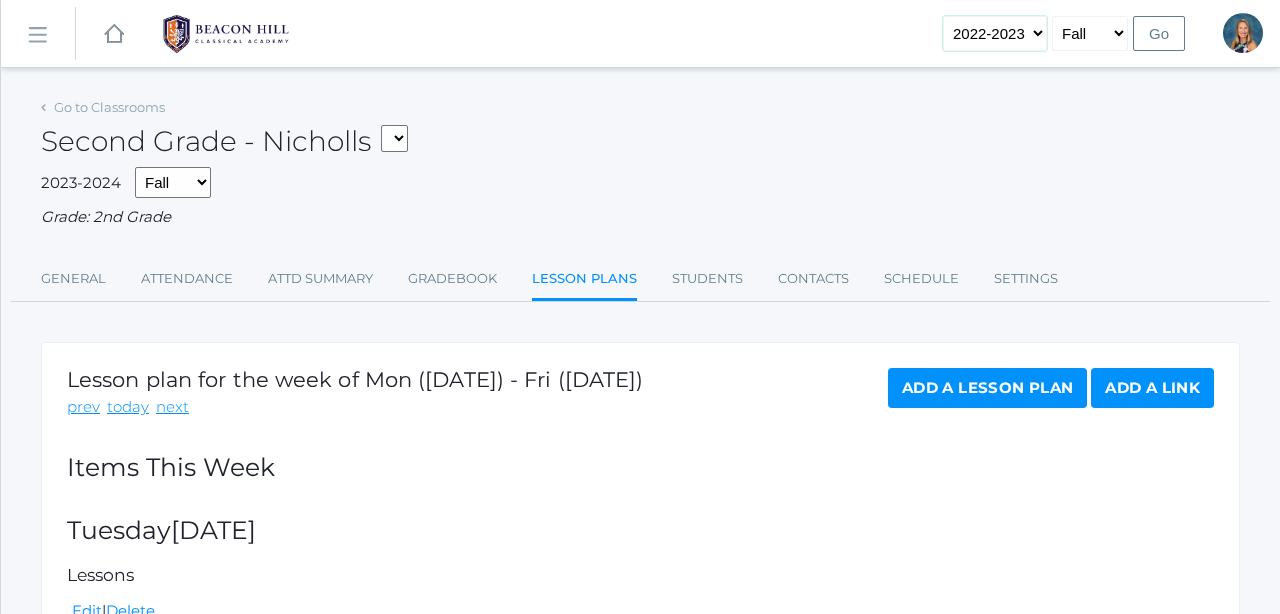select on "2021-2022" 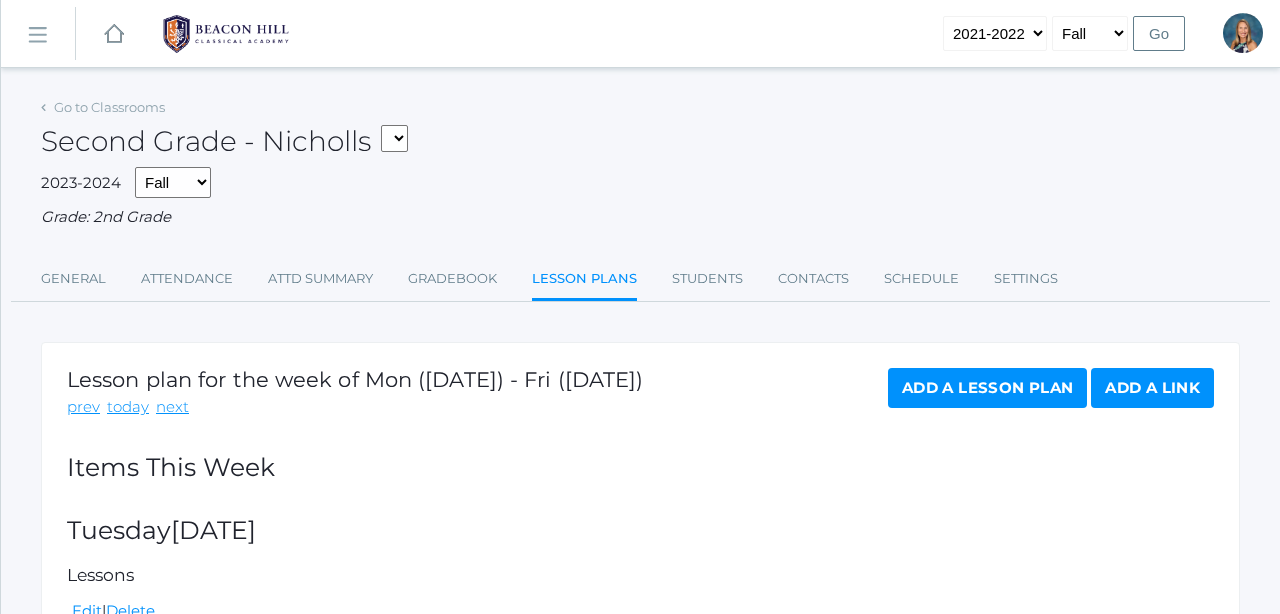 click on "Go" at bounding box center (1159, 33) 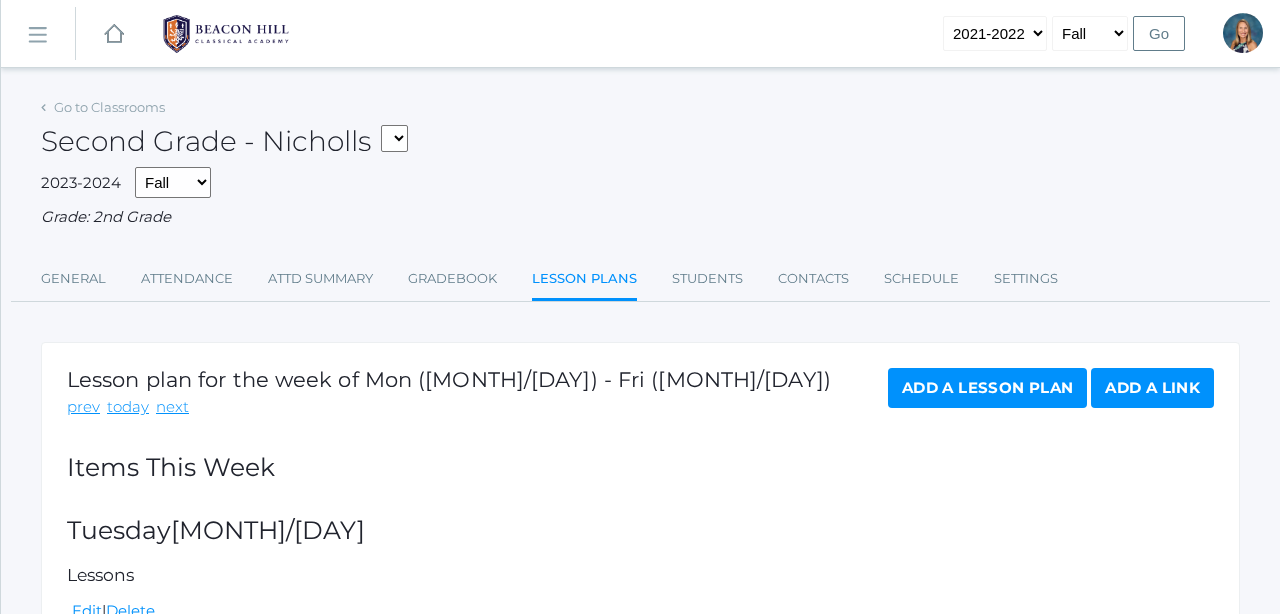 scroll, scrollTop: 0, scrollLeft: 0, axis: both 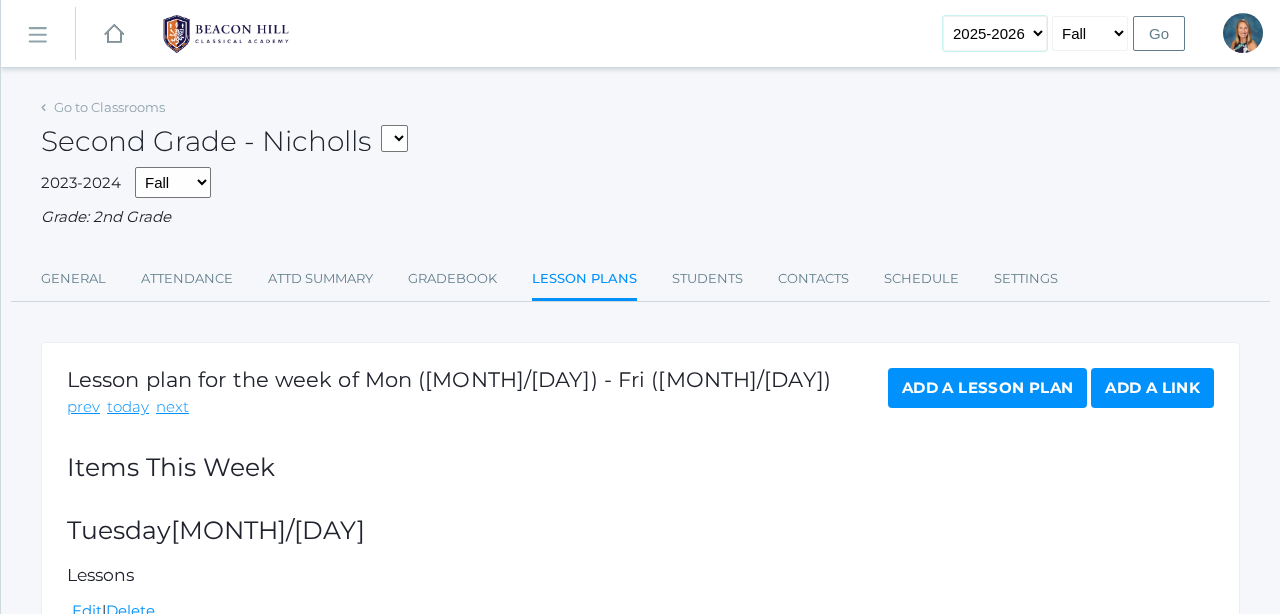 select on "2024-2025" 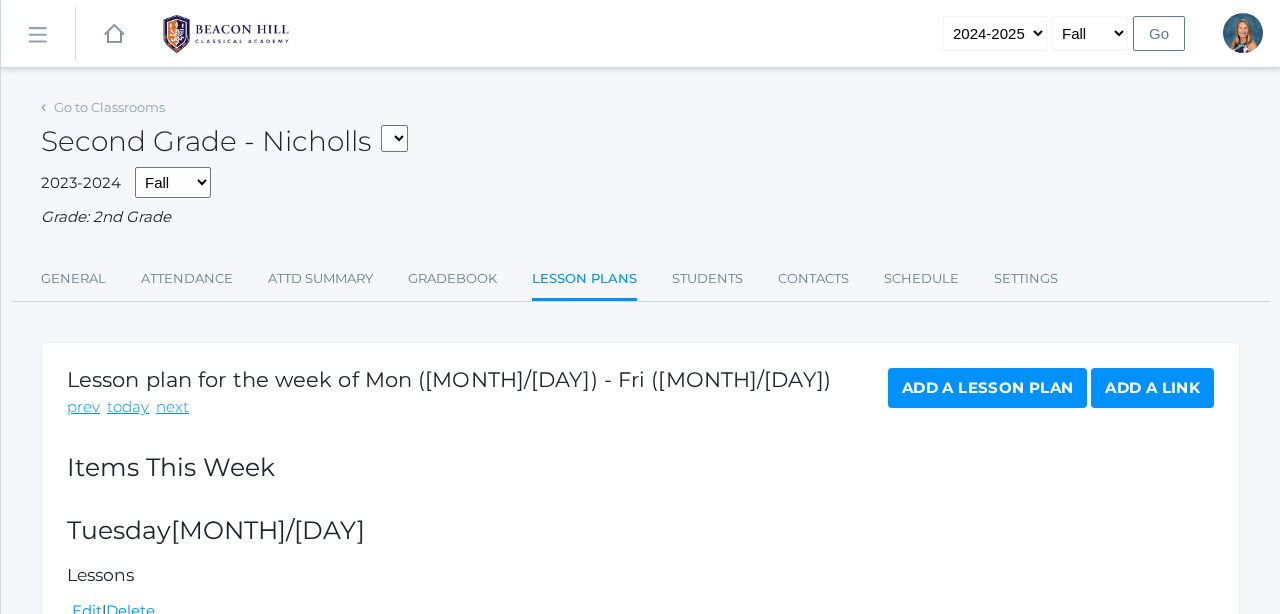 click on "Go" at bounding box center (1159, 33) 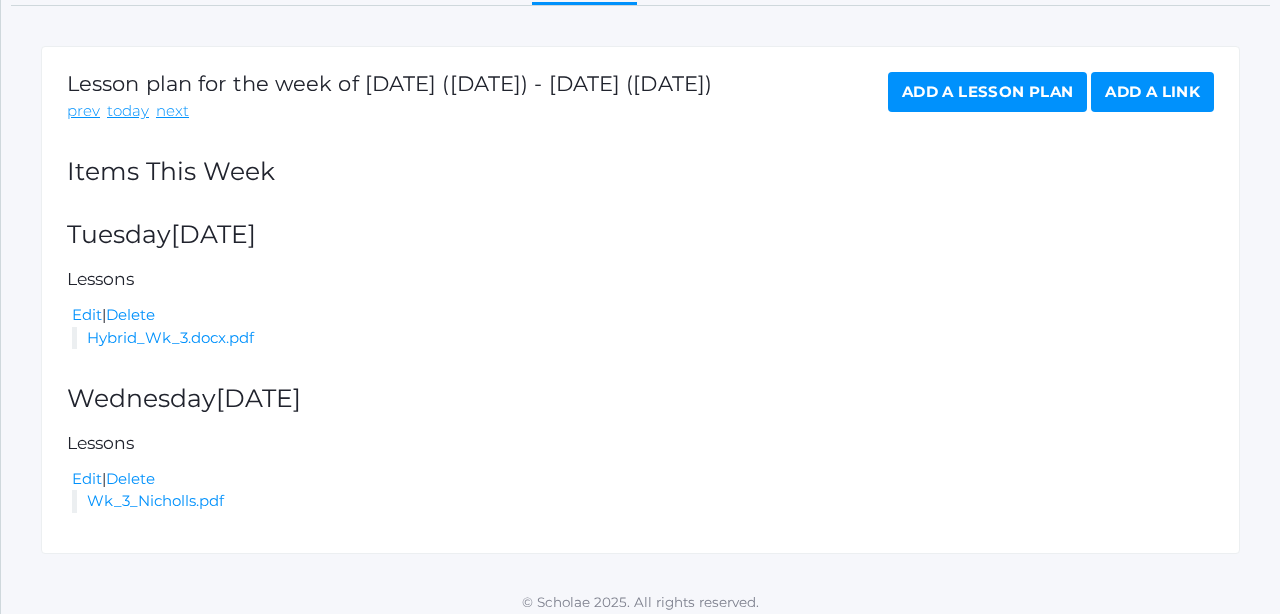 scroll, scrollTop: 295, scrollLeft: 0, axis: vertical 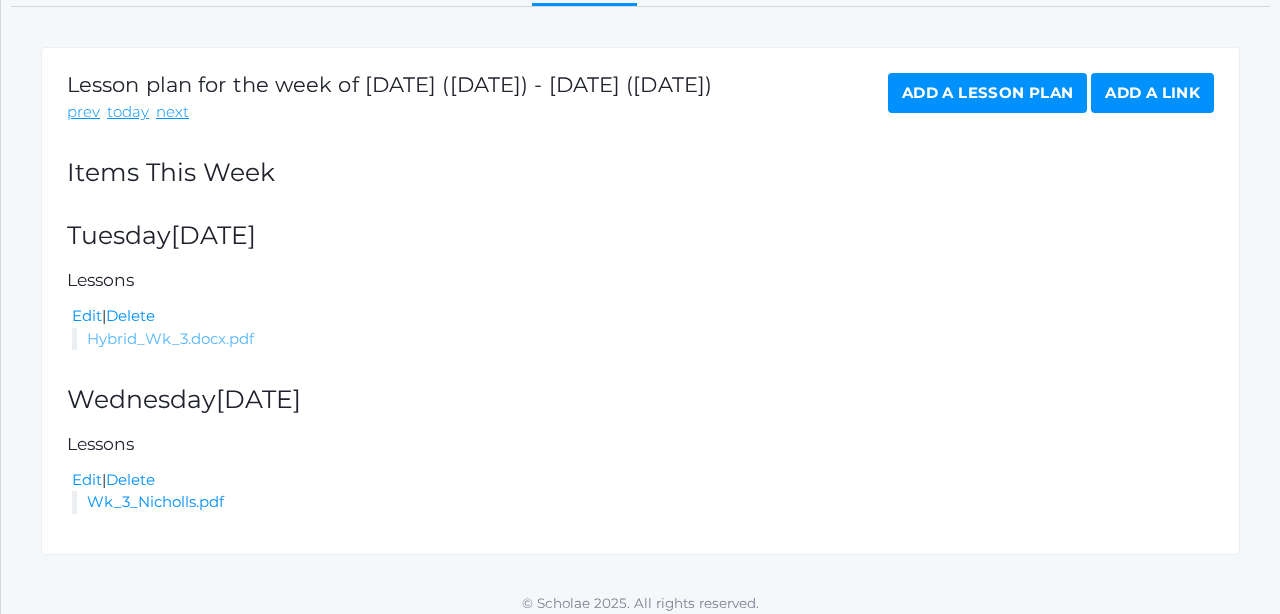 click on "Hybrid_Wk_3.docx.pdf" at bounding box center [170, 338] 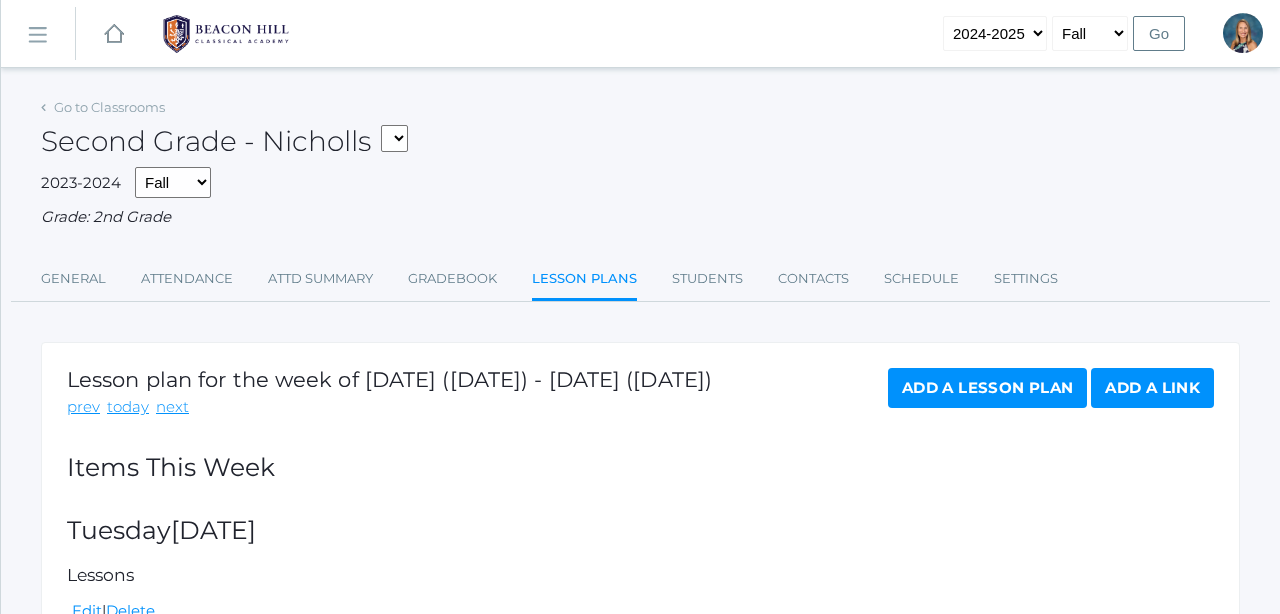 scroll, scrollTop: 0, scrollLeft: 0, axis: both 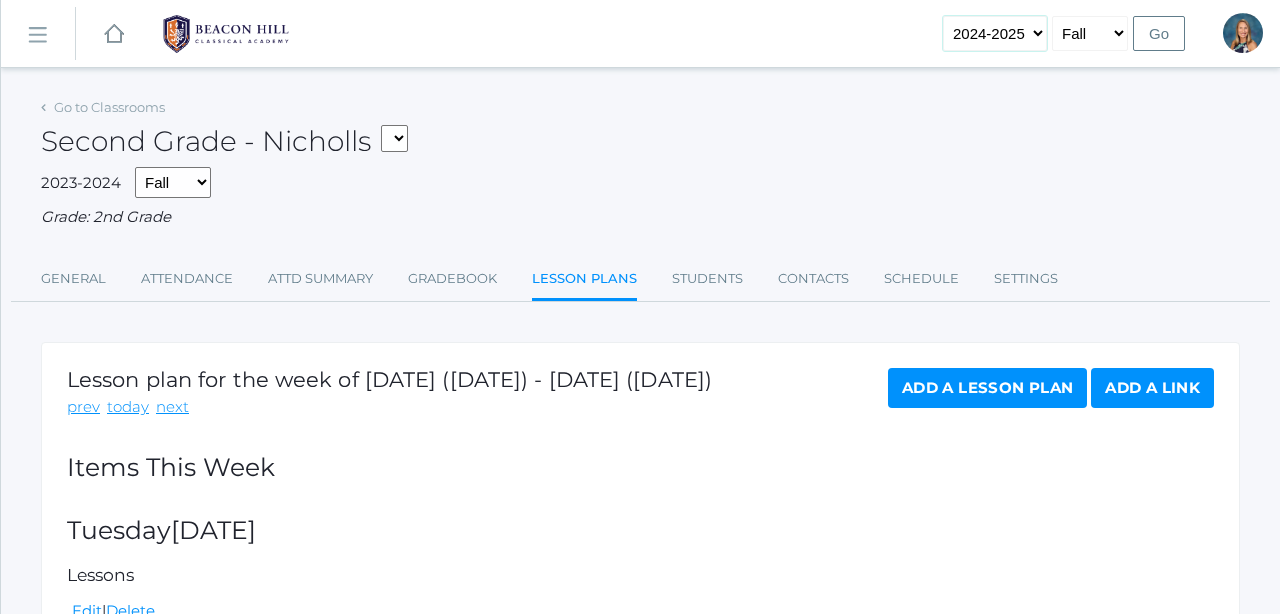 select on "2023-2024" 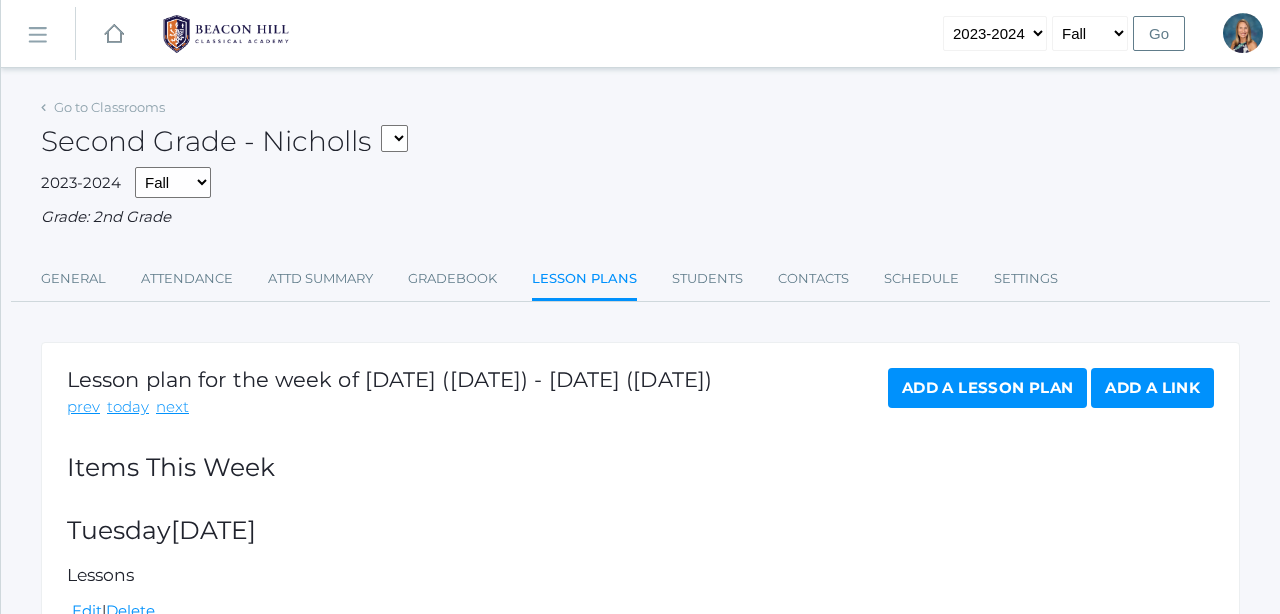 click on "Go" at bounding box center (1159, 33) 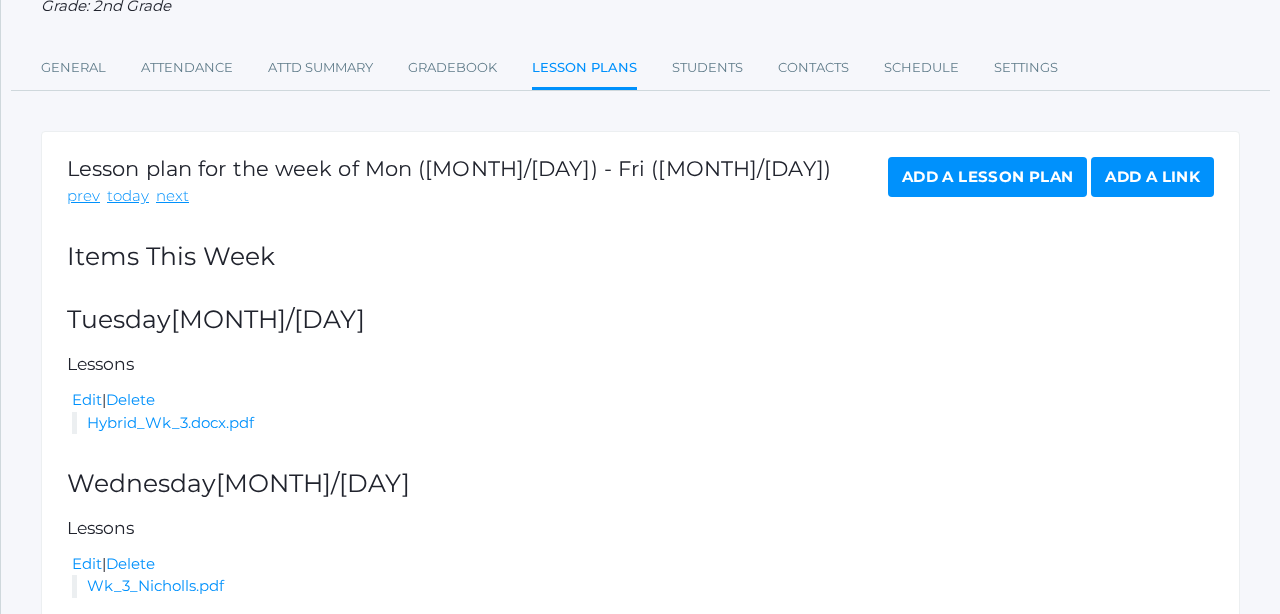 scroll, scrollTop: 217, scrollLeft: 0, axis: vertical 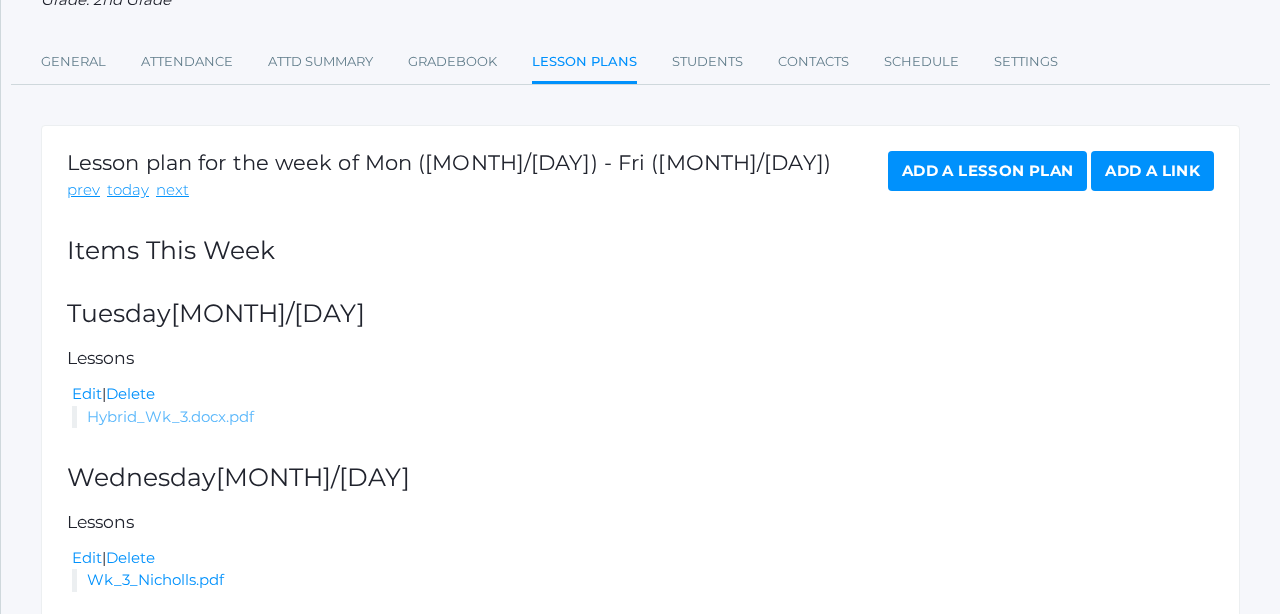 click on "Hybrid_Wk_3.docx.pdf" at bounding box center [170, 416] 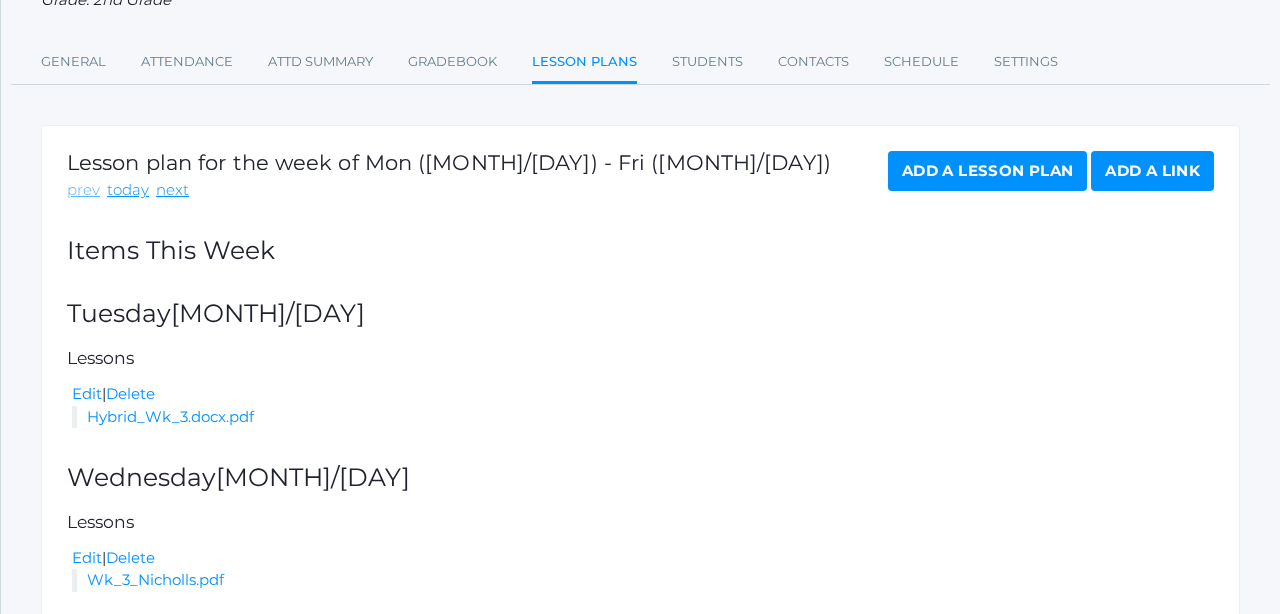 click on "prev" at bounding box center (83, 190) 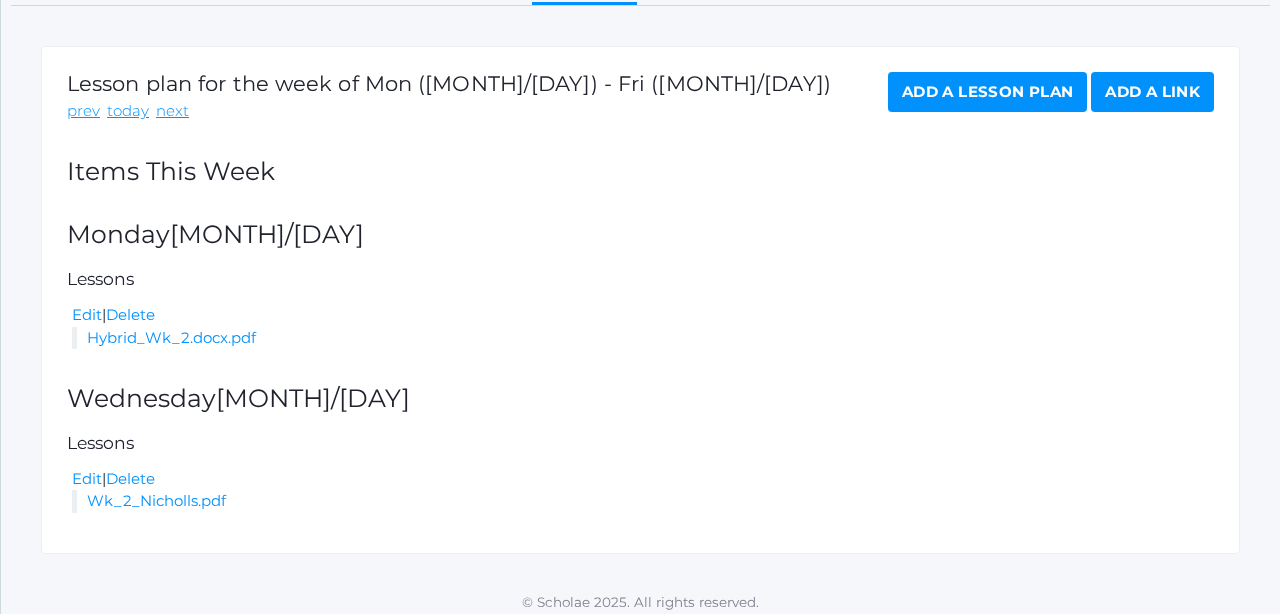 scroll, scrollTop: 295, scrollLeft: 0, axis: vertical 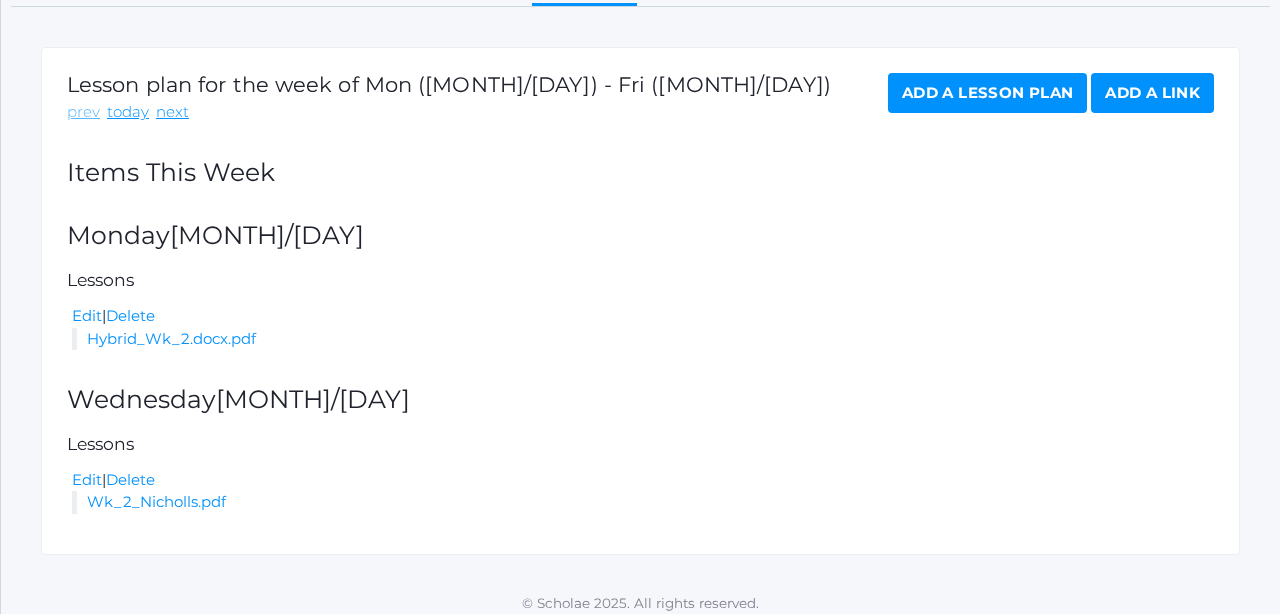 click on "prev" at bounding box center [83, 112] 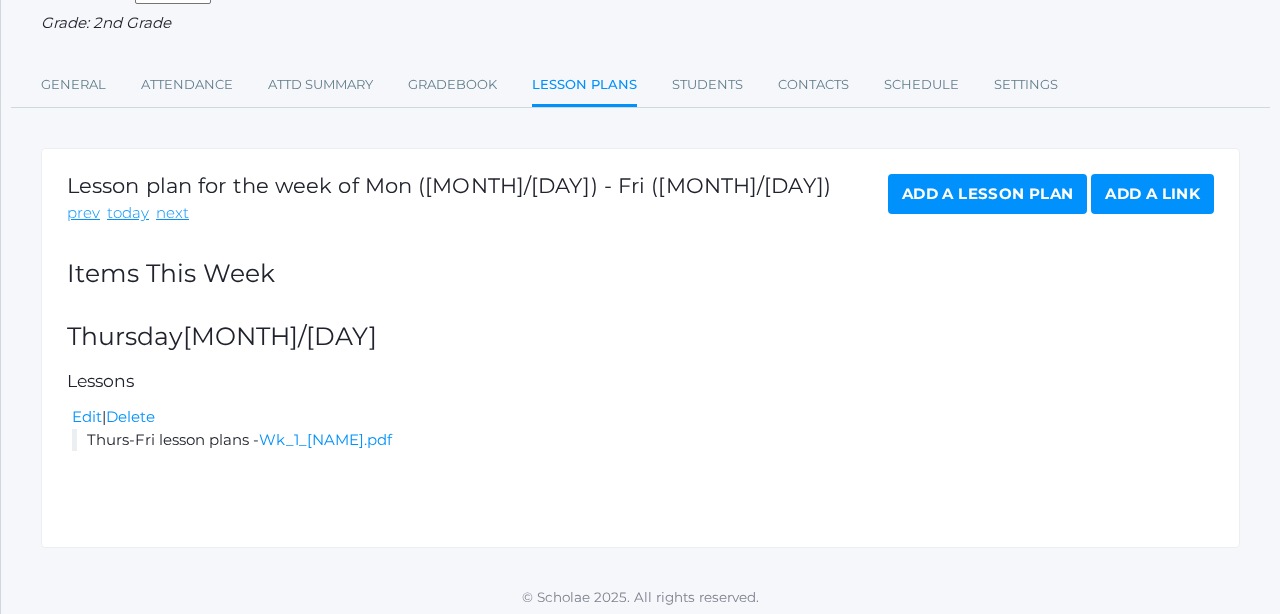 scroll, scrollTop: 193, scrollLeft: 0, axis: vertical 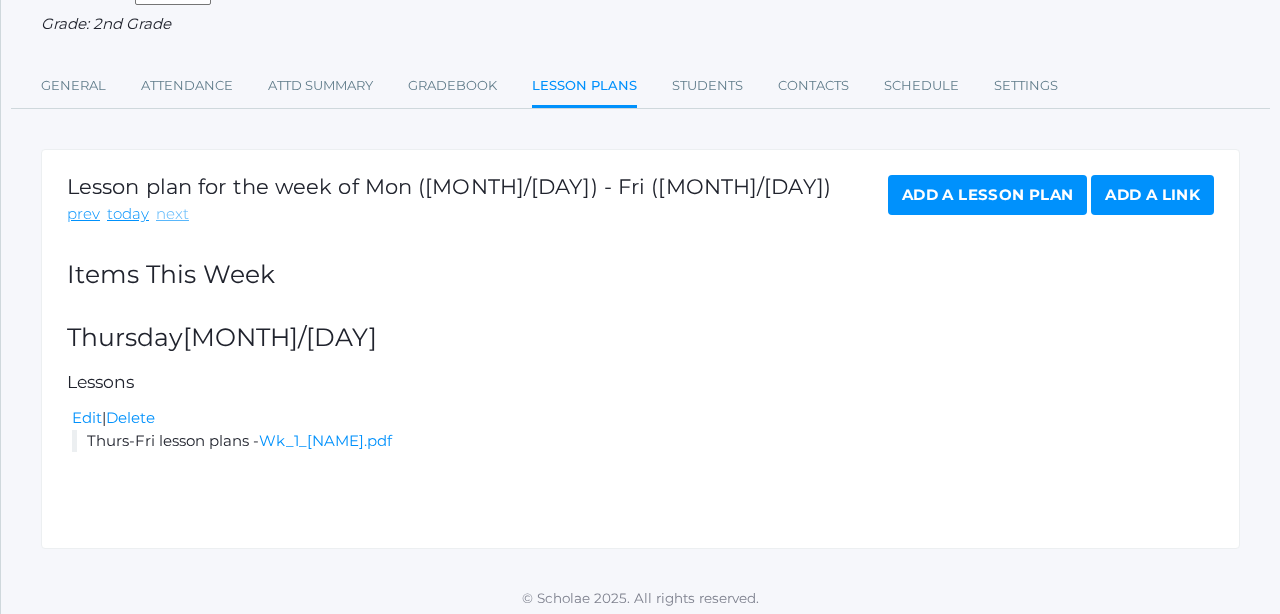 click on "next" at bounding box center [172, 214] 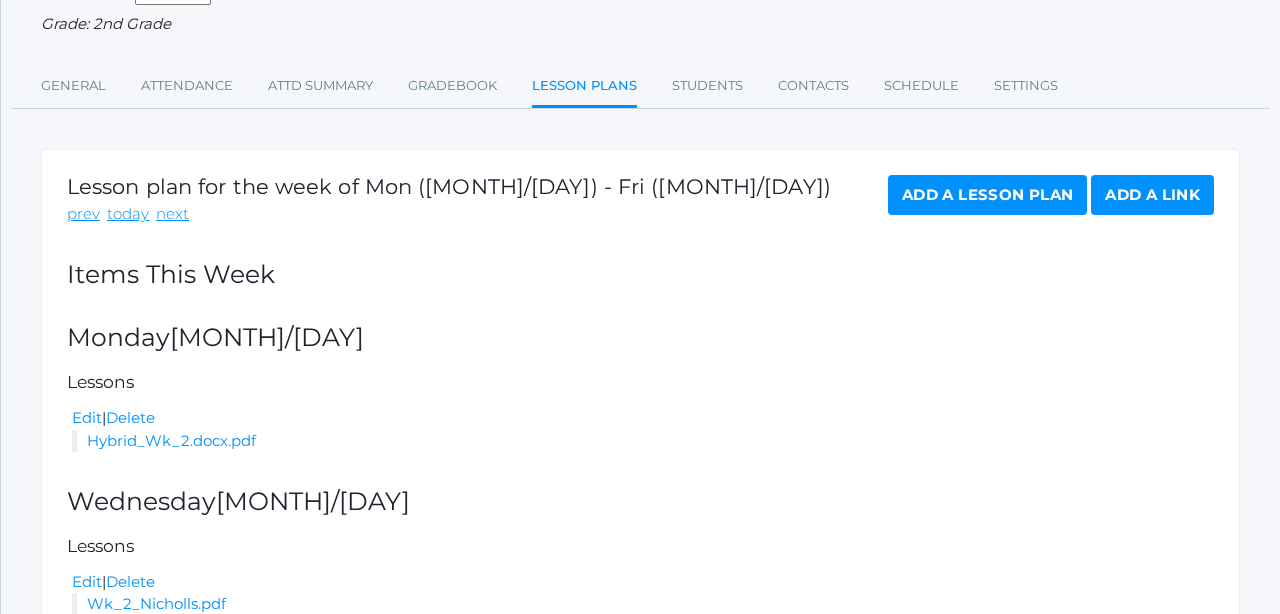 scroll, scrollTop: 207, scrollLeft: 0, axis: vertical 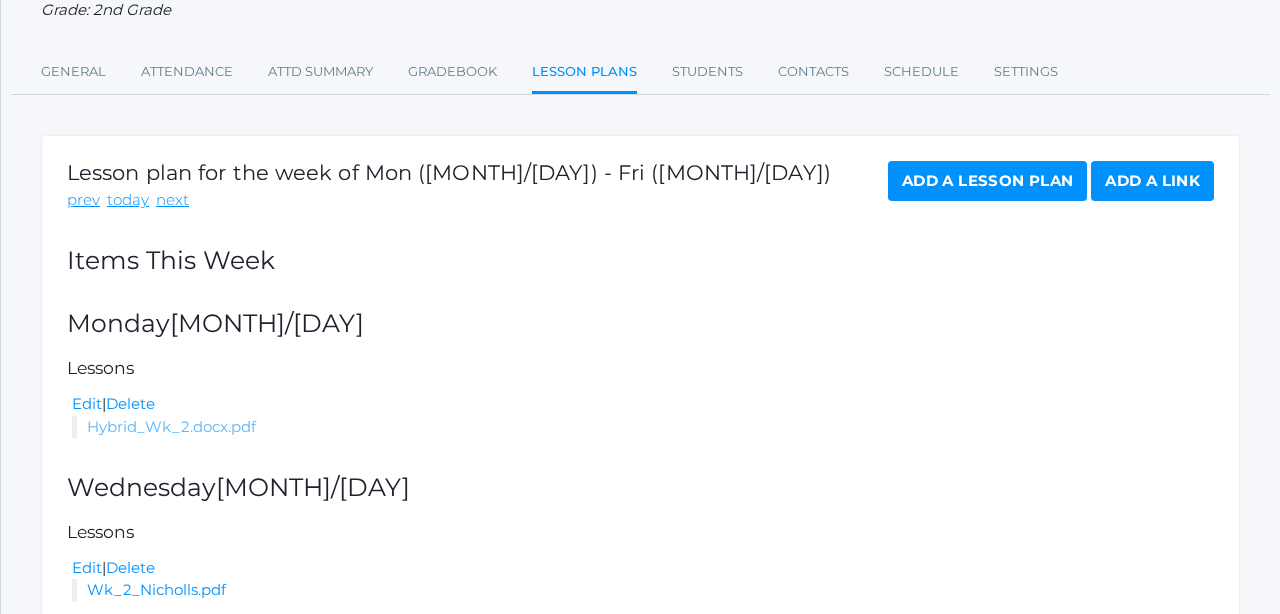 click on "Hybrid_Wk_2.docx.pdf" at bounding box center [171, 426] 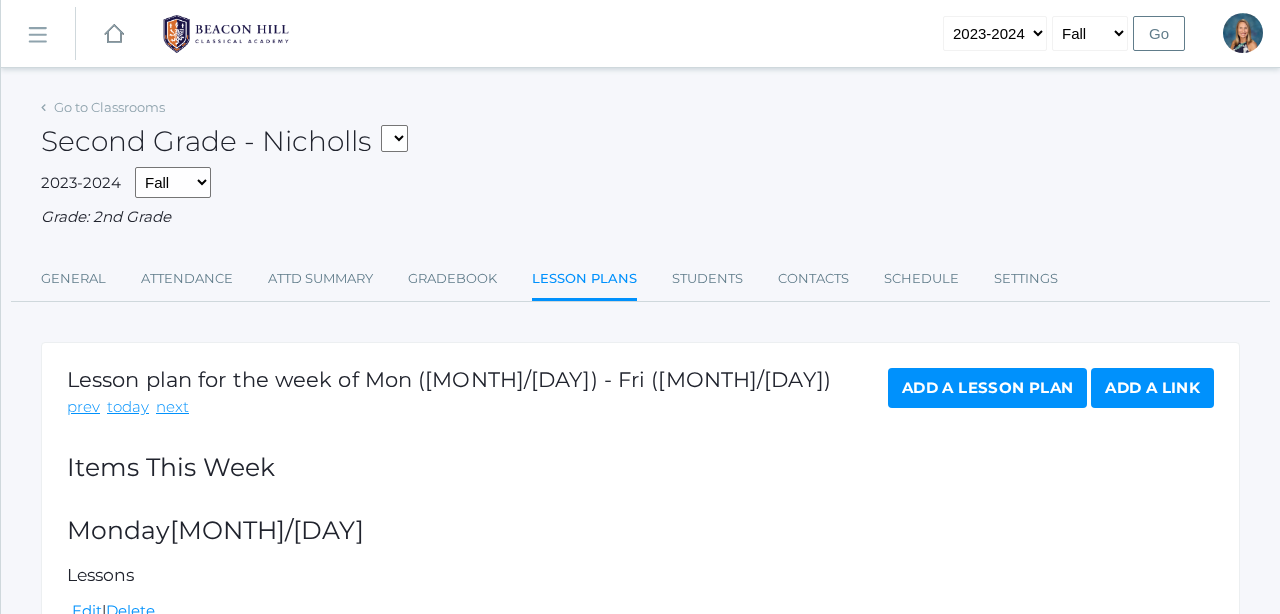 scroll, scrollTop: 0, scrollLeft: 0, axis: both 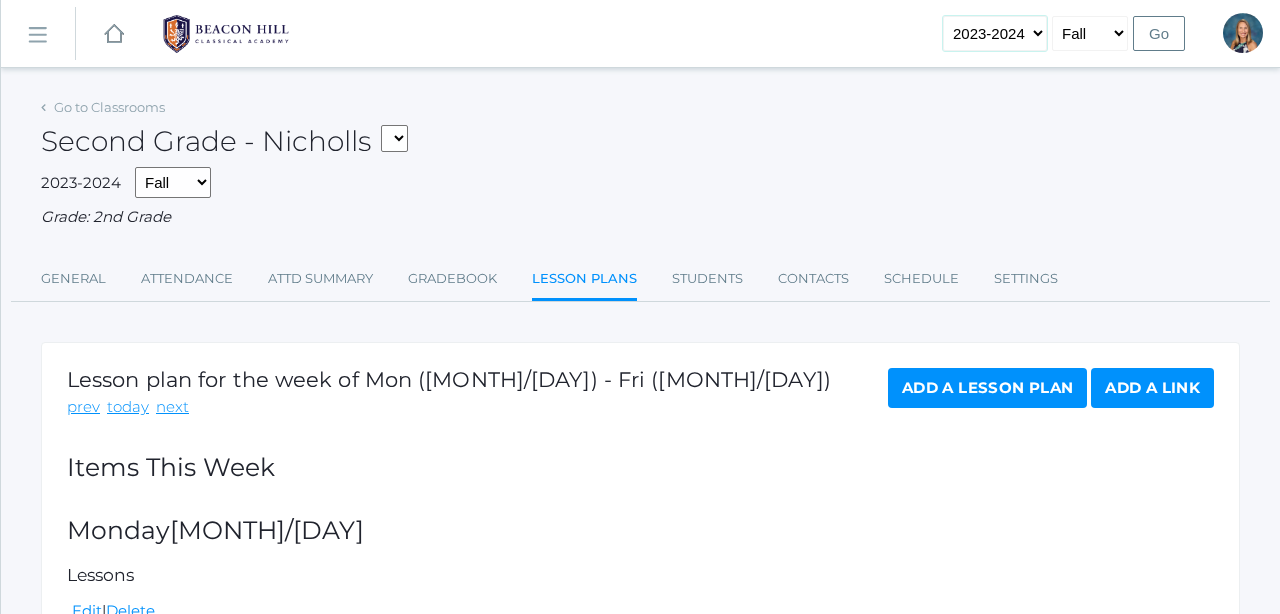 select on "2024-2025" 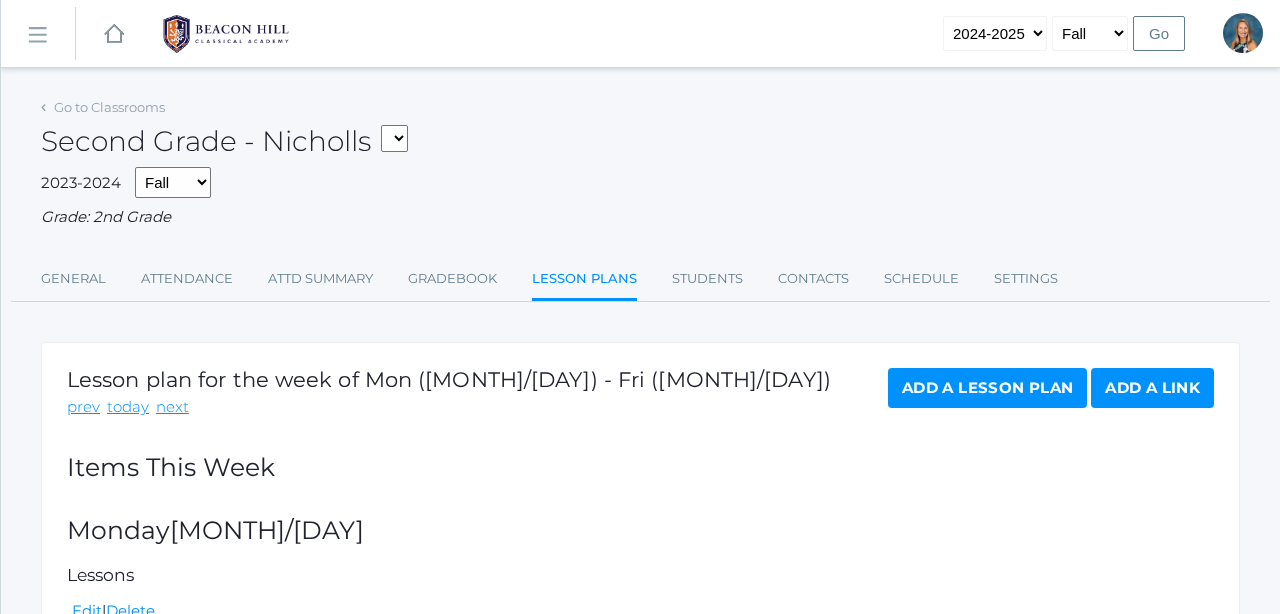 click on "Go" at bounding box center [1159, 33] 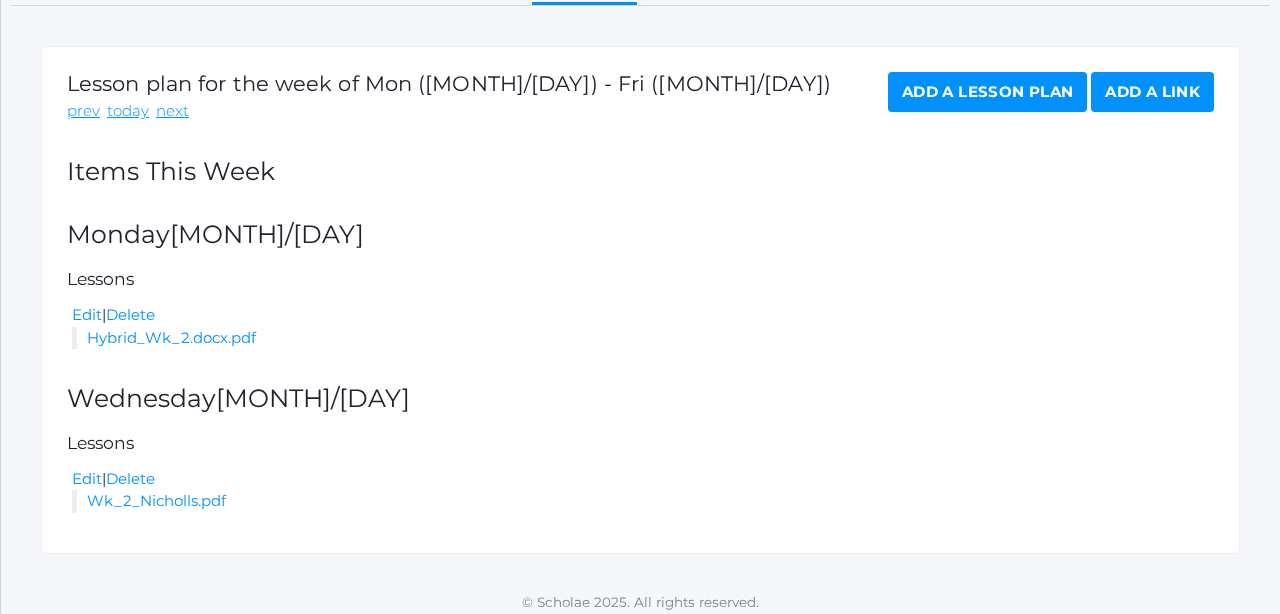 scroll, scrollTop: 295, scrollLeft: 0, axis: vertical 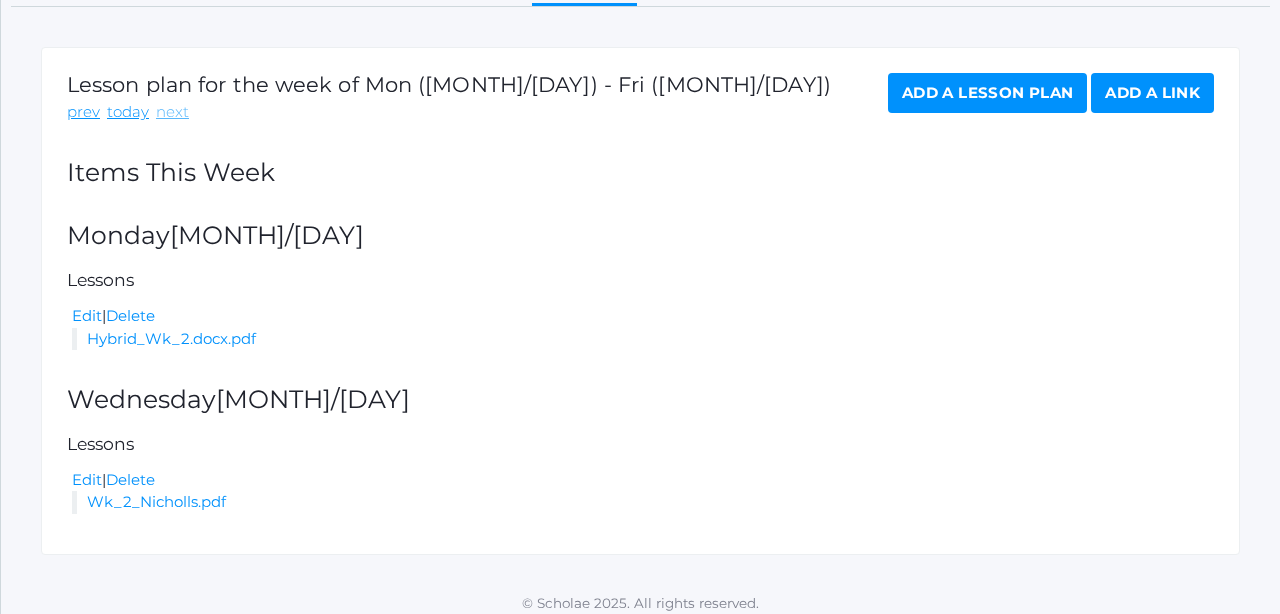 click on "next" at bounding box center (172, 112) 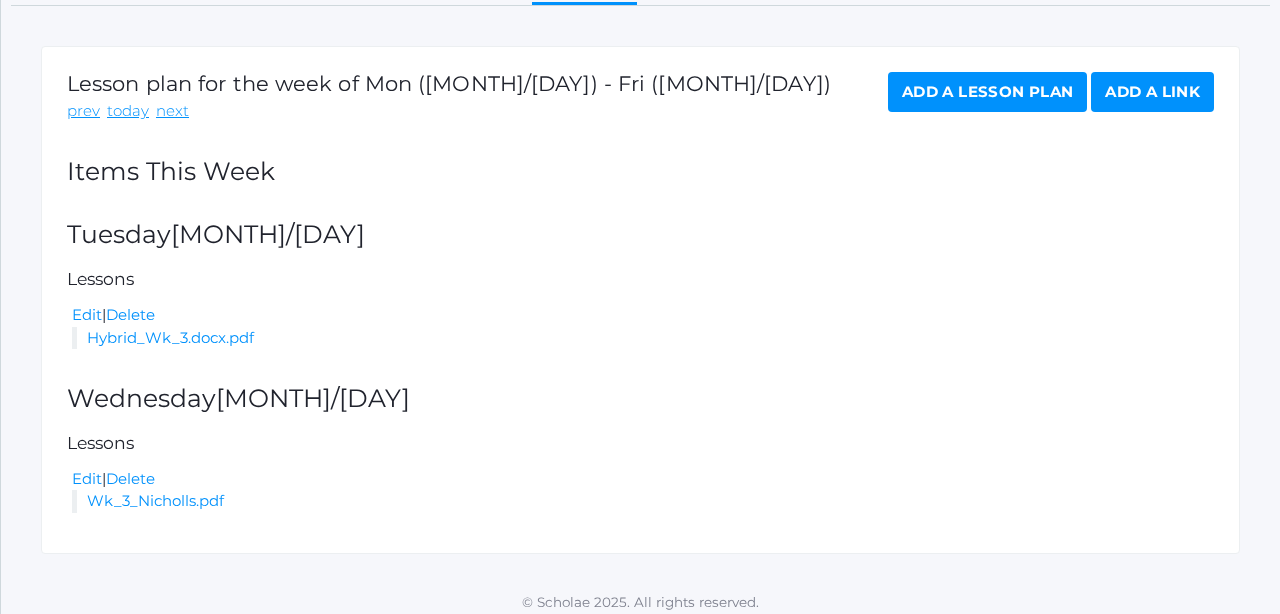 scroll, scrollTop: 295, scrollLeft: 0, axis: vertical 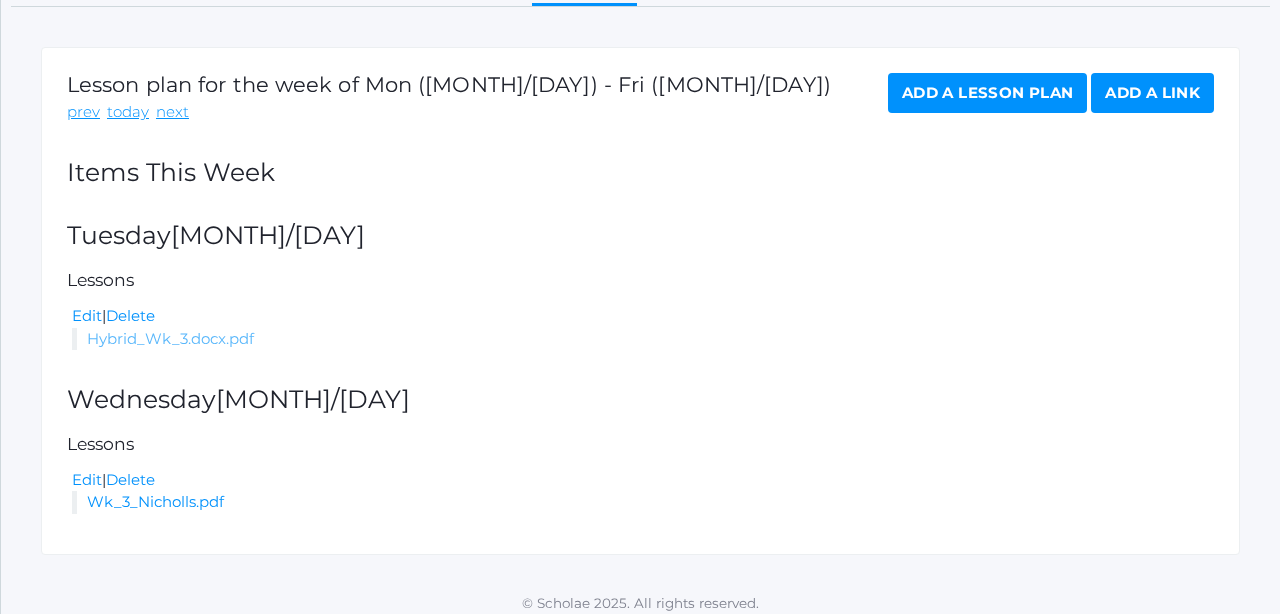 click on "Hybrid_Wk_3.docx.pdf" at bounding box center (170, 338) 